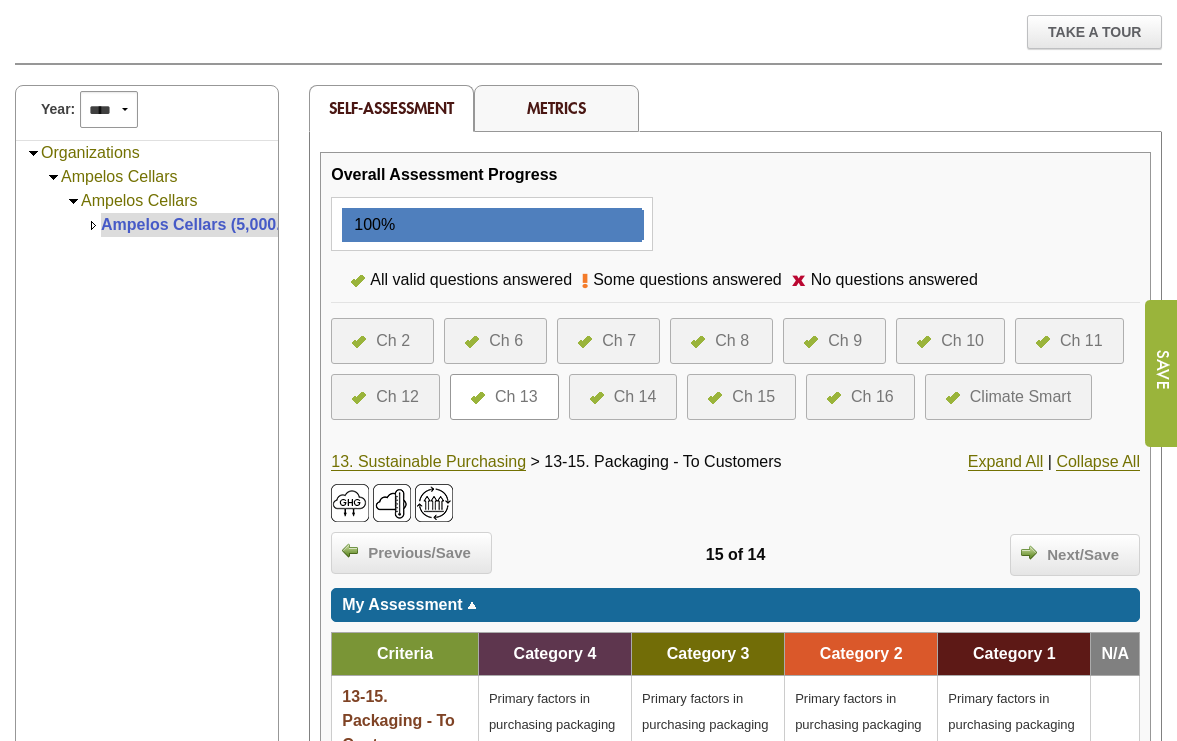 scroll, scrollTop: 226, scrollLeft: 0, axis: vertical 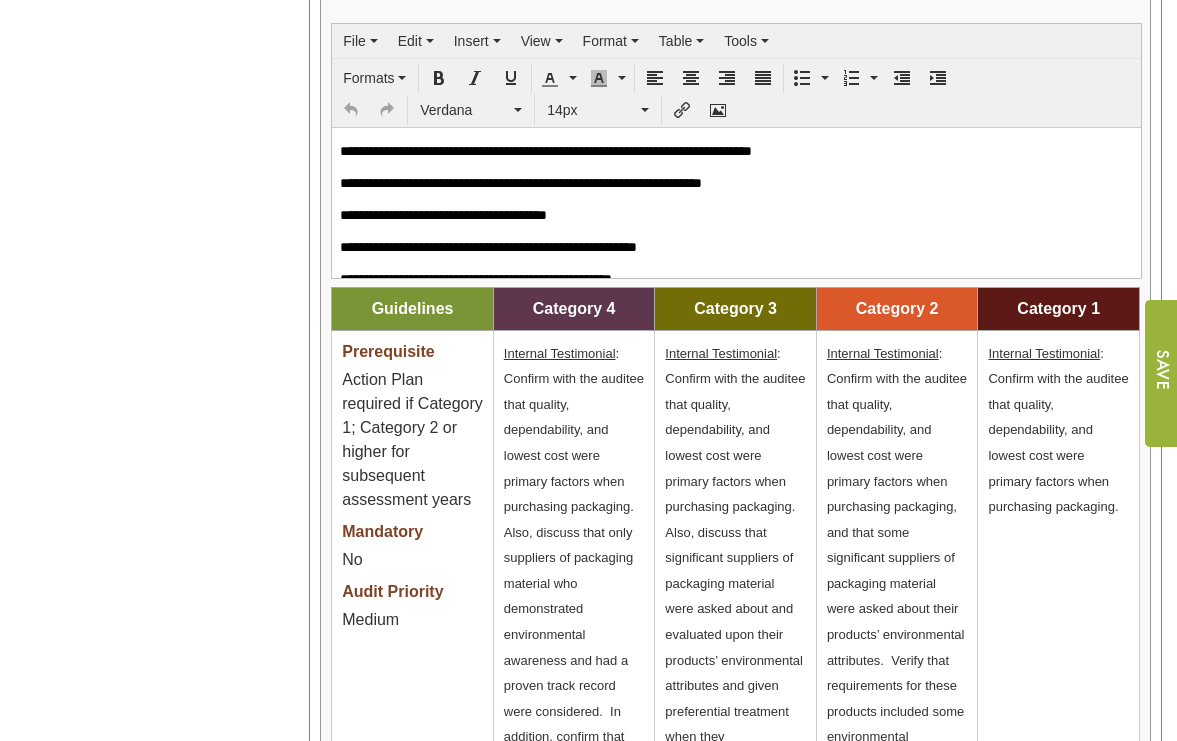 click on "**********" at bounding box center (729, 150) 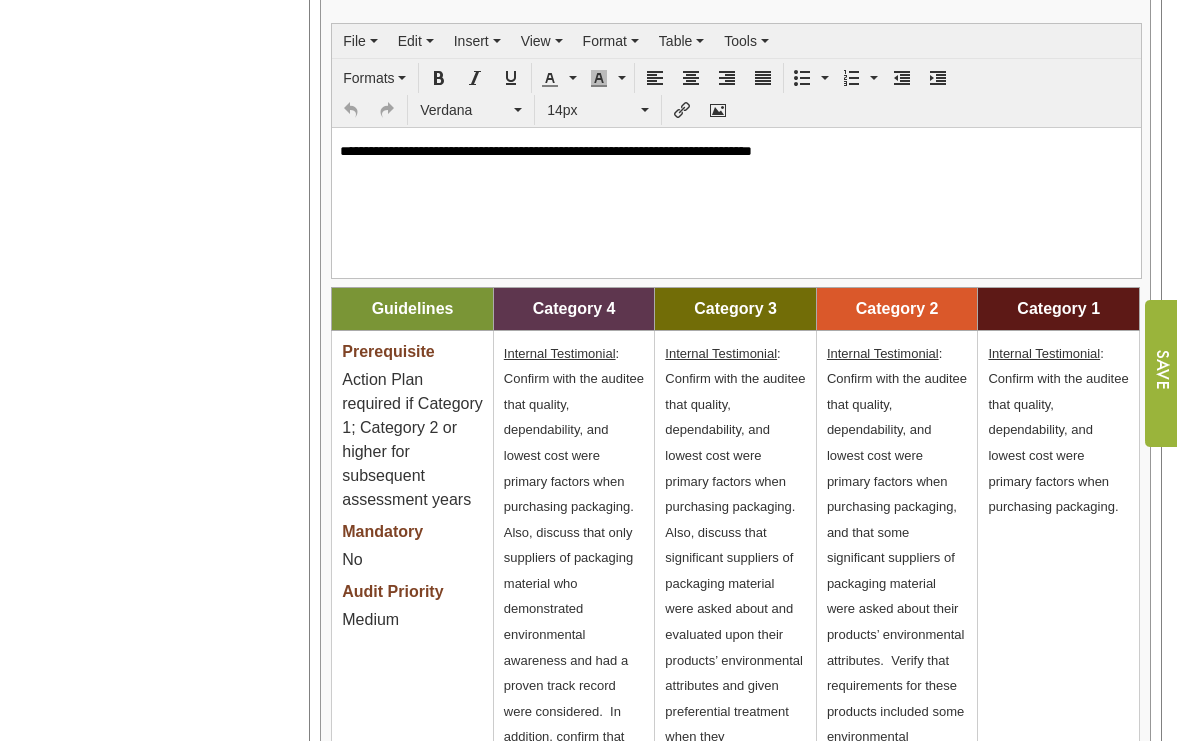 scroll, scrollTop: 0, scrollLeft: 0, axis: both 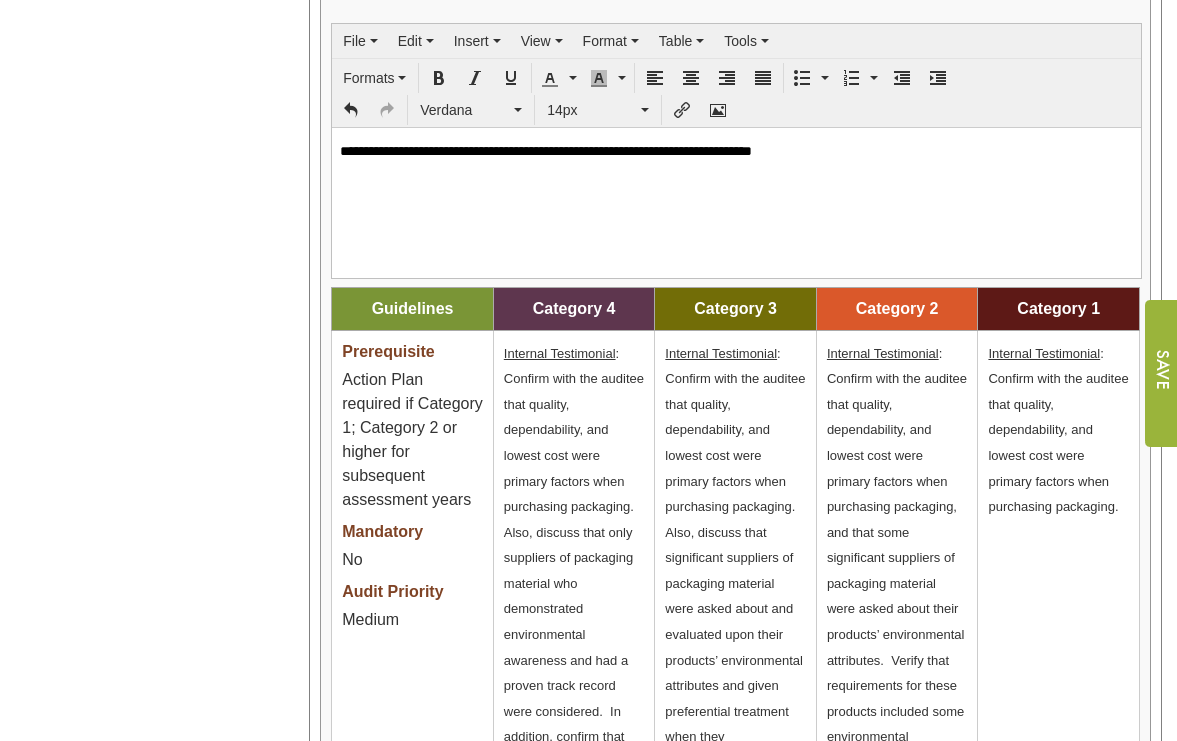 type 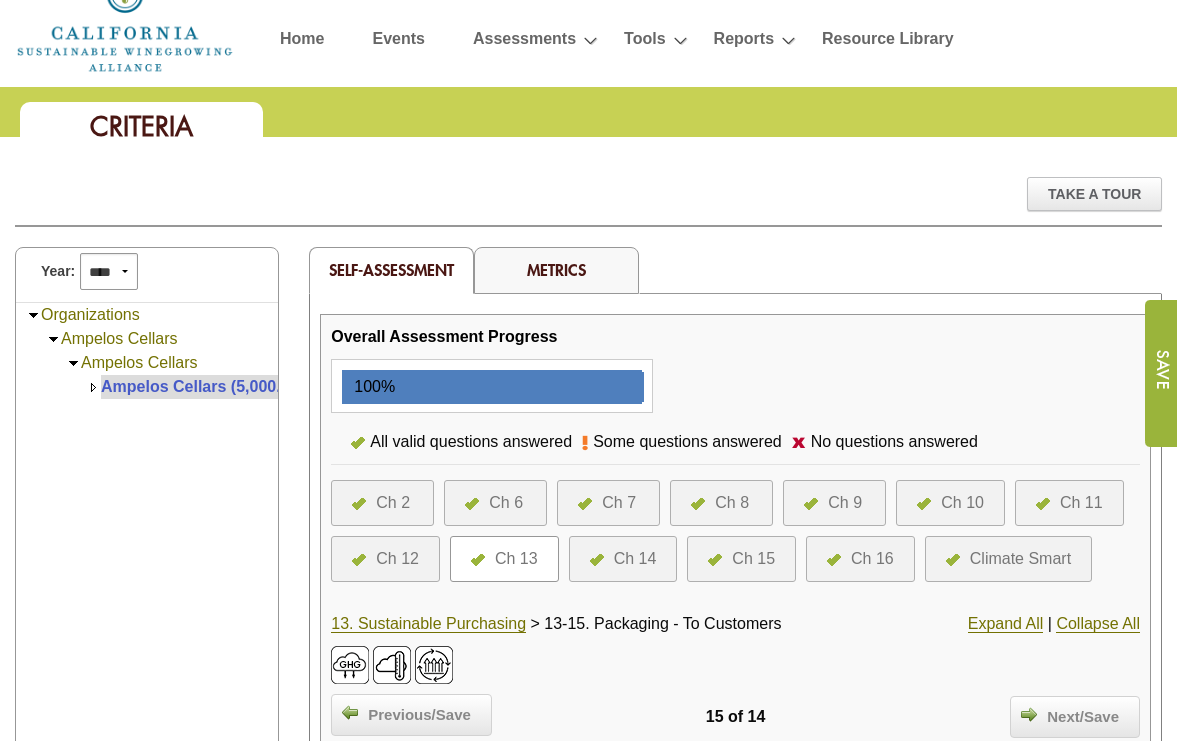 scroll, scrollTop: 0, scrollLeft: 0, axis: both 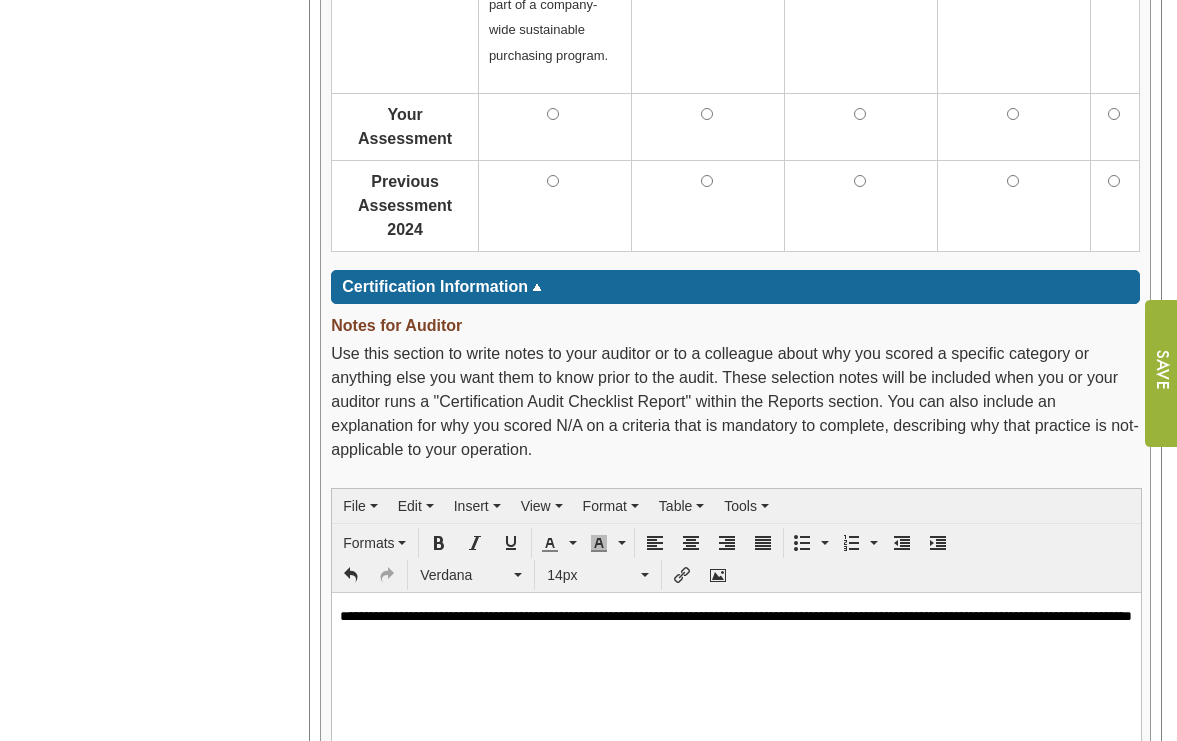 click on "Year:
****
****
****
****
****
****
****
****
****
****
****
****
****
****
Organizations
Ampelos Cellars
Ampelos Cellars
Ampelos Cellars (5,000.00)" at bounding box center (147, 530) 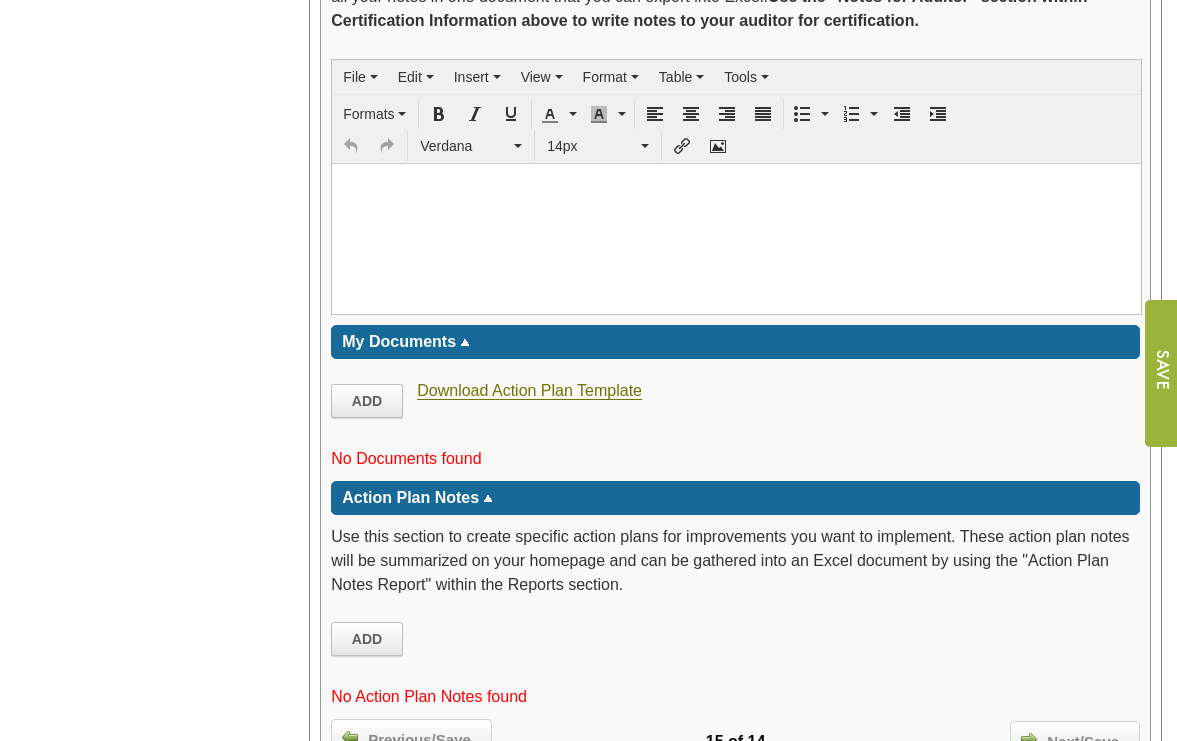 scroll, scrollTop: 4206, scrollLeft: 0, axis: vertical 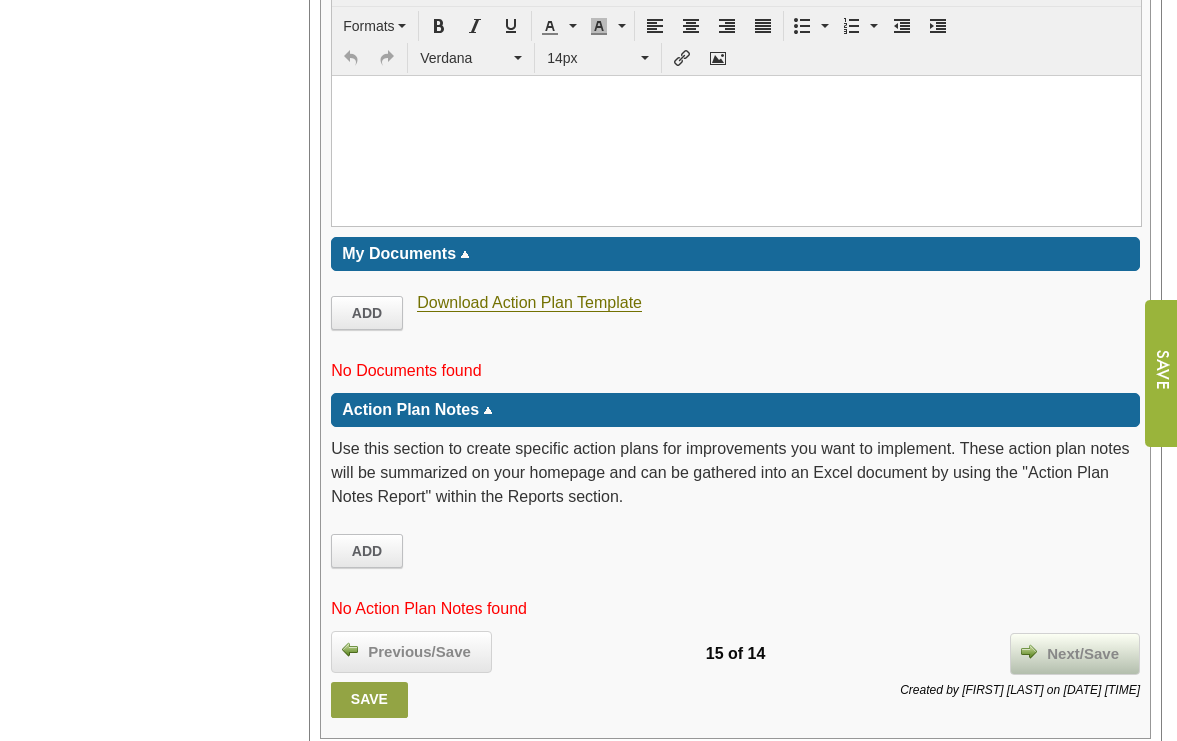 click on "Next/Save" at bounding box center (1083, 654) 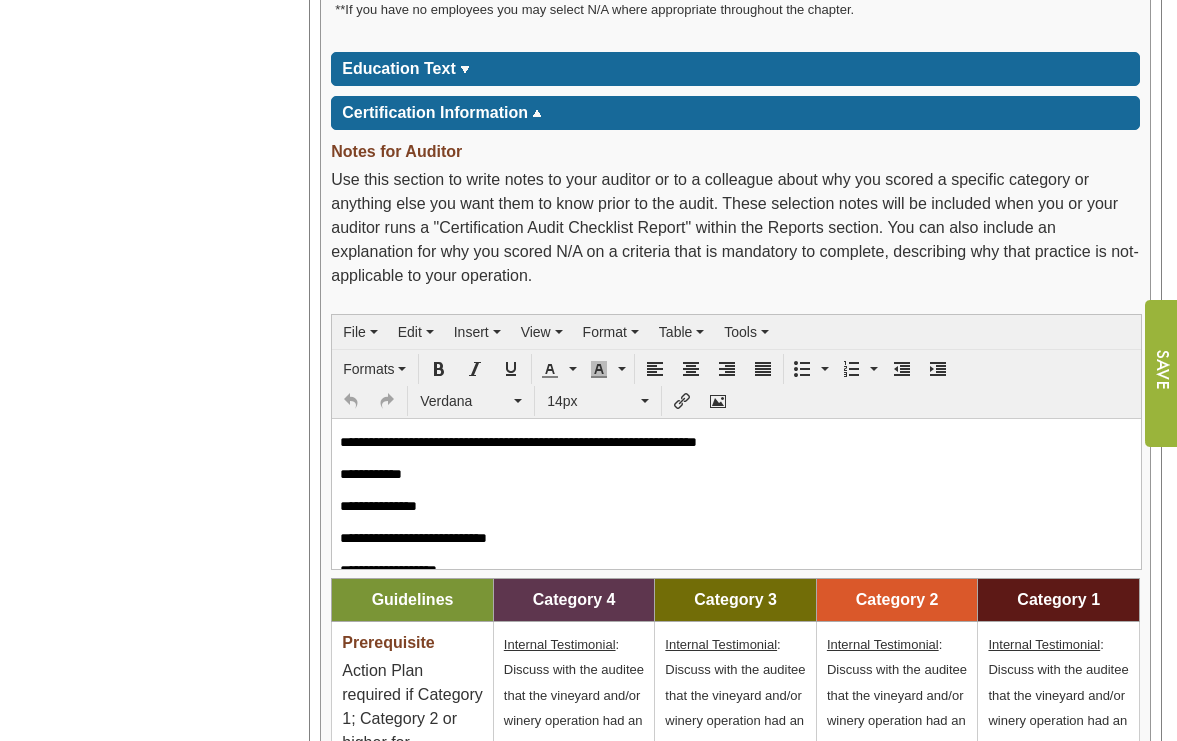 scroll, scrollTop: 2286, scrollLeft: 0, axis: vertical 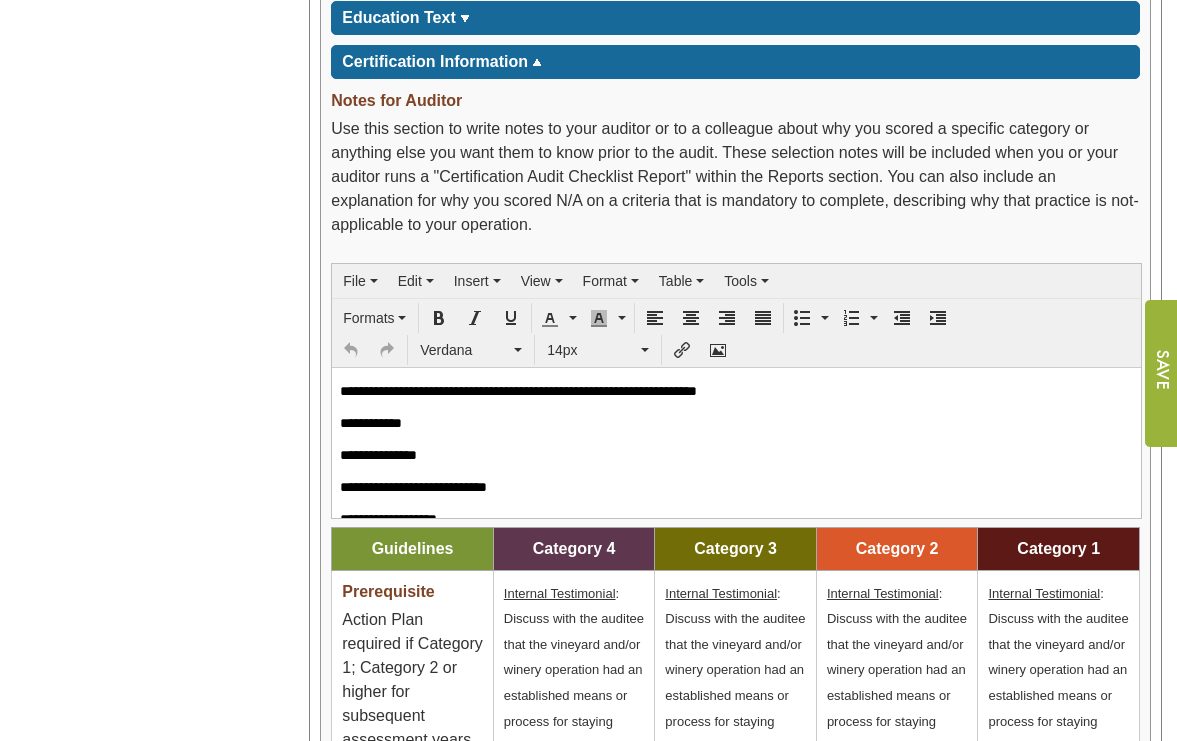 click on "**********" at bounding box center (729, 422) 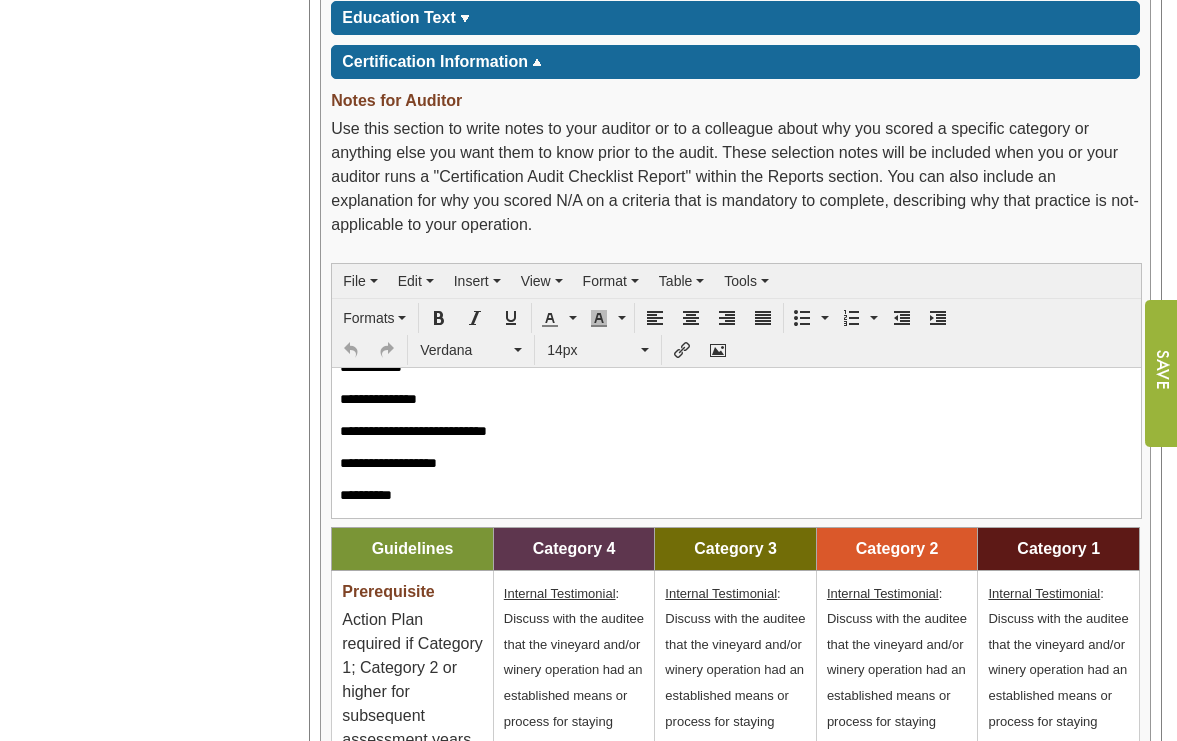 scroll, scrollTop: 0, scrollLeft: 0, axis: both 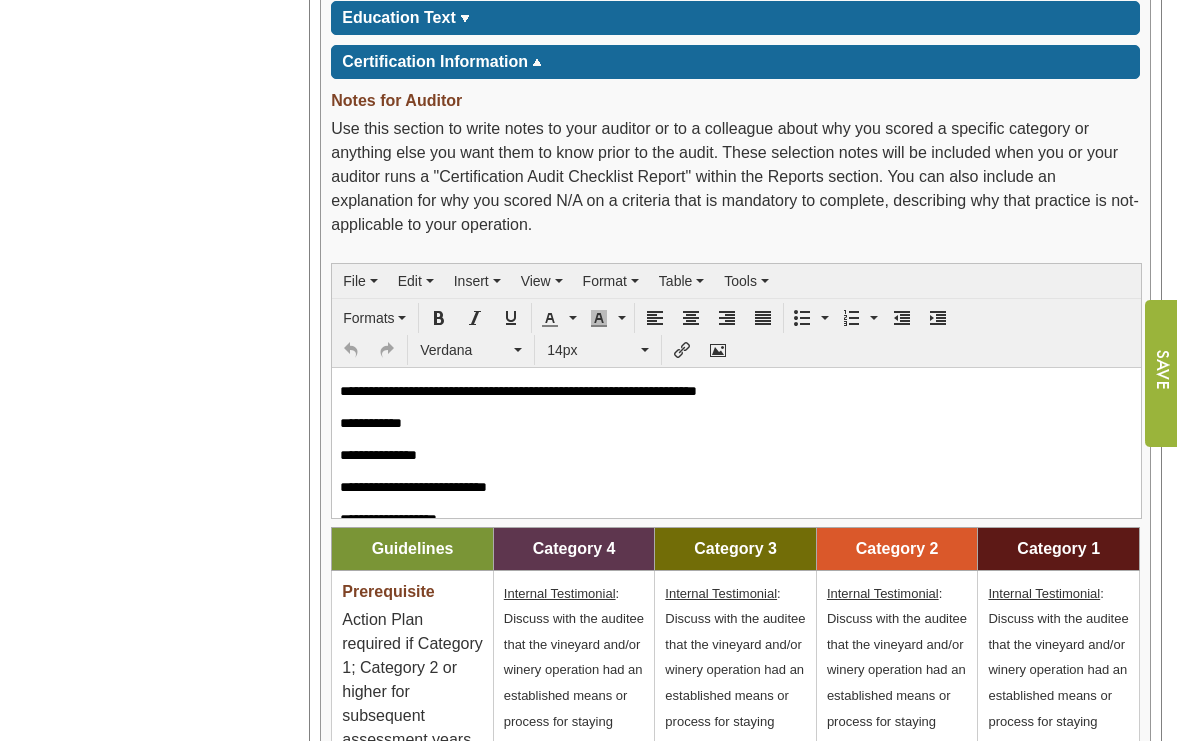 click on "Year:
****
****
****
****
****
****
****
****
****
****
****
****
****
****
Organizations
Ampelos Cellars
Ampelos Cellars
Ampelos Cellars (5,000.00)" at bounding box center [147, 206] 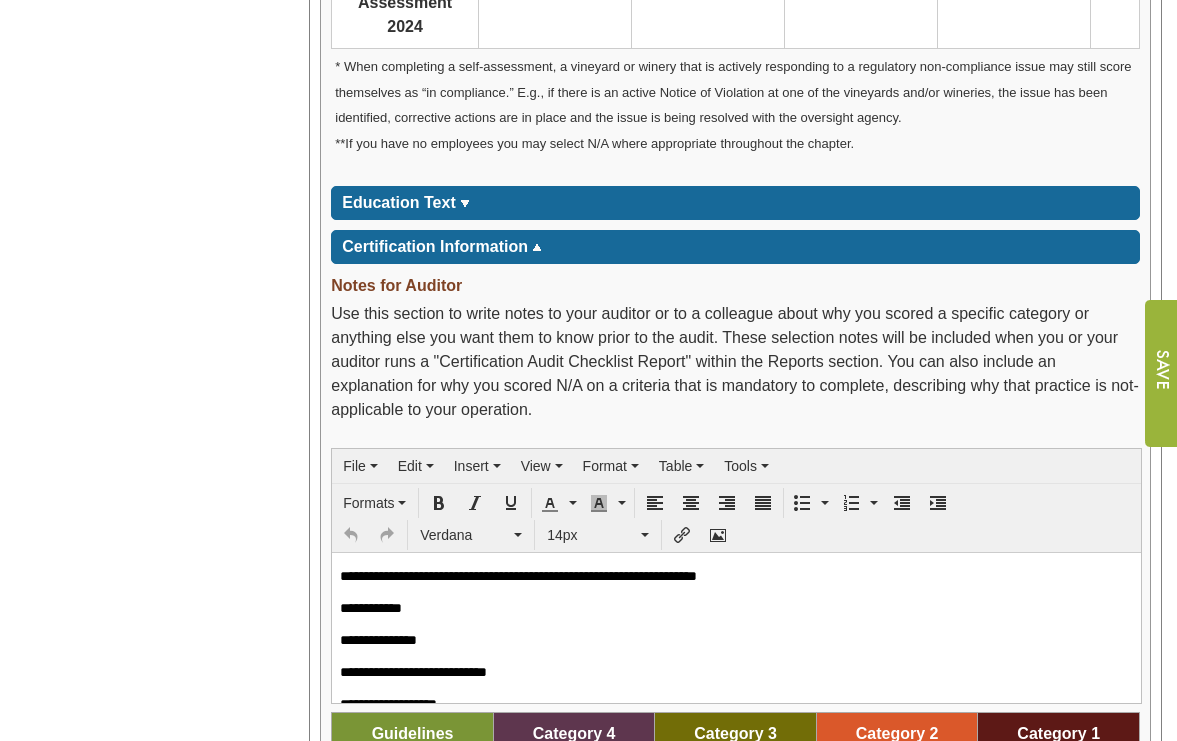 scroll, scrollTop: 2103, scrollLeft: 0, axis: vertical 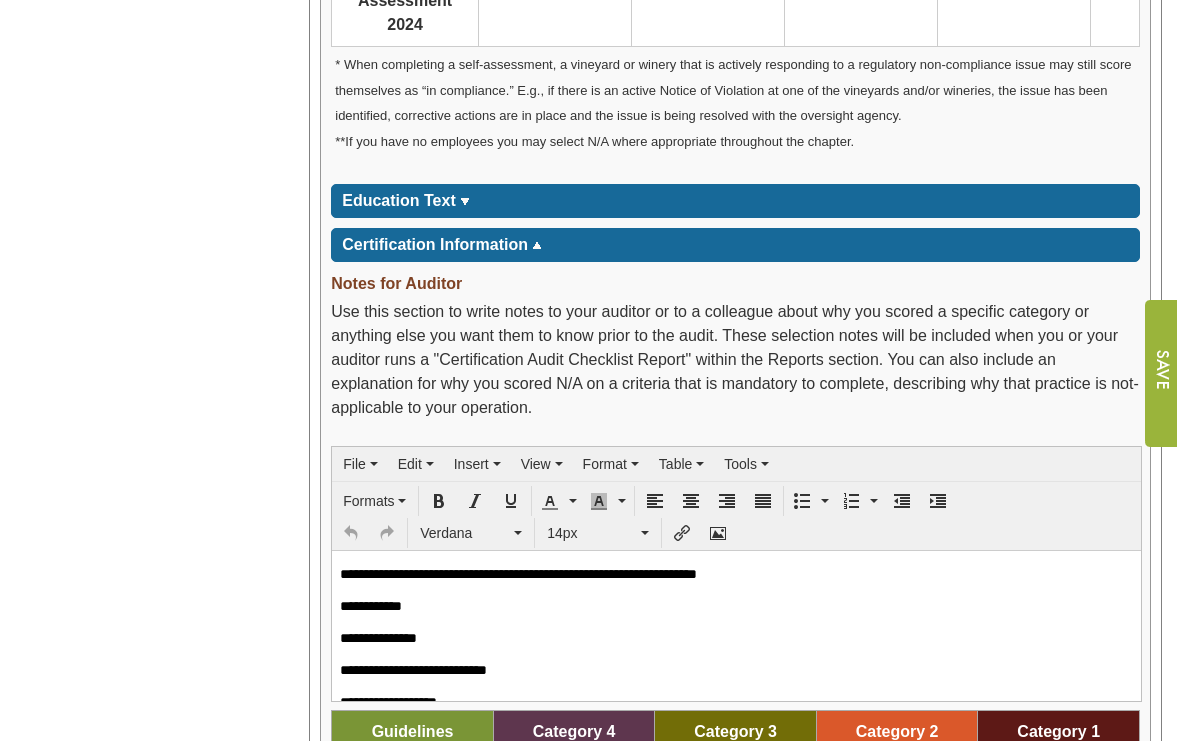 click on "**********" at bounding box center (729, 637) 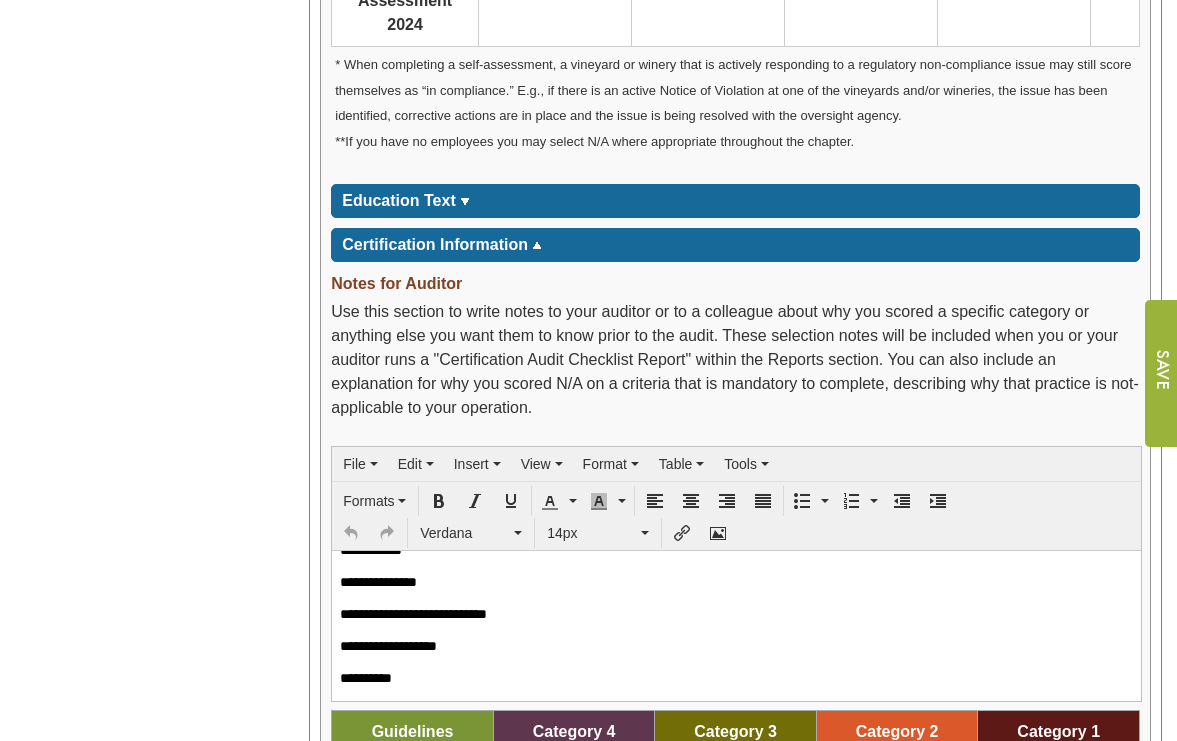 scroll, scrollTop: 0, scrollLeft: 0, axis: both 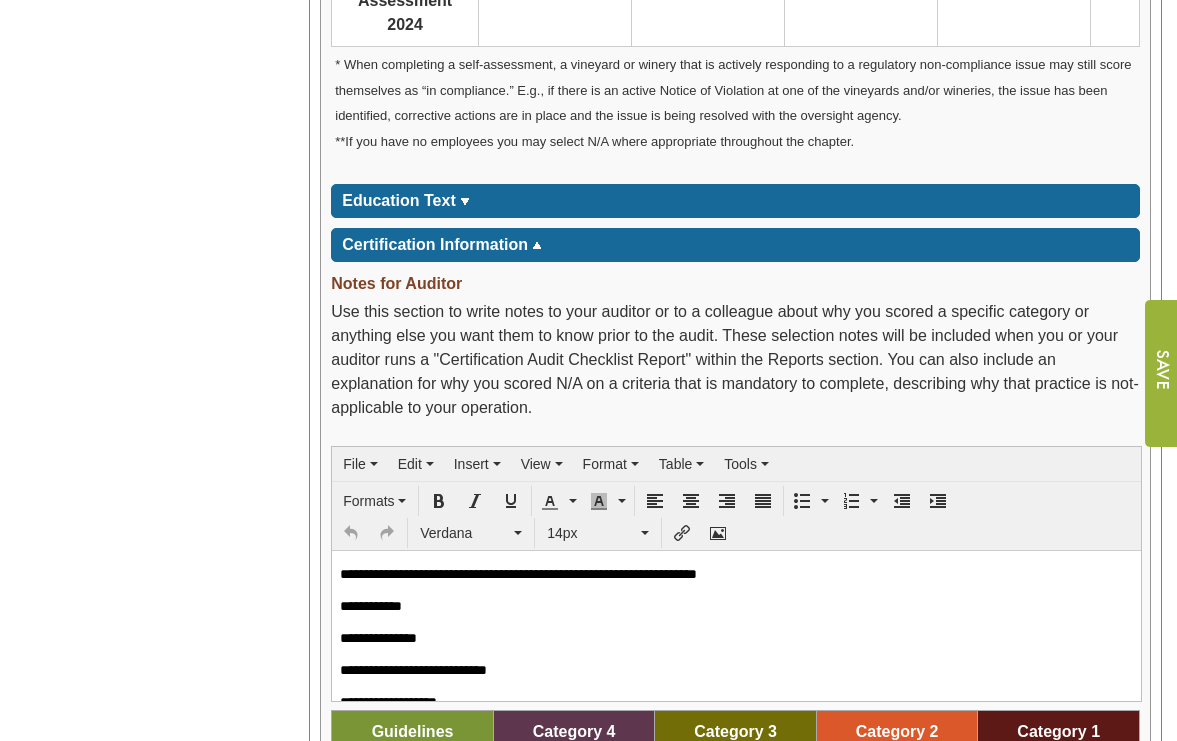 click on "Year:
****
****
****
****
****
****
****
****
****
****
****
****
****
****
Organizations
Ampelos Cellars
Ampelos Cellars
Ampelos Cellars (5,000.00)" at bounding box center (147, 389) 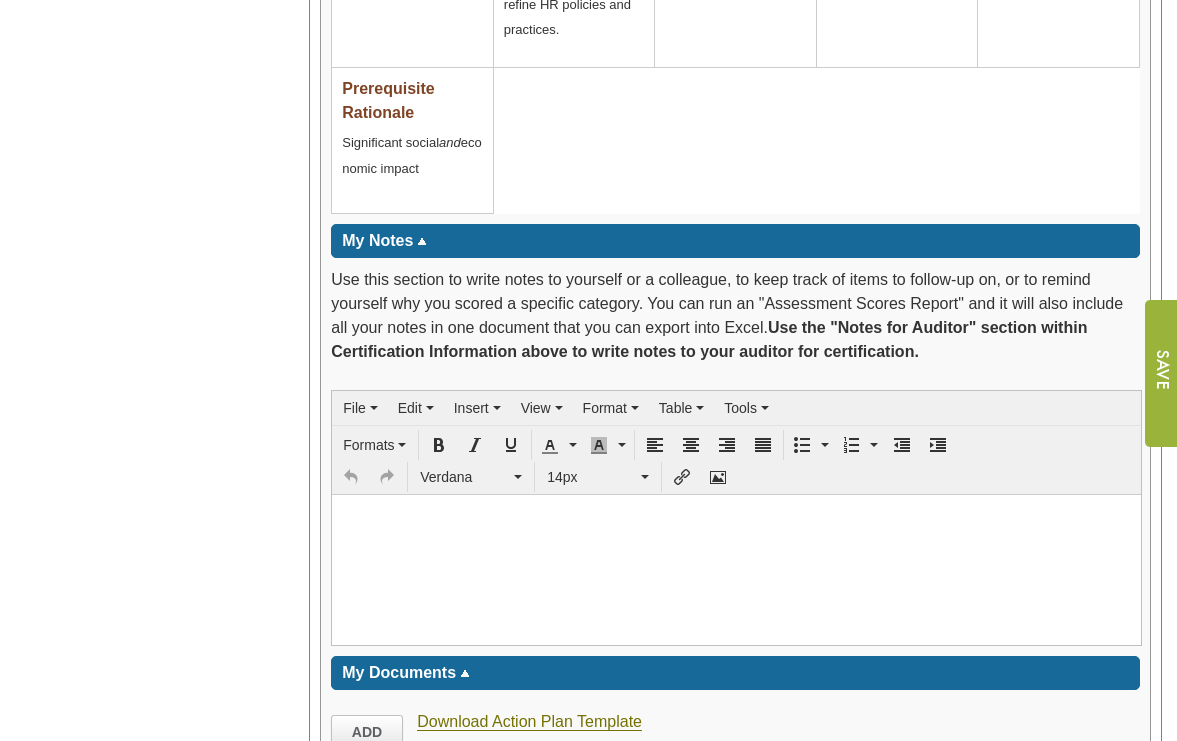 scroll, scrollTop: 4096, scrollLeft: 0, axis: vertical 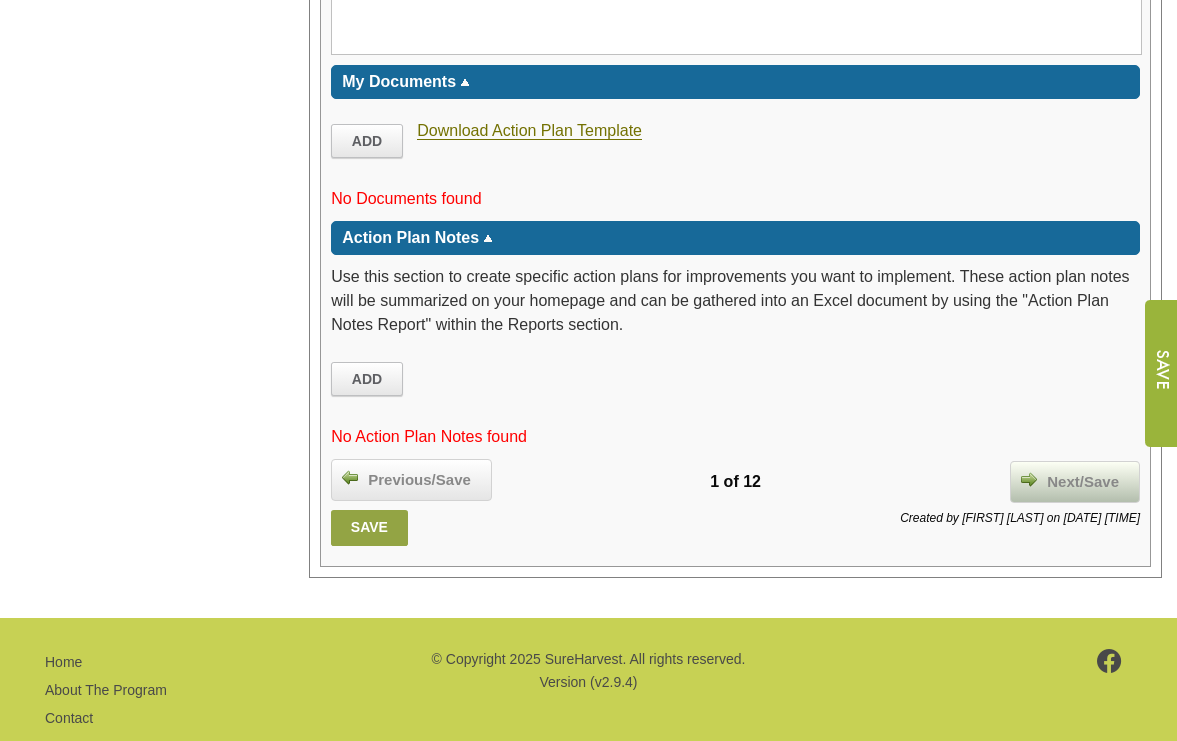 click on "Next/Save" at bounding box center (1083, 482) 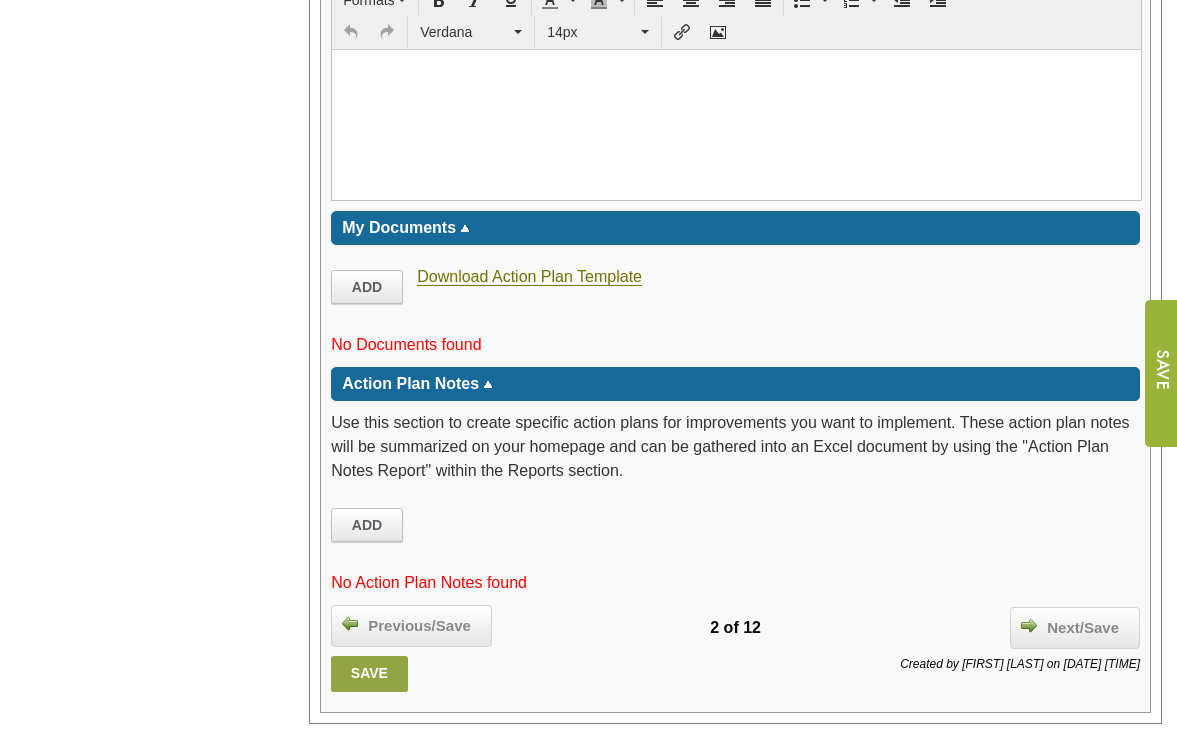 scroll, scrollTop: 2980, scrollLeft: 0, axis: vertical 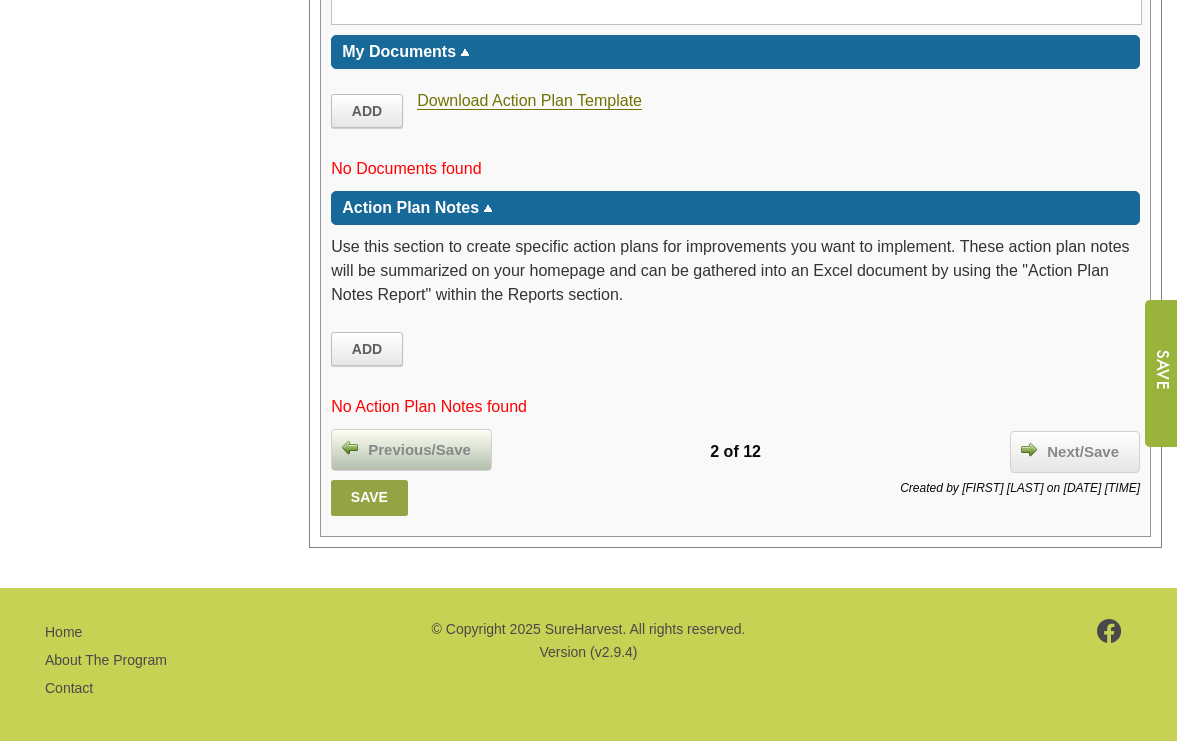 click on "Previous/Save" at bounding box center [419, 450] 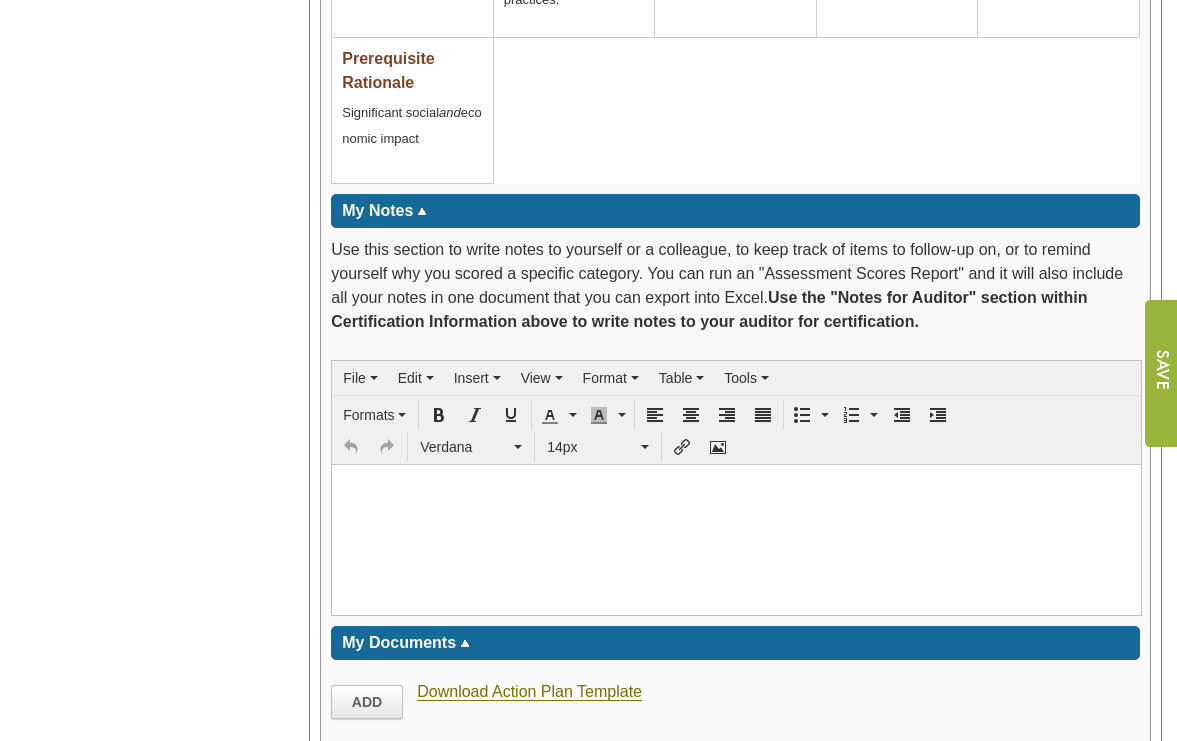 scroll, scrollTop: 3627, scrollLeft: 0, axis: vertical 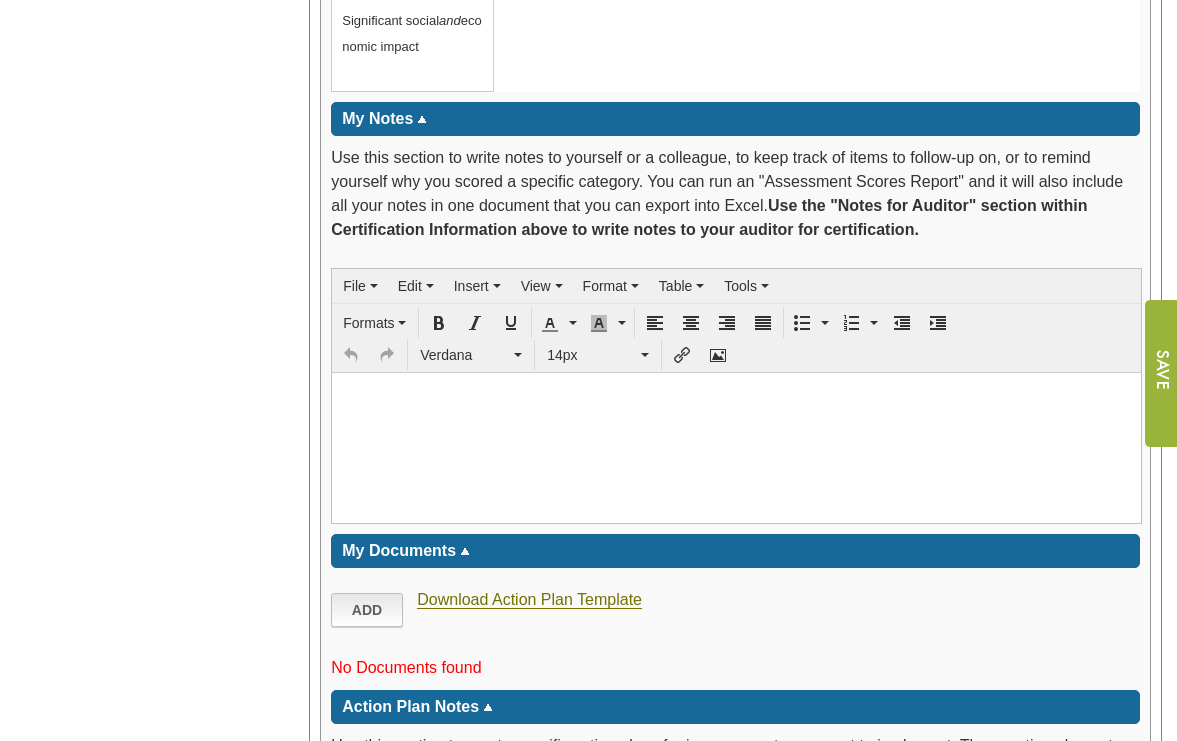click on "Add" at bounding box center [367, 610] 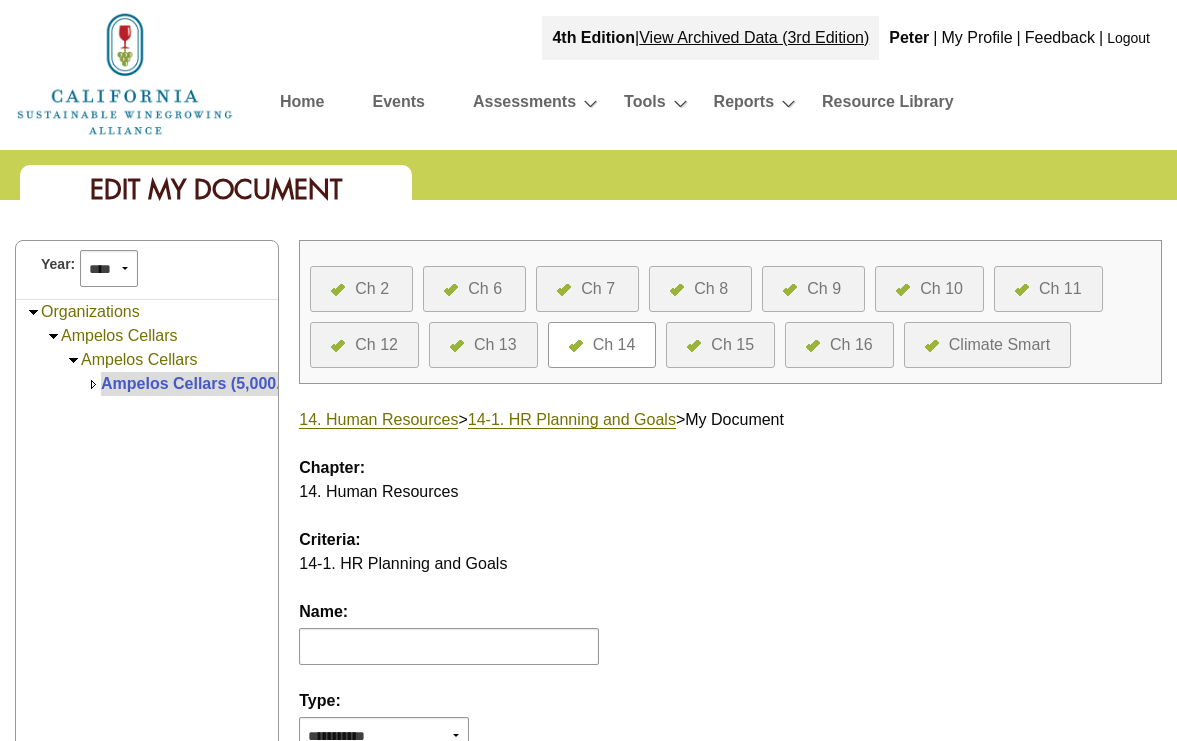 scroll, scrollTop: 0, scrollLeft: 0, axis: both 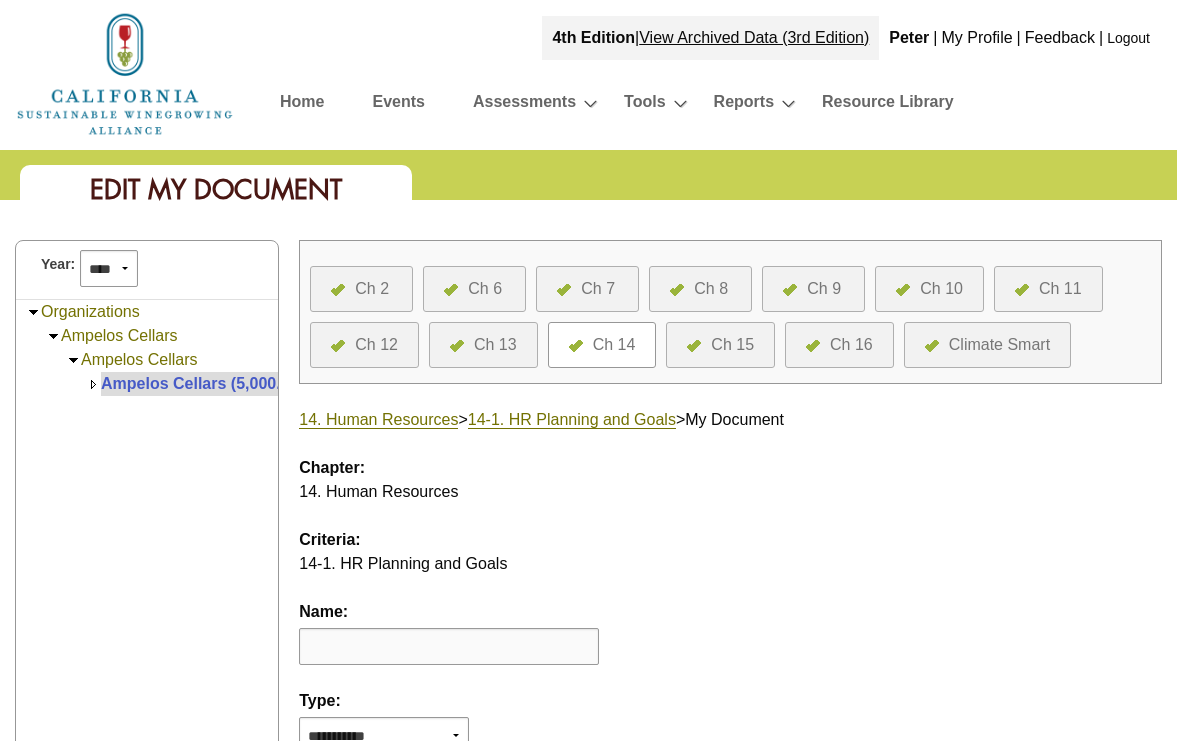 click at bounding box center (449, 646) 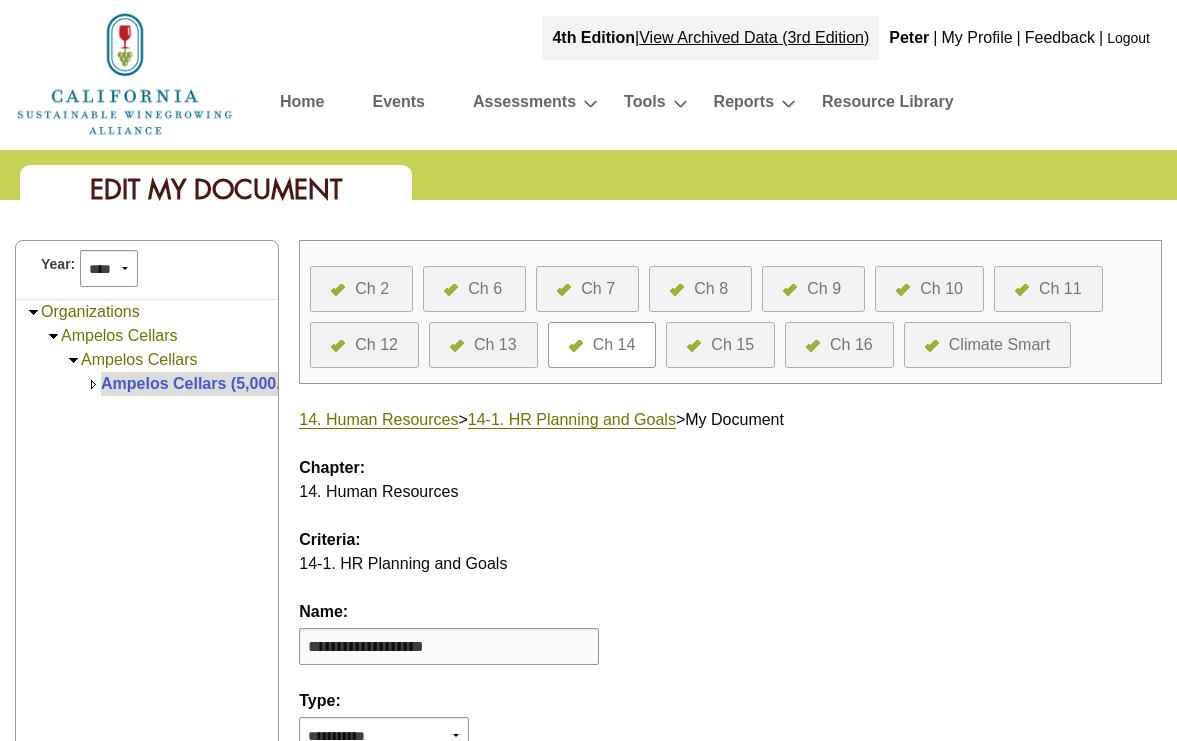 type on "**********" 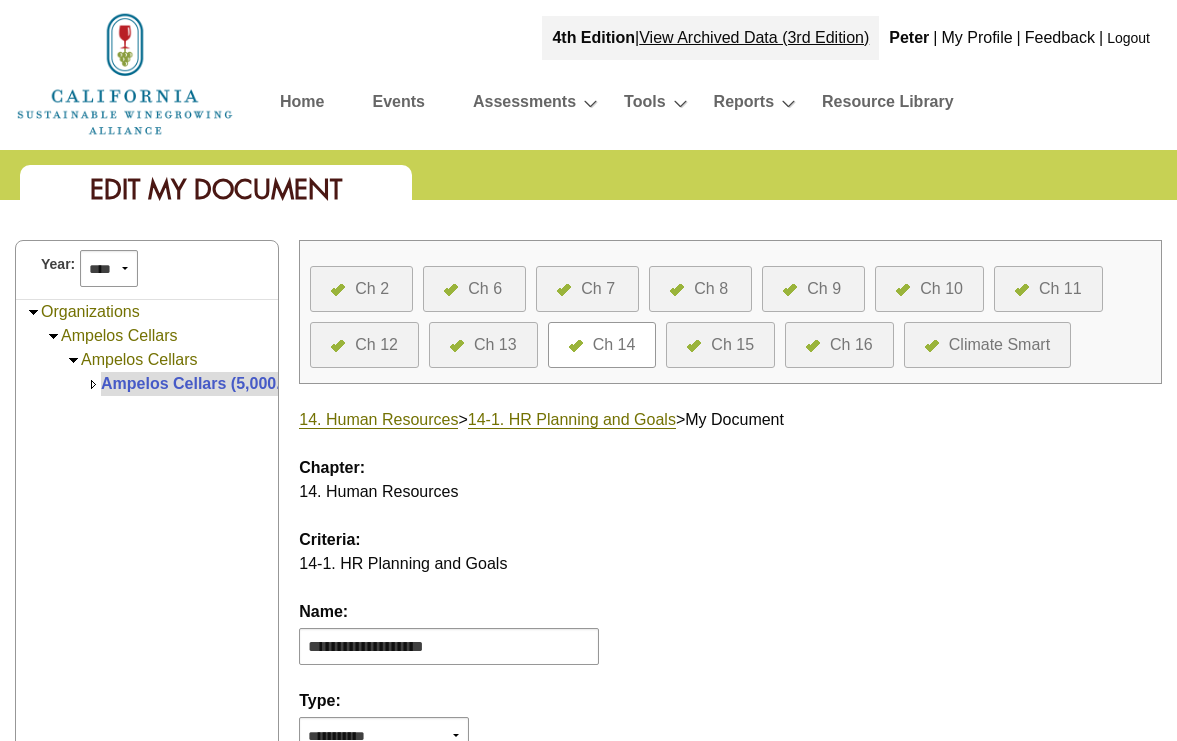 scroll, scrollTop: 13, scrollLeft: 0, axis: vertical 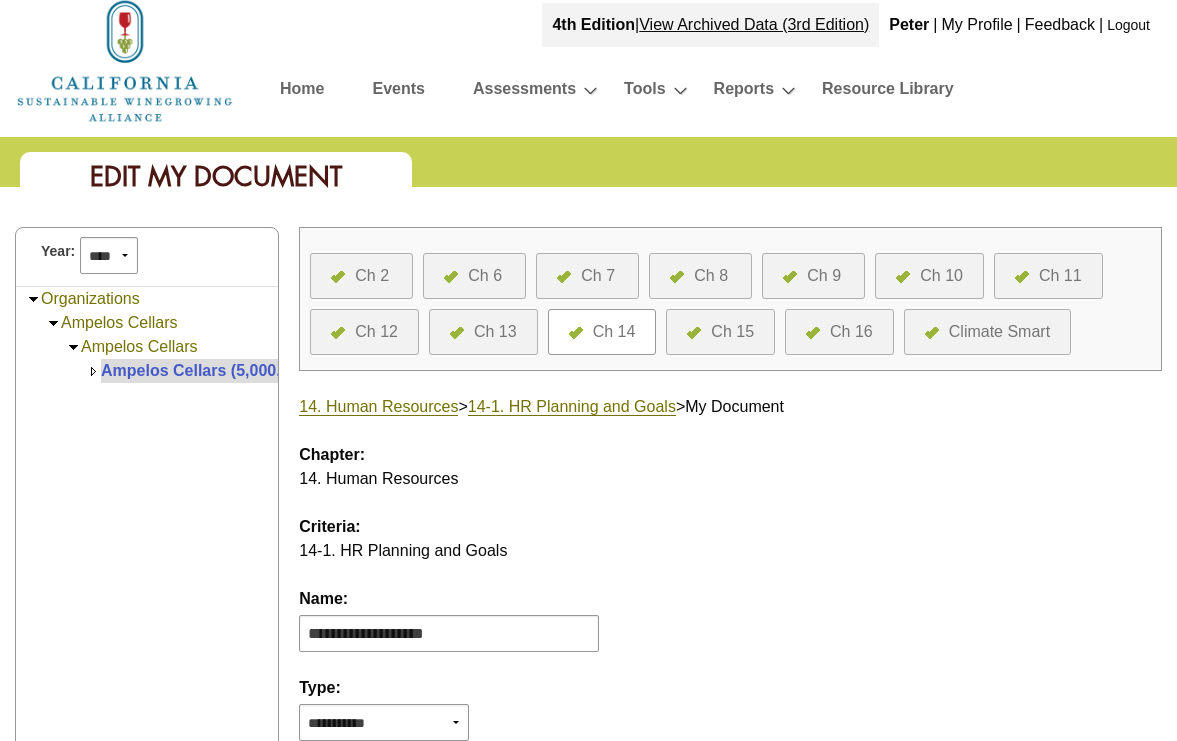 select on "*" 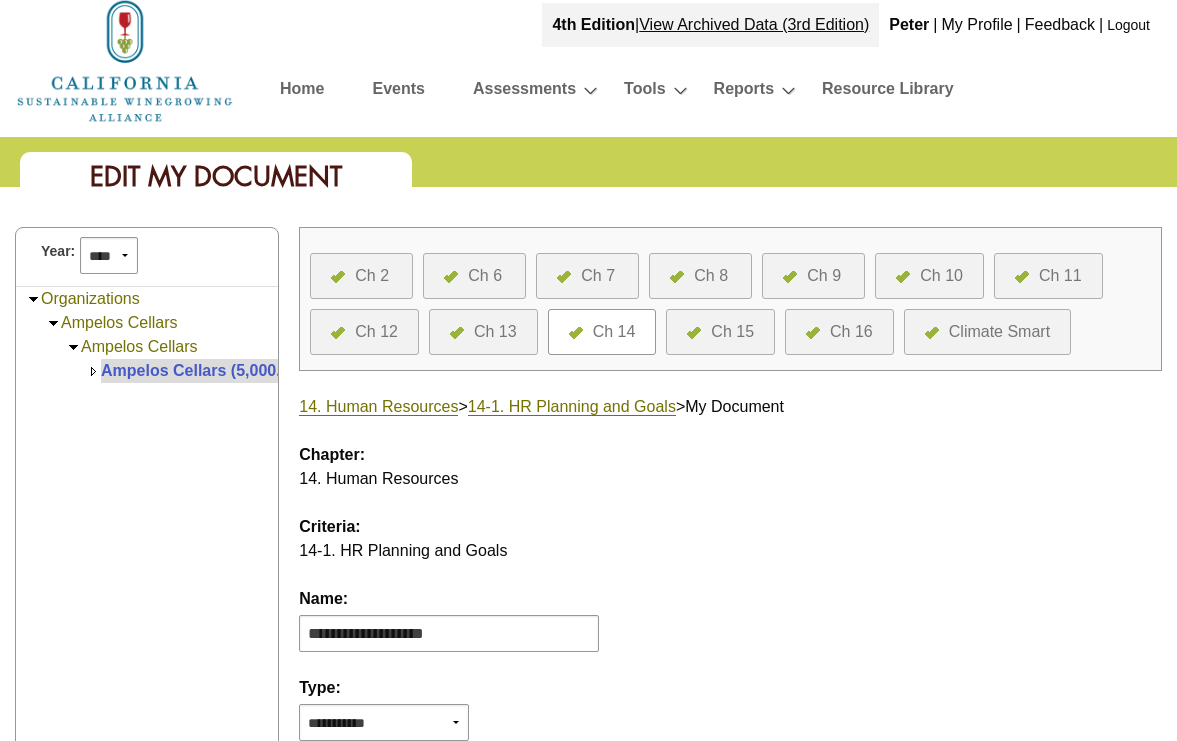 scroll, scrollTop: 464, scrollLeft: 0, axis: vertical 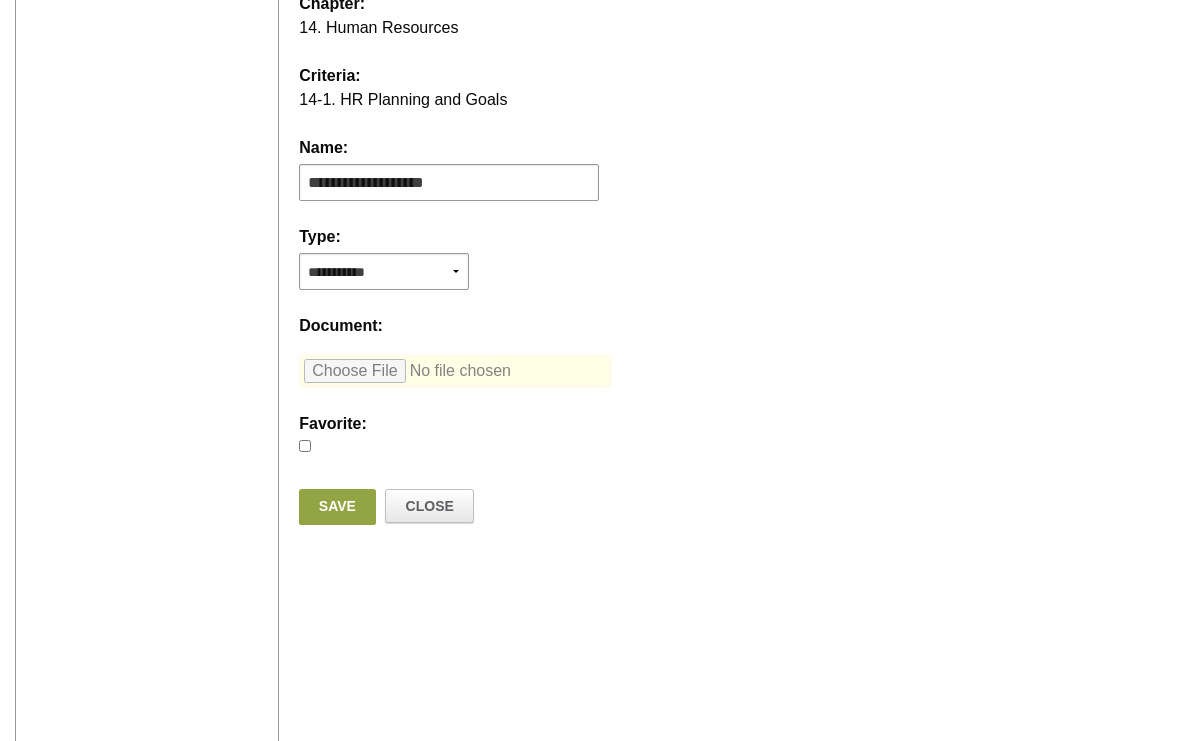 click at bounding box center (455, 371) 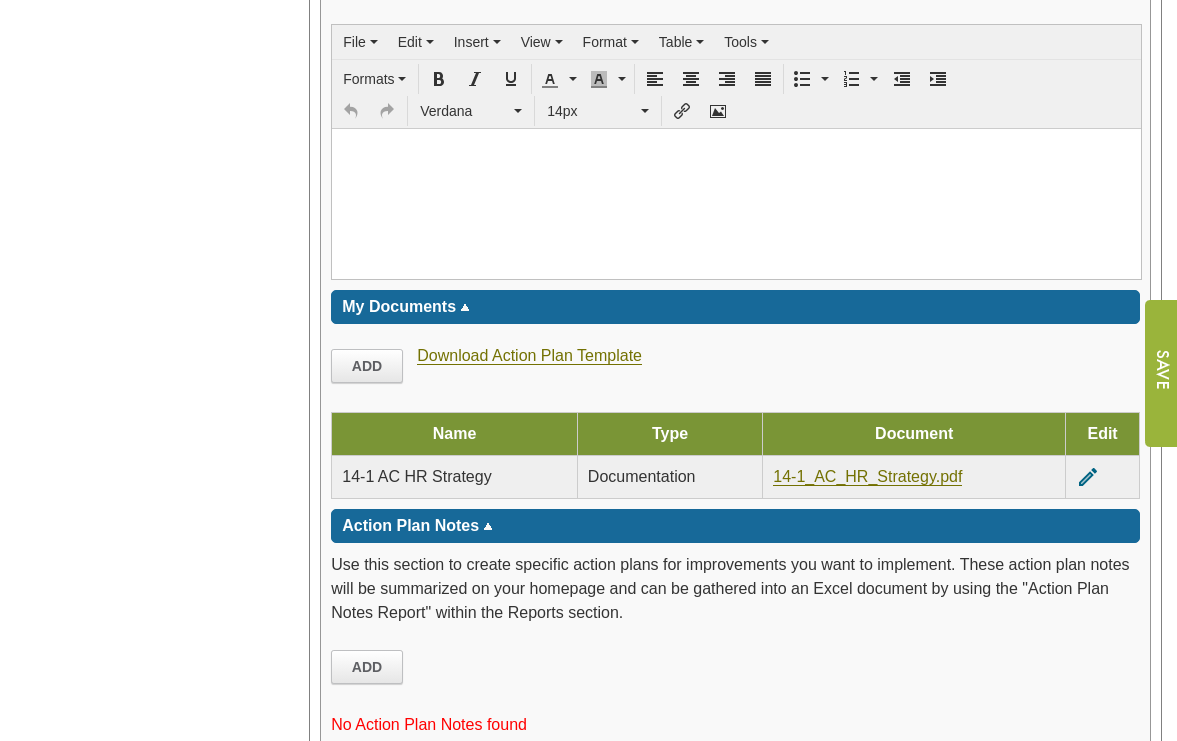 scroll, scrollTop: 3968, scrollLeft: 0, axis: vertical 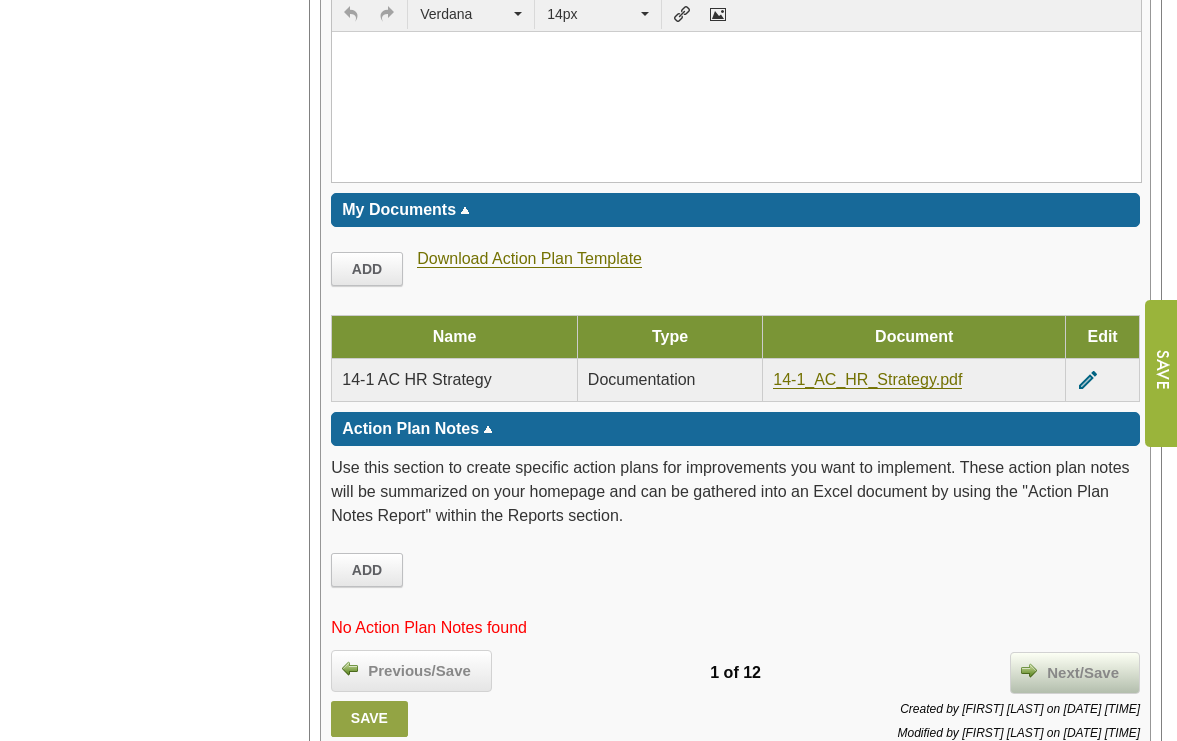 click on "Next/Save" at bounding box center (1083, 673) 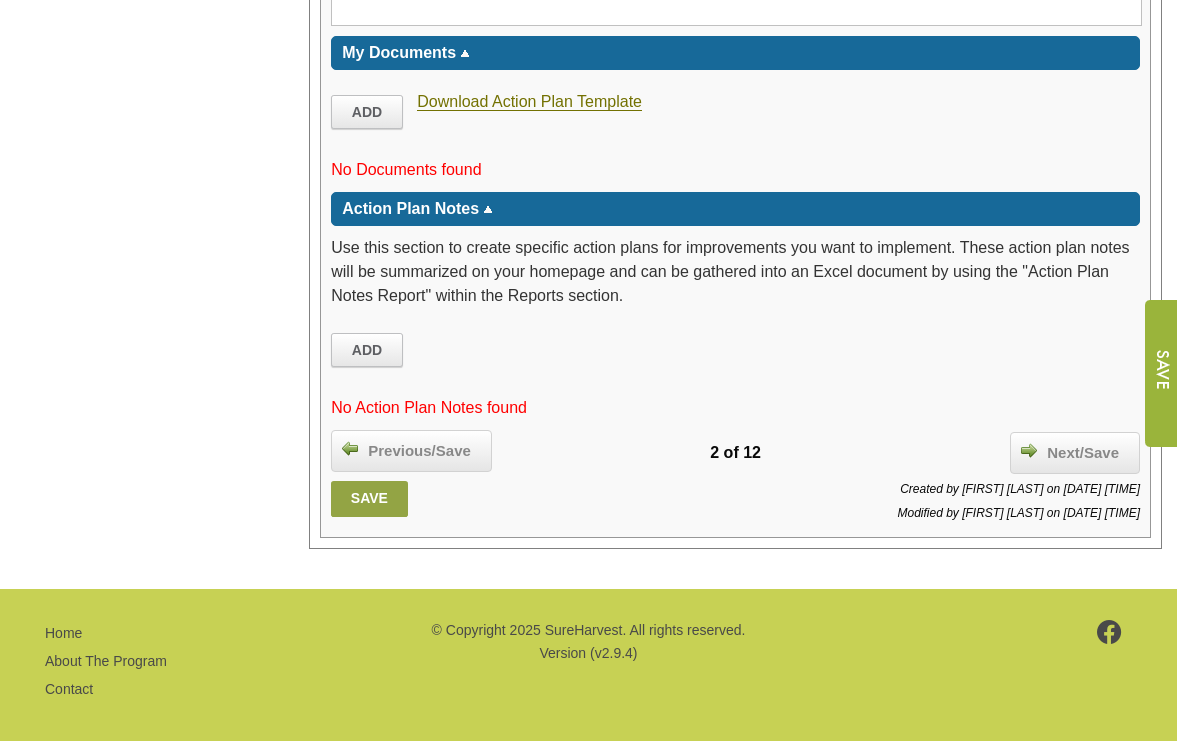 scroll, scrollTop: 2980, scrollLeft: 0, axis: vertical 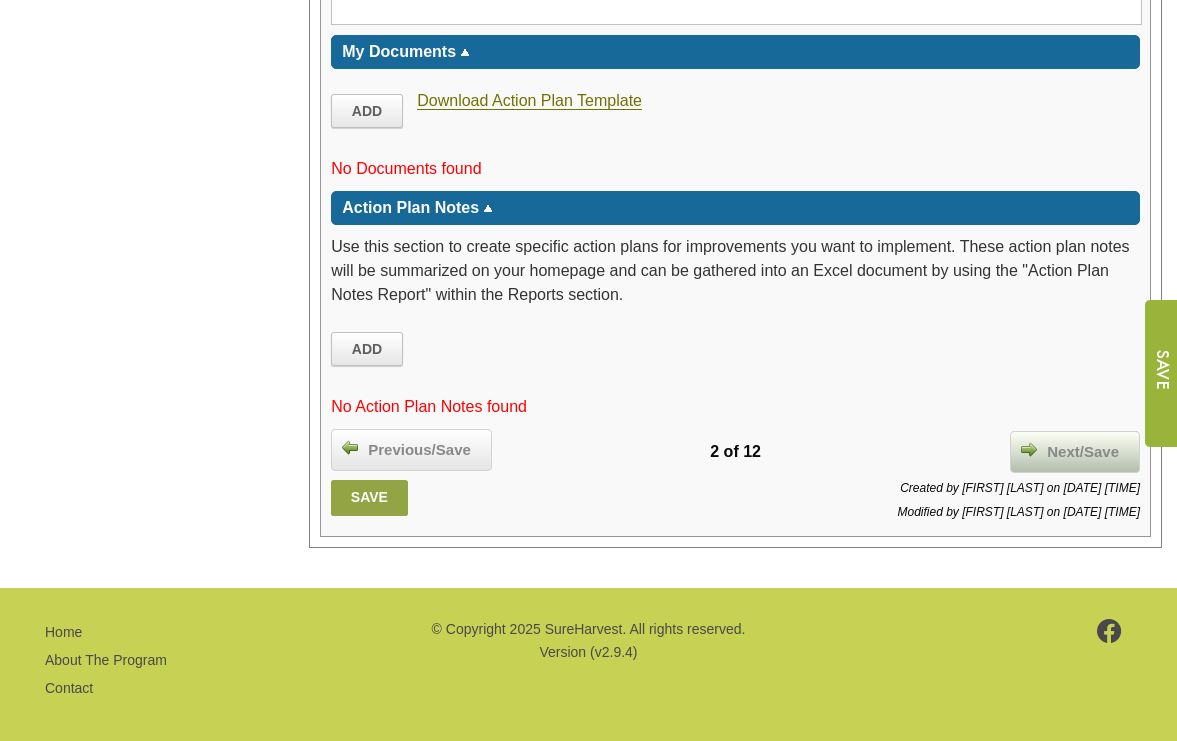 click on "Next/Save" at bounding box center (1083, 452) 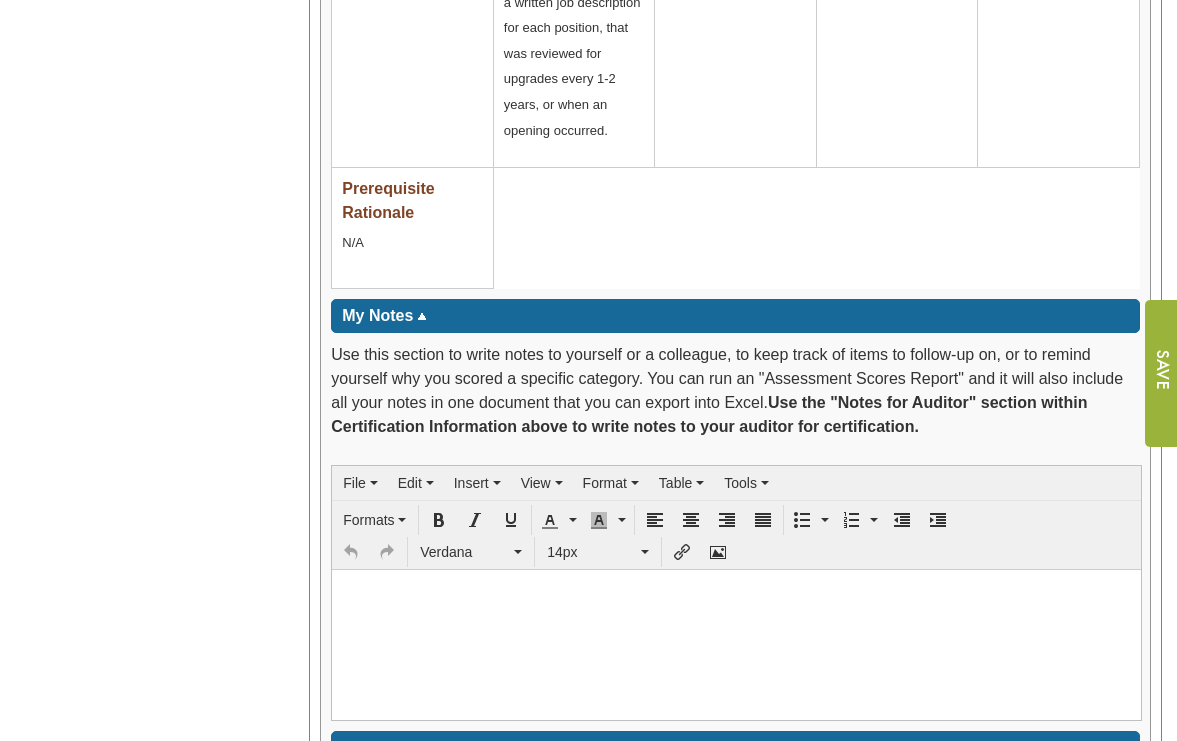 scroll, scrollTop: 4799, scrollLeft: 0, axis: vertical 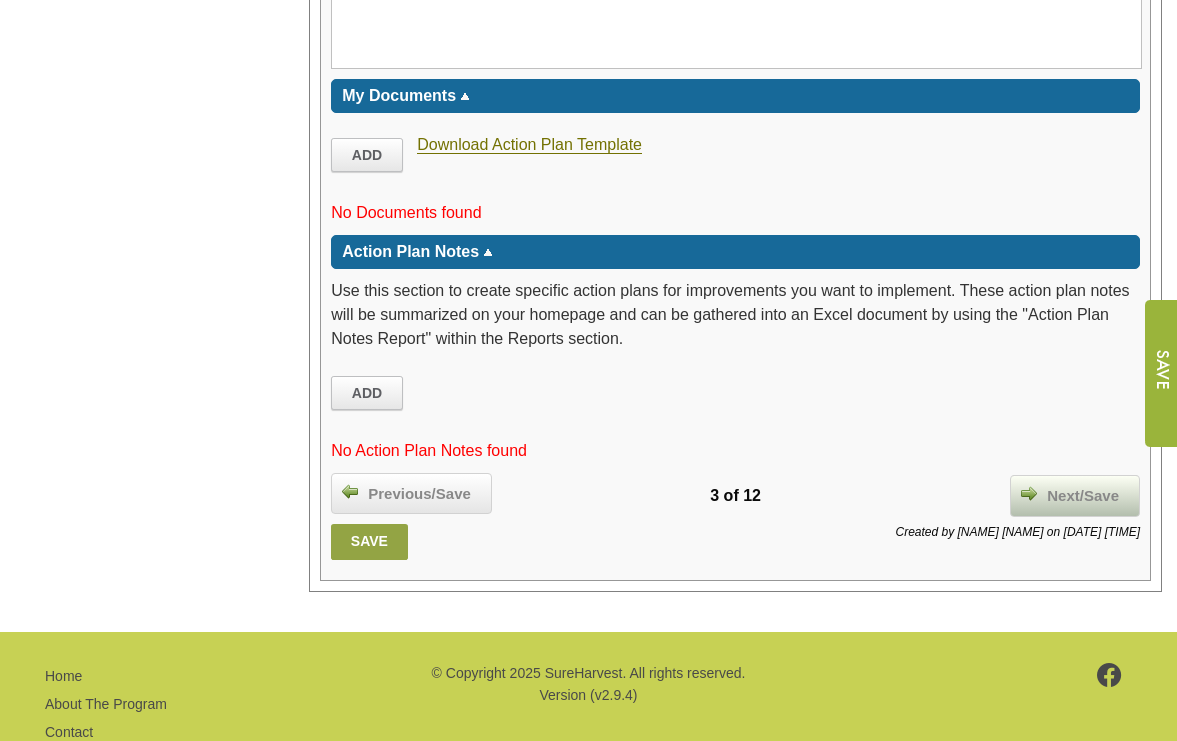click on "Next/Save" at bounding box center [1083, 496] 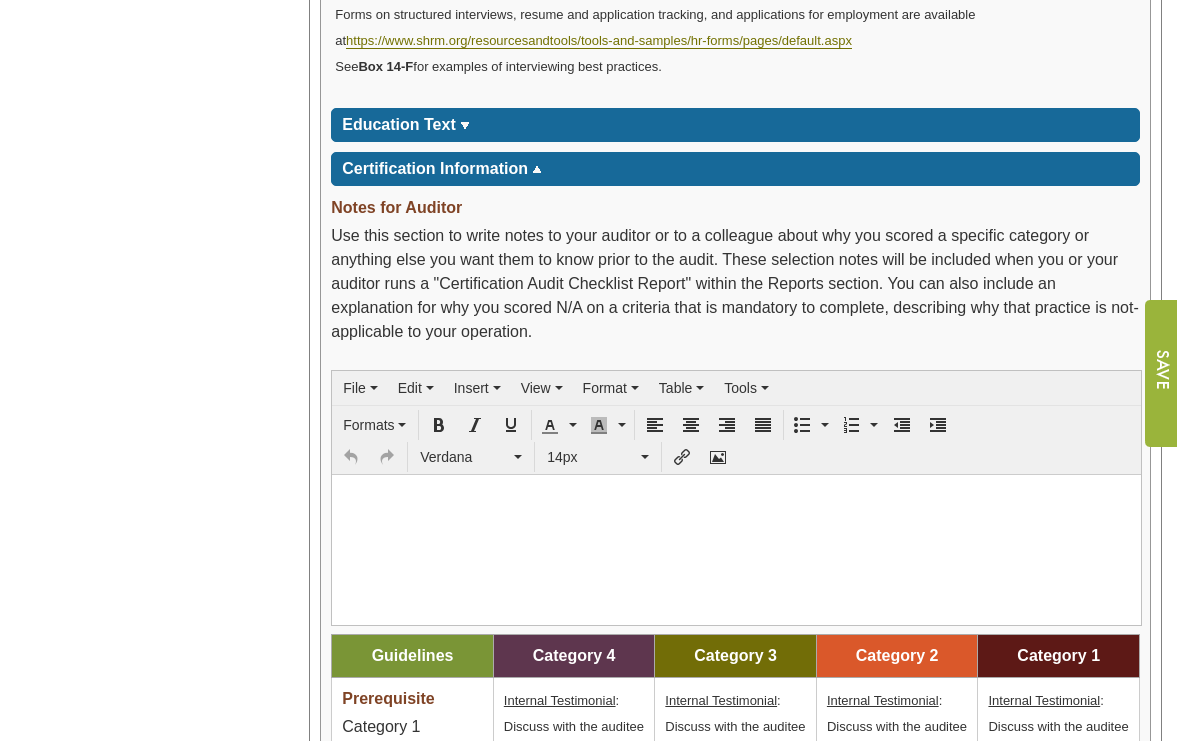scroll, scrollTop: 2214, scrollLeft: 0, axis: vertical 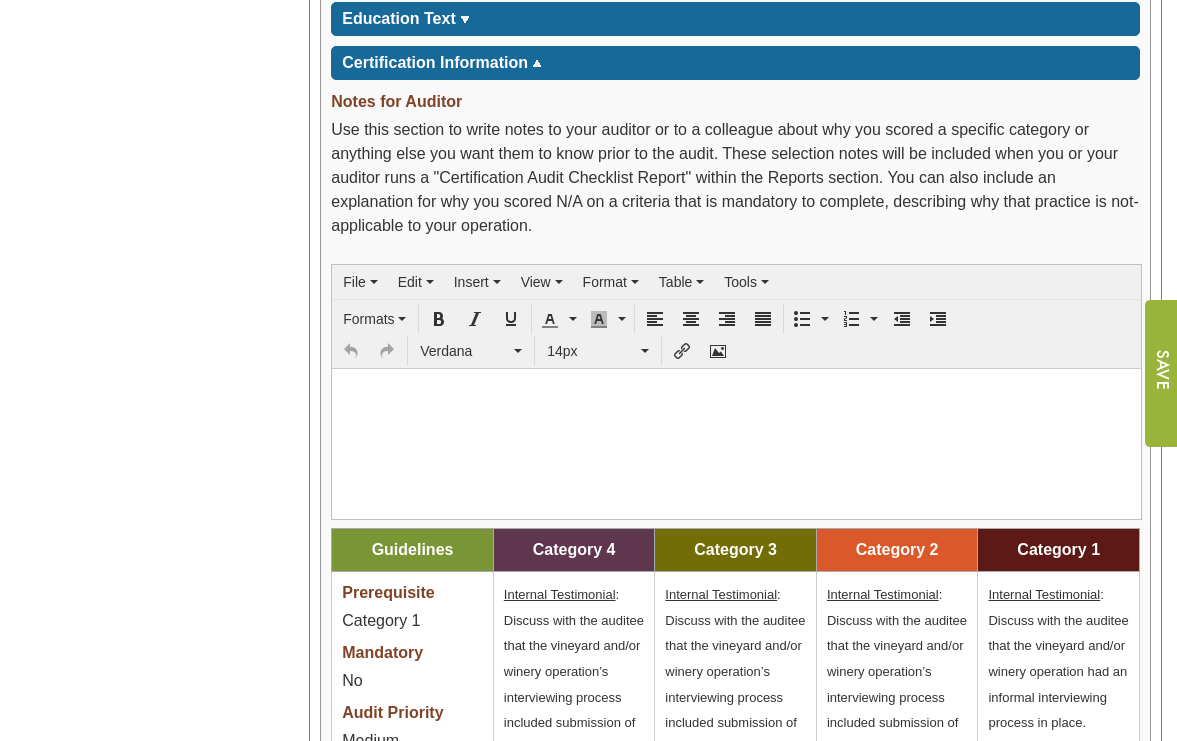 click at bounding box center (736, 392) 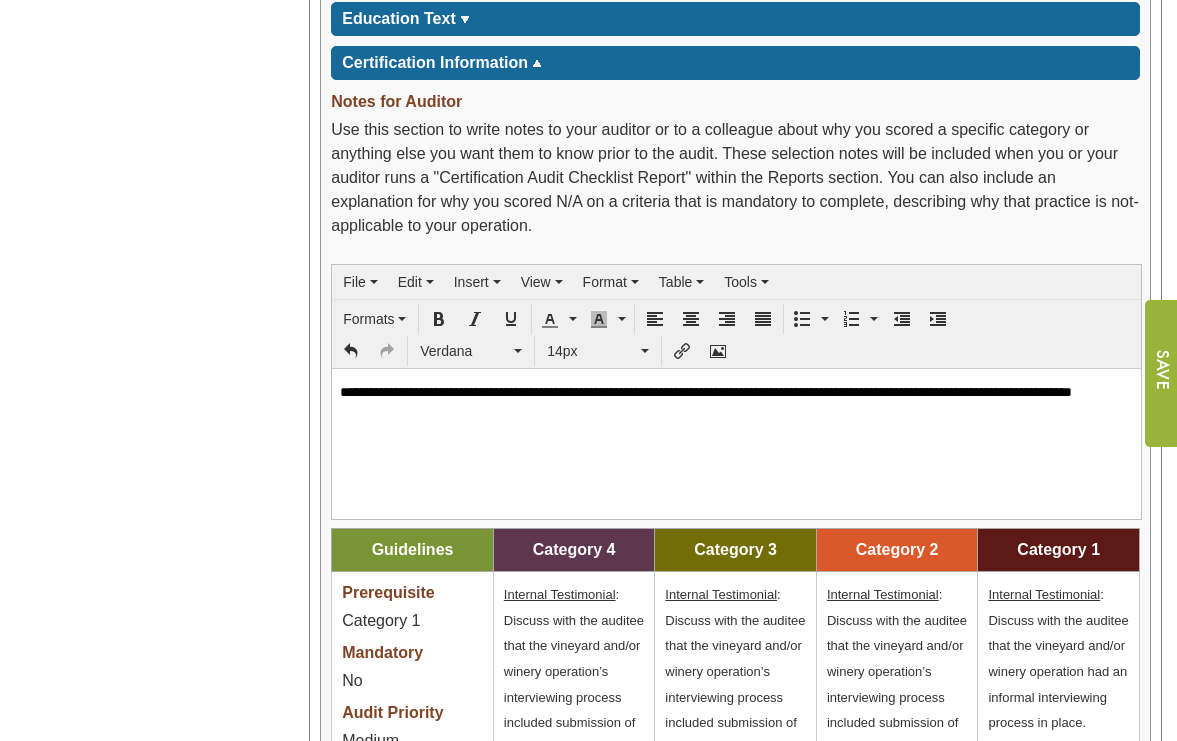 click on "**********" at bounding box center [736, 401] 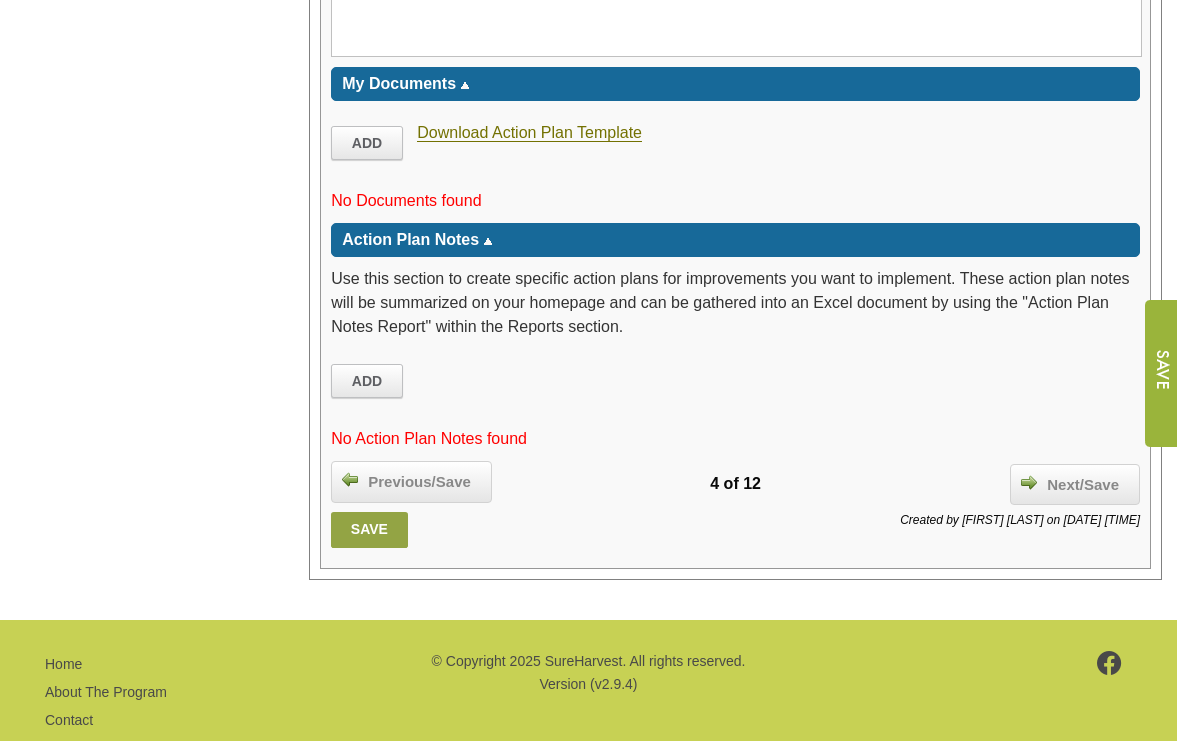 scroll, scrollTop: 4162, scrollLeft: 0, axis: vertical 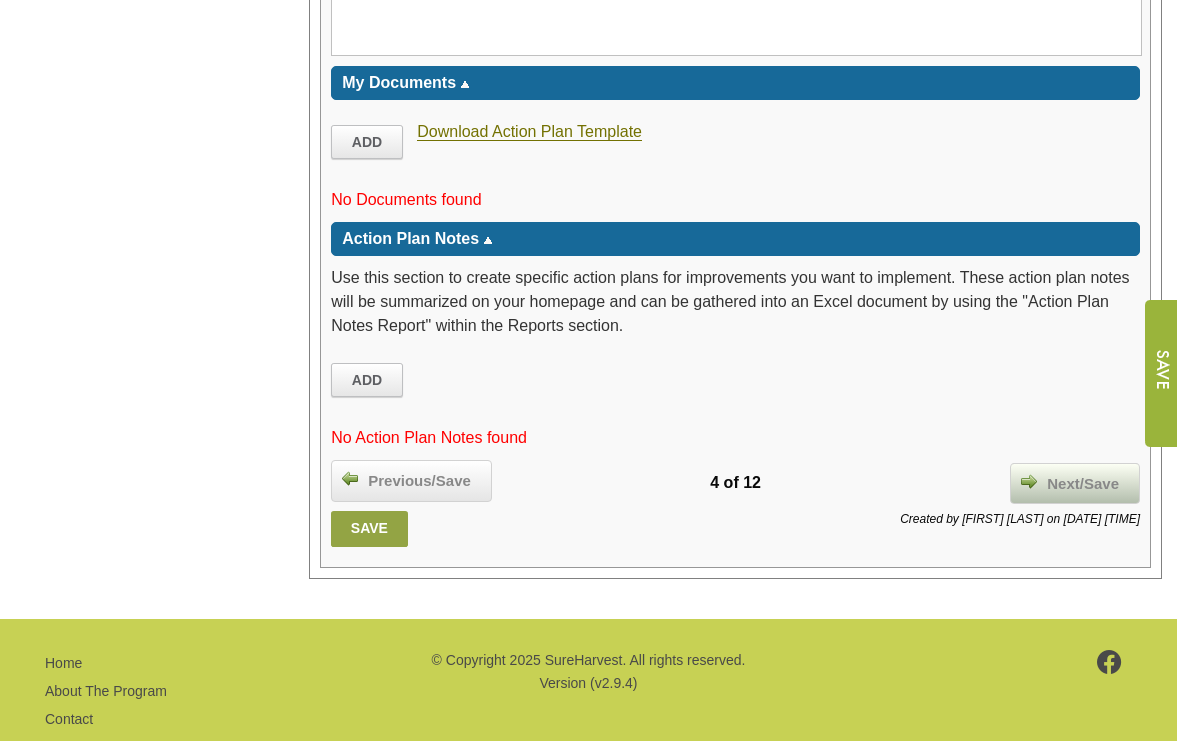 click on "Next/Save" at bounding box center [1083, 484] 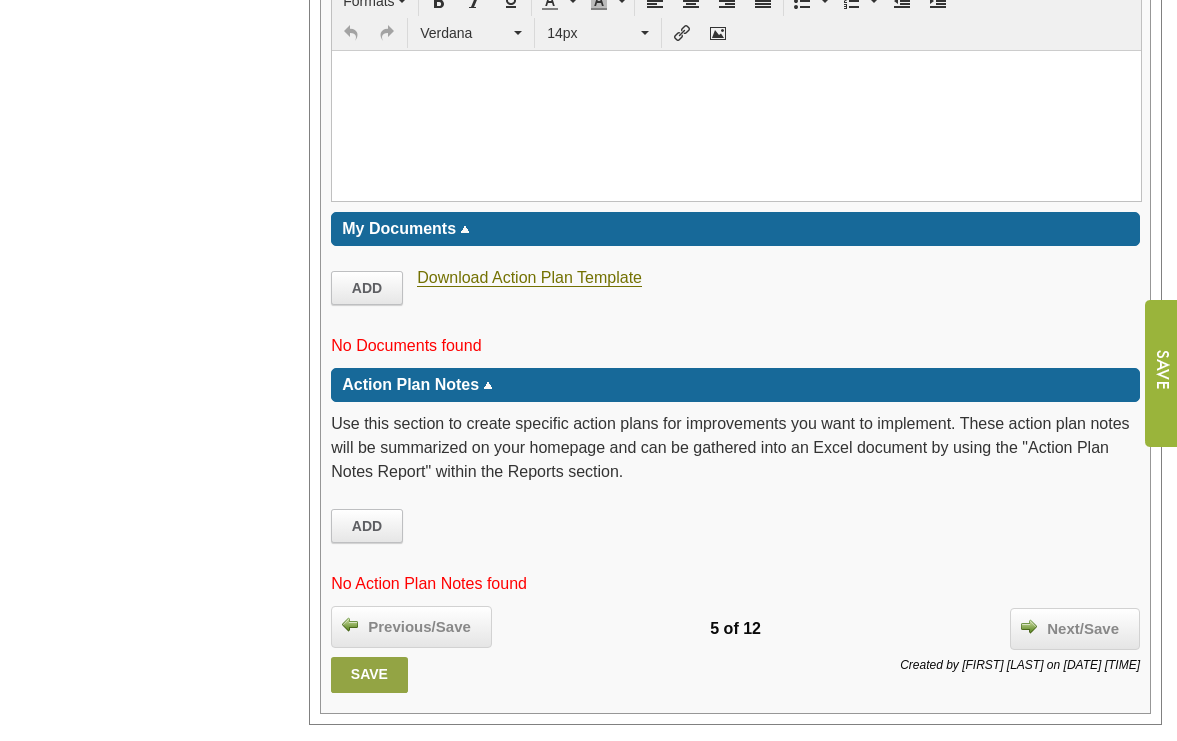 scroll, scrollTop: 4817, scrollLeft: 0, axis: vertical 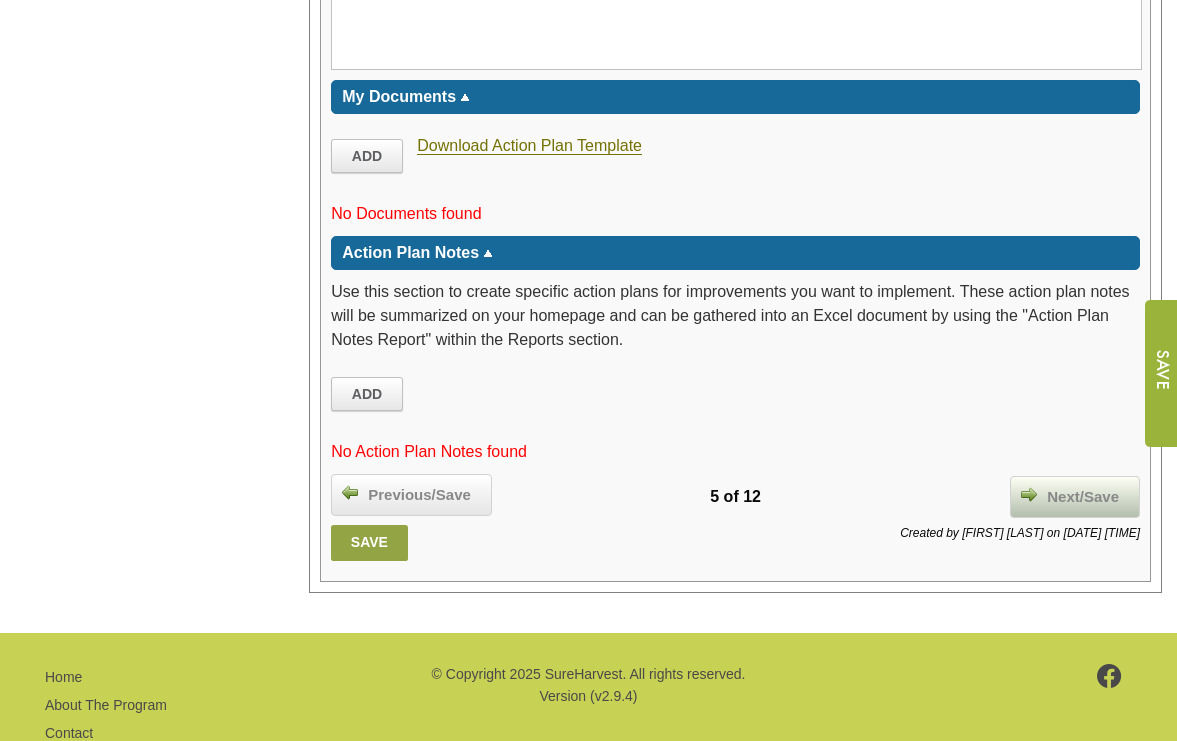click on "Next/Save" at bounding box center (1083, 497) 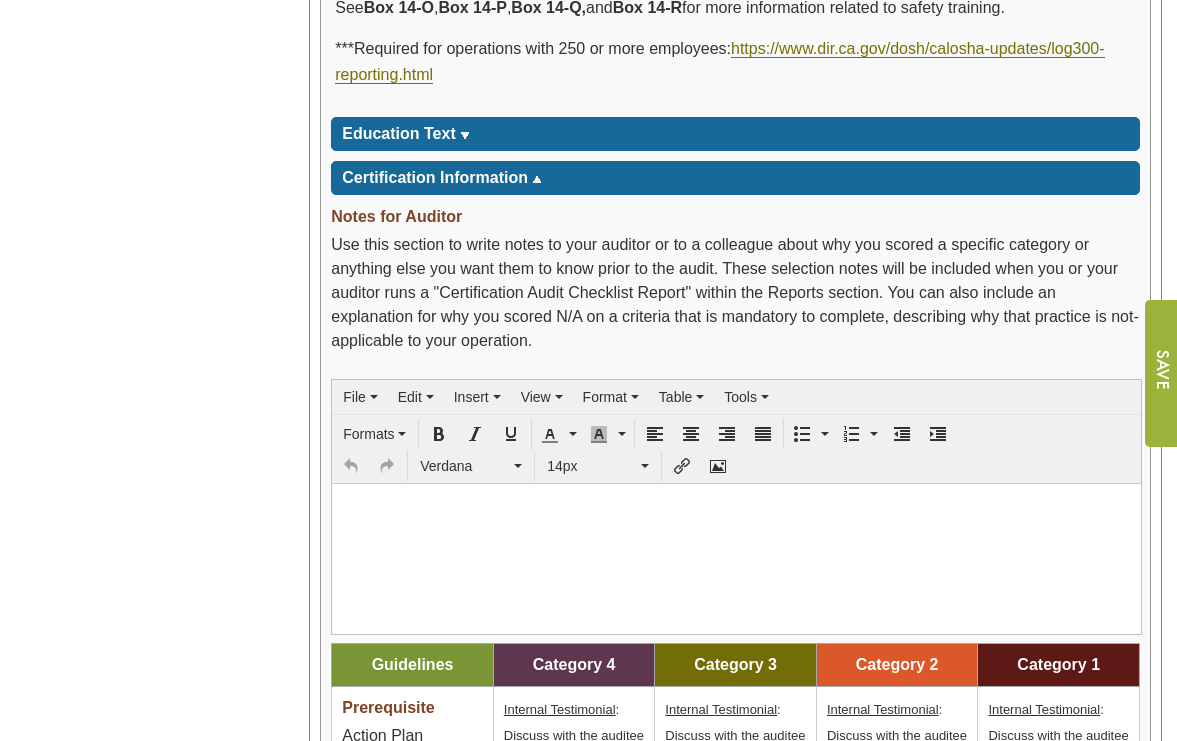 scroll, scrollTop: 2698, scrollLeft: 0, axis: vertical 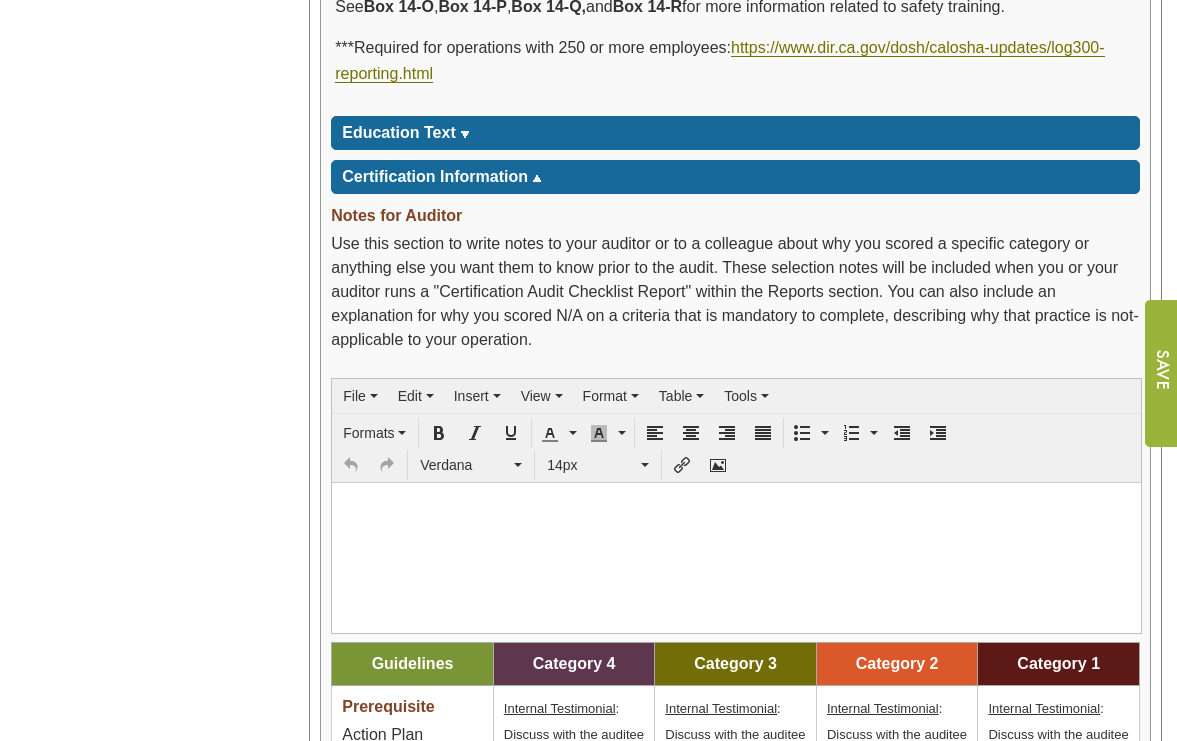 click at bounding box center (736, 506) 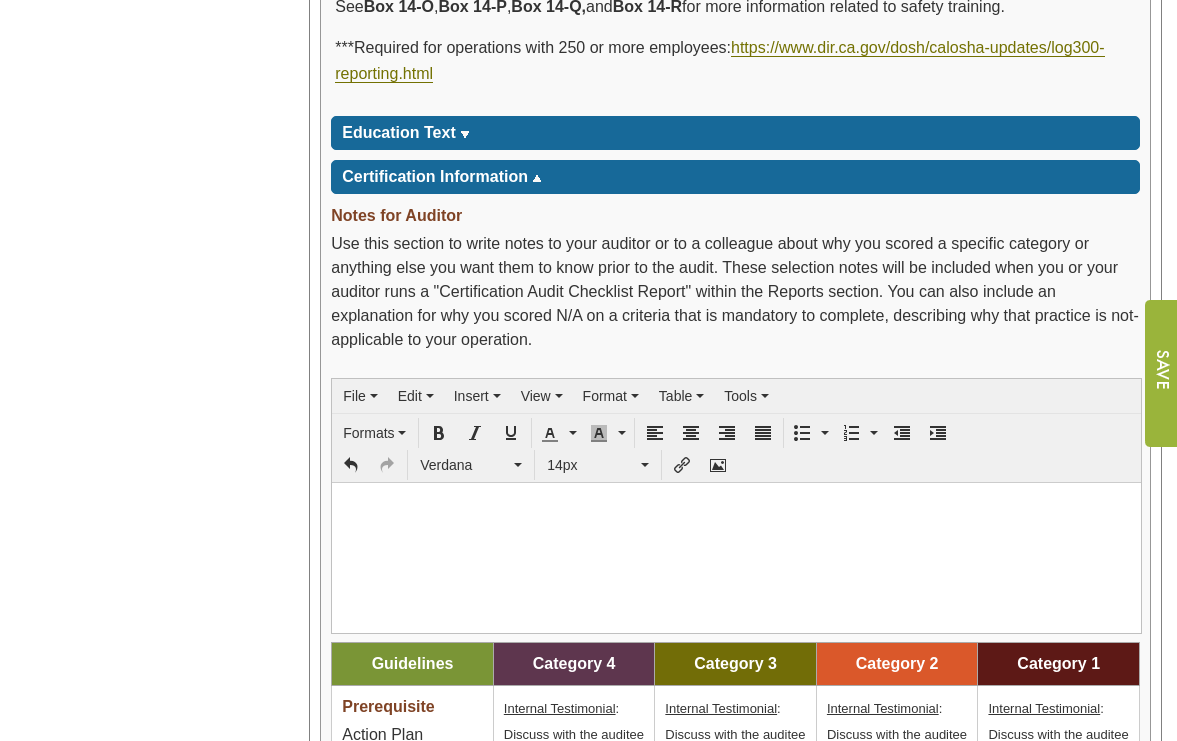 type 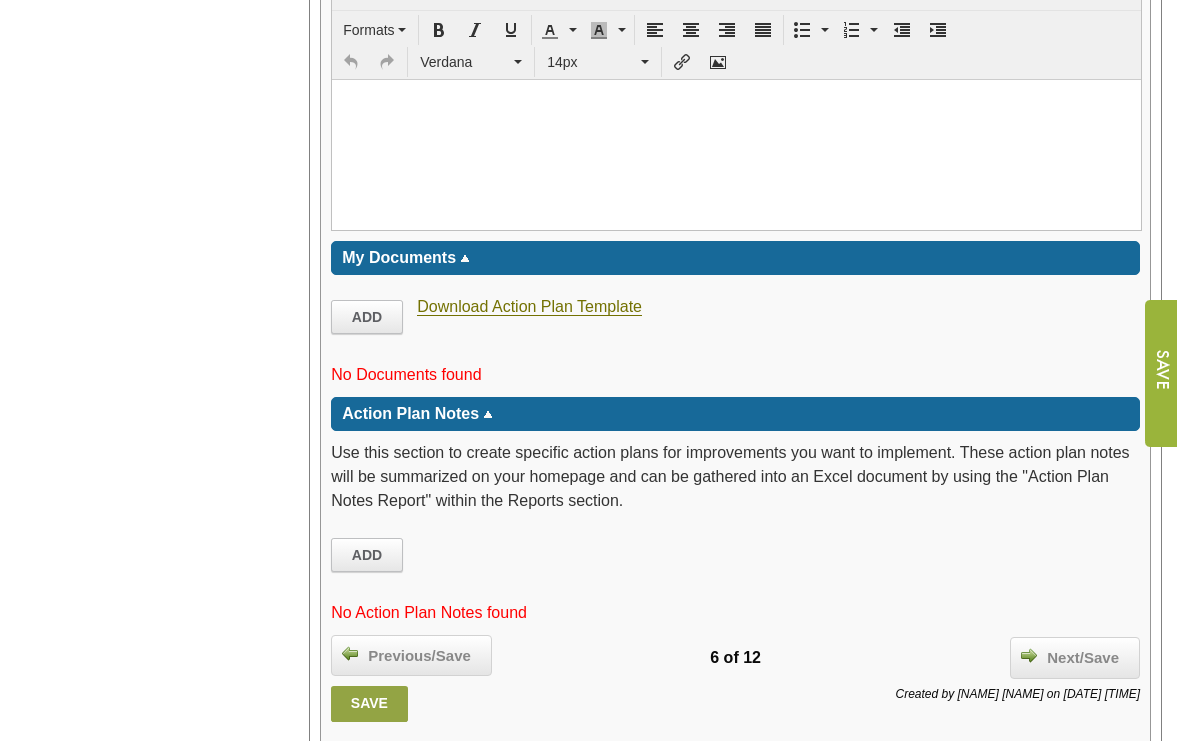 scroll, scrollTop: 4801, scrollLeft: 0, axis: vertical 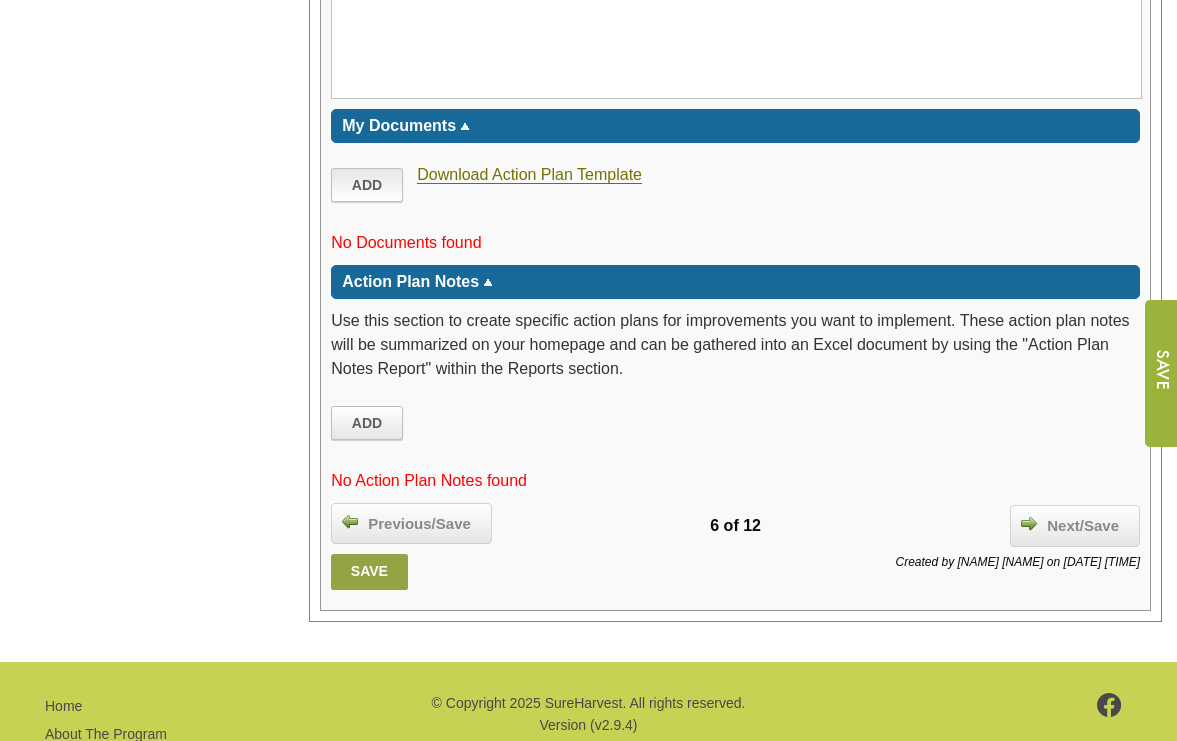 click on "Add" at bounding box center [367, 185] 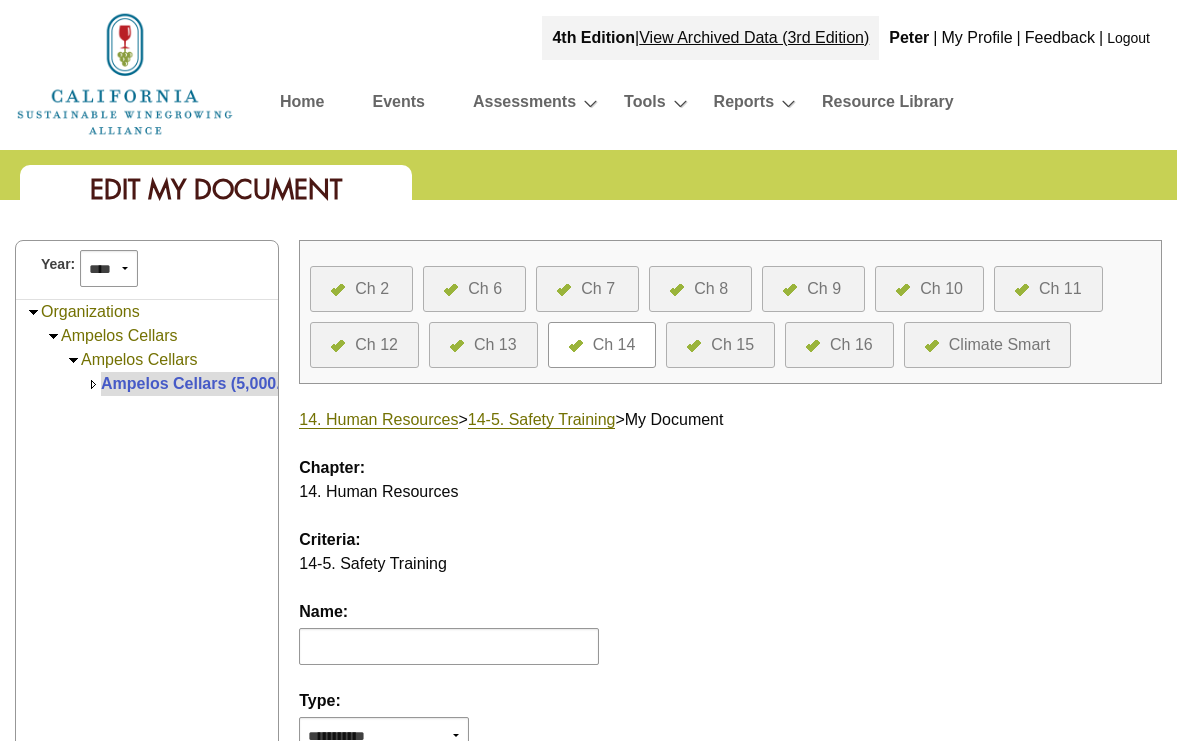 scroll, scrollTop: 0, scrollLeft: 0, axis: both 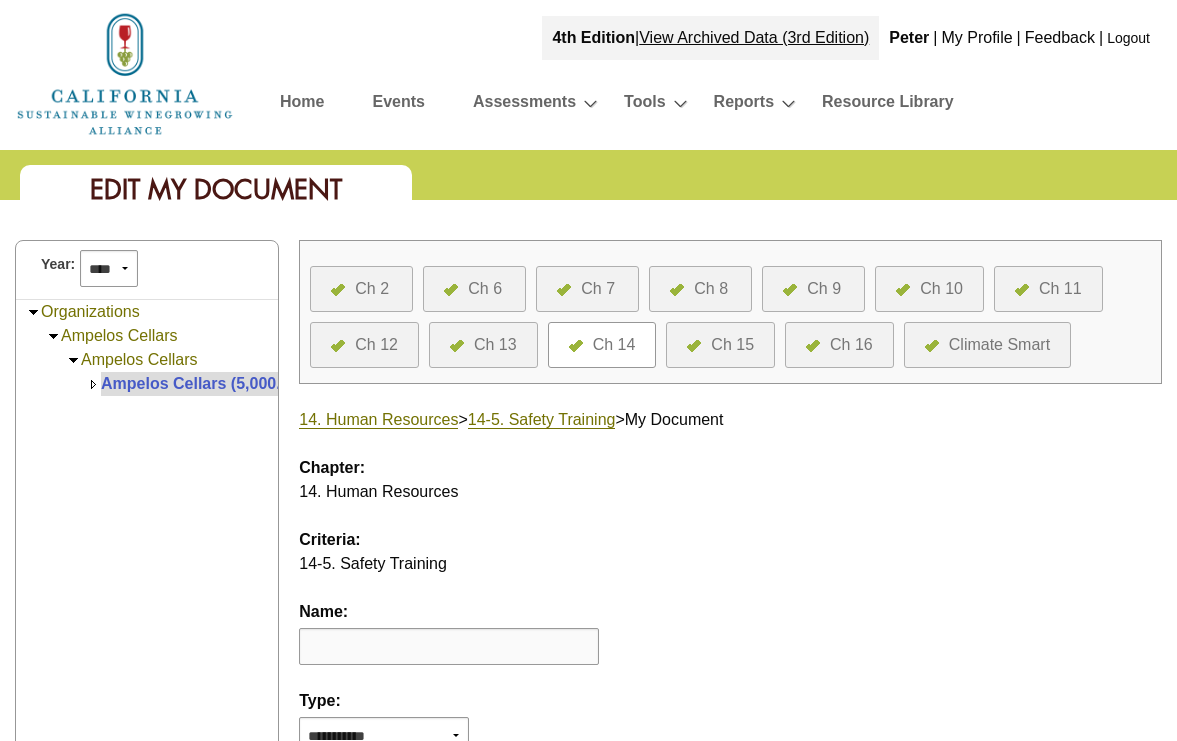 click at bounding box center (449, 646) 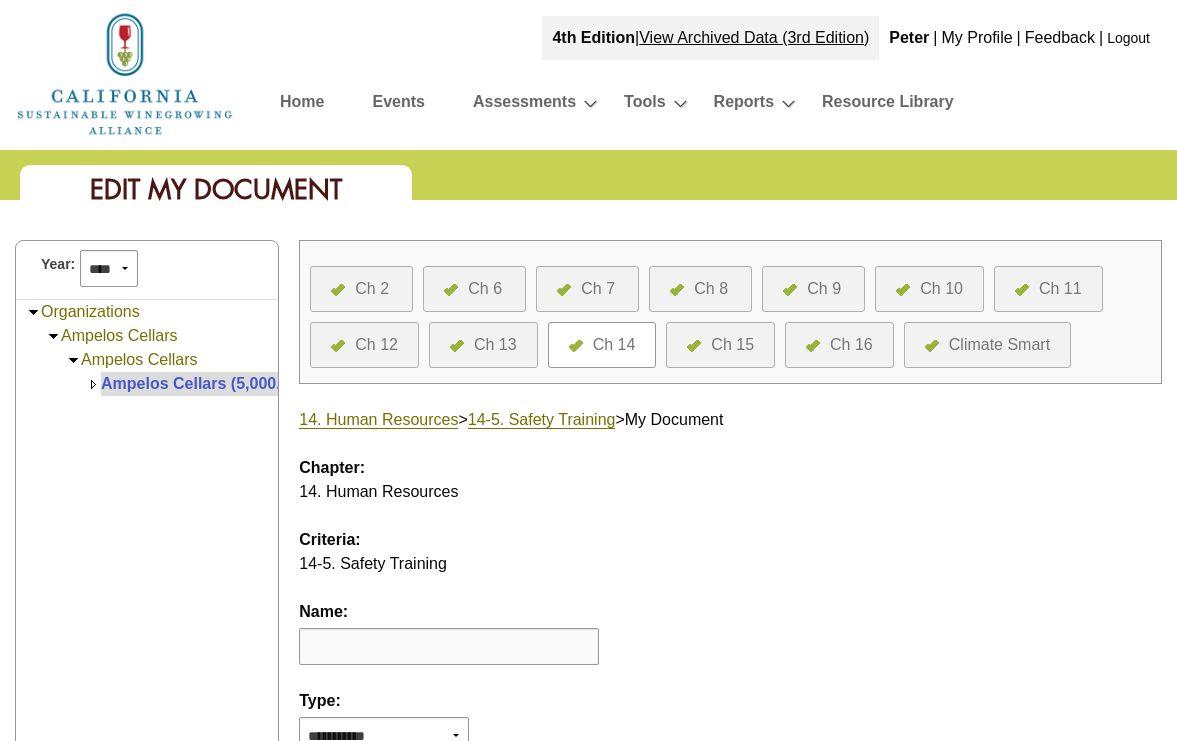 paste on "**********" 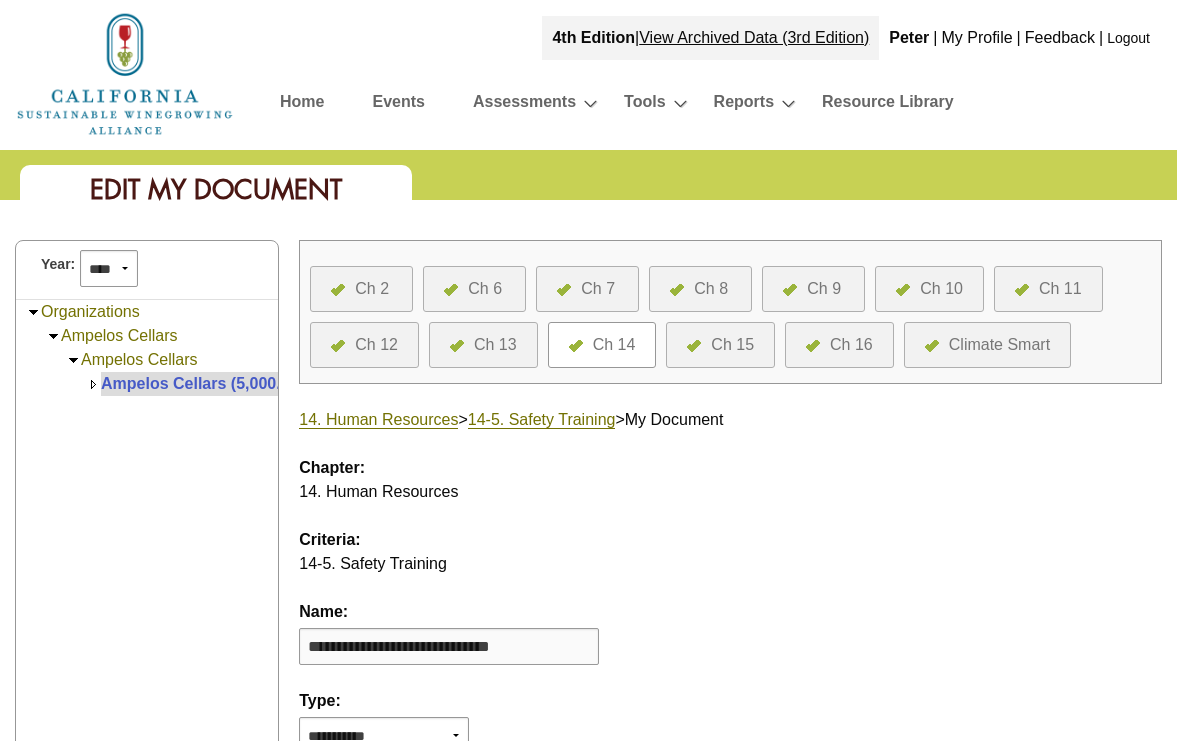 type on "**********" 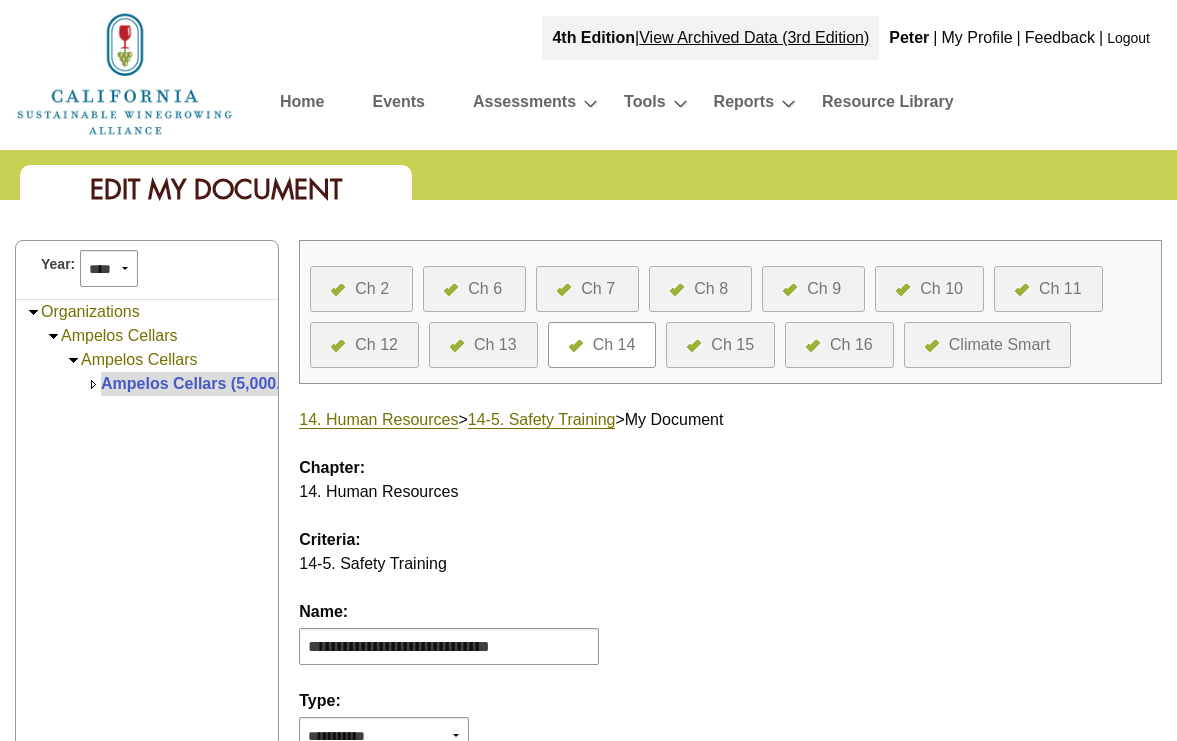 scroll, scrollTop: 13, scrollLeft: 0, axis: vertical 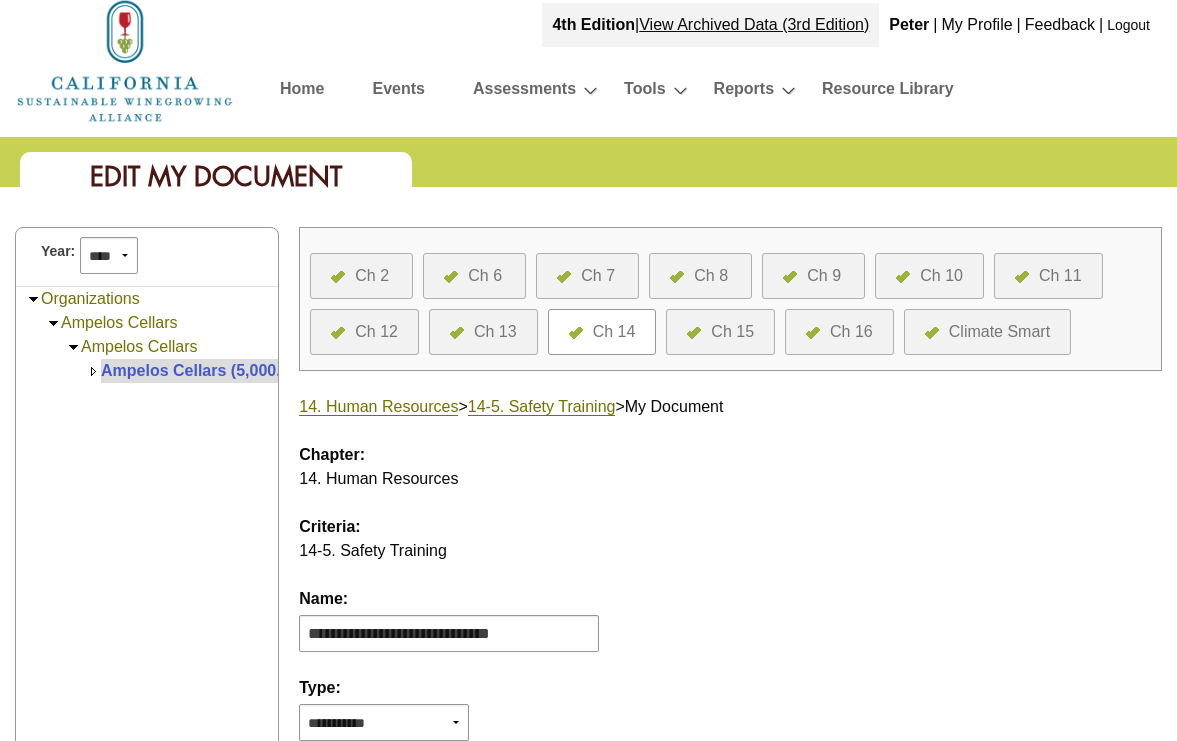select on "*" 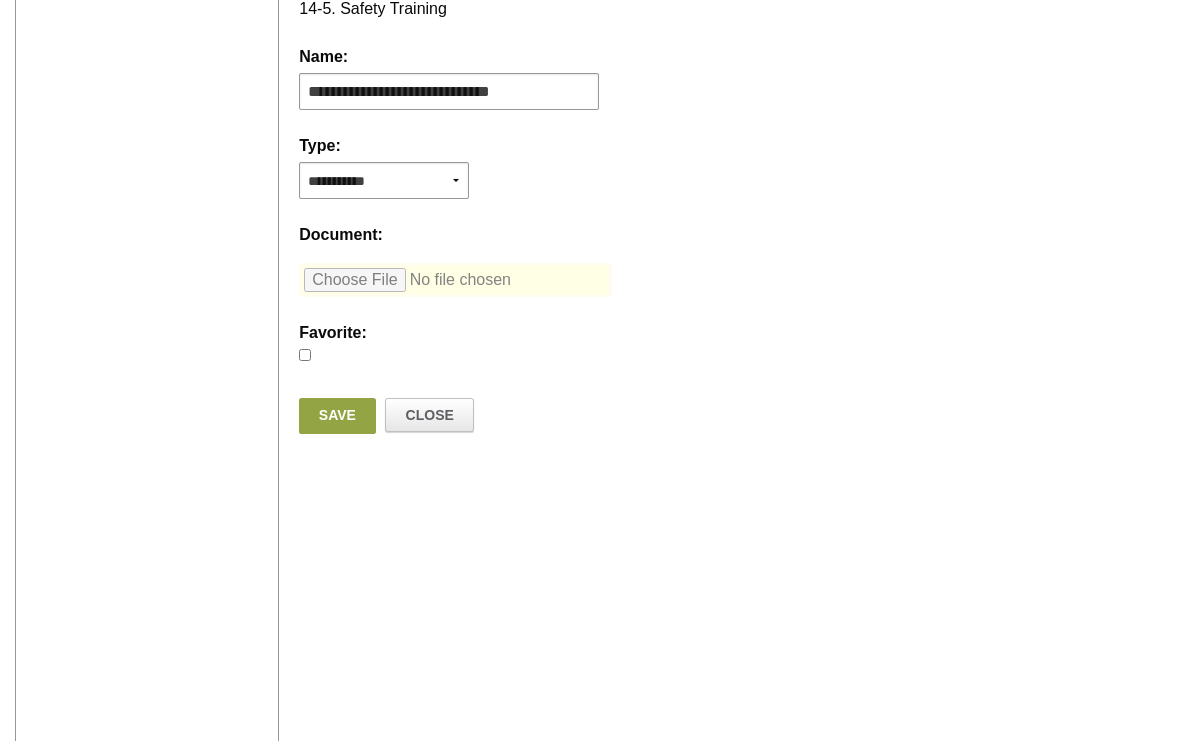 scroll, scrollTop: 583, scrollLeft: 0, axis: vertical 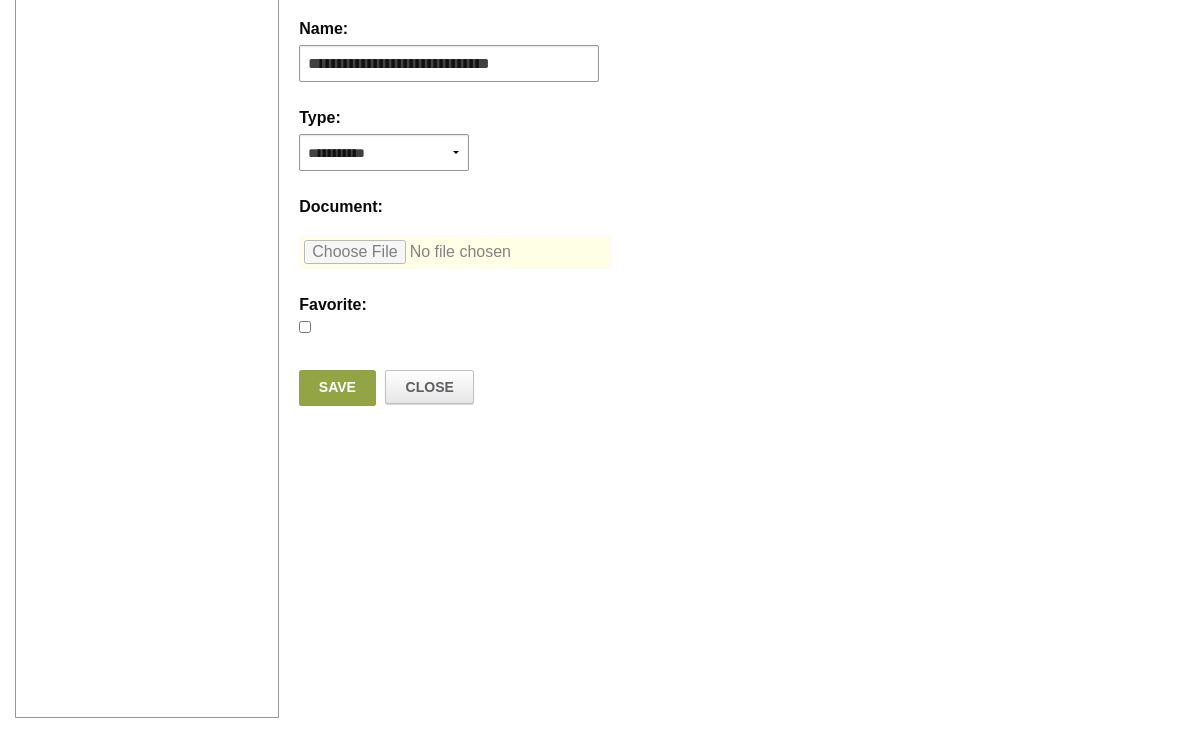click at bounding box center [455, 252] 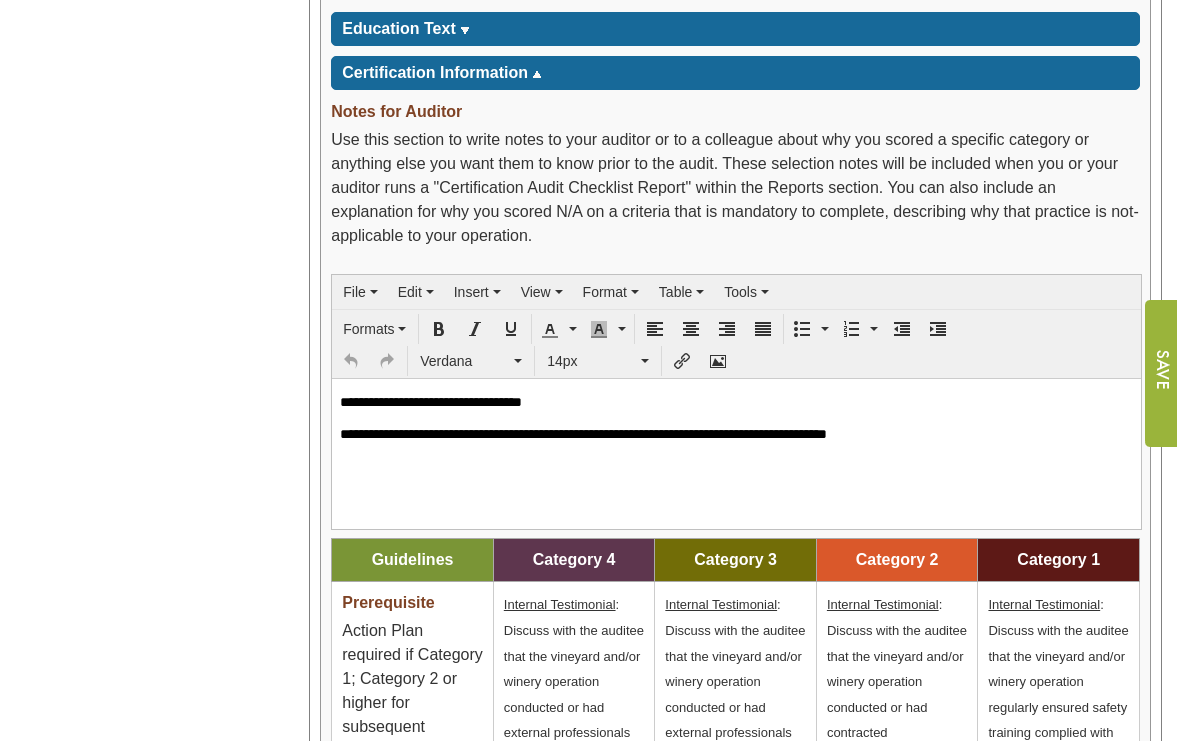 scroll, scrollTop: 2804, scrollLeft: 0, axis: vertical 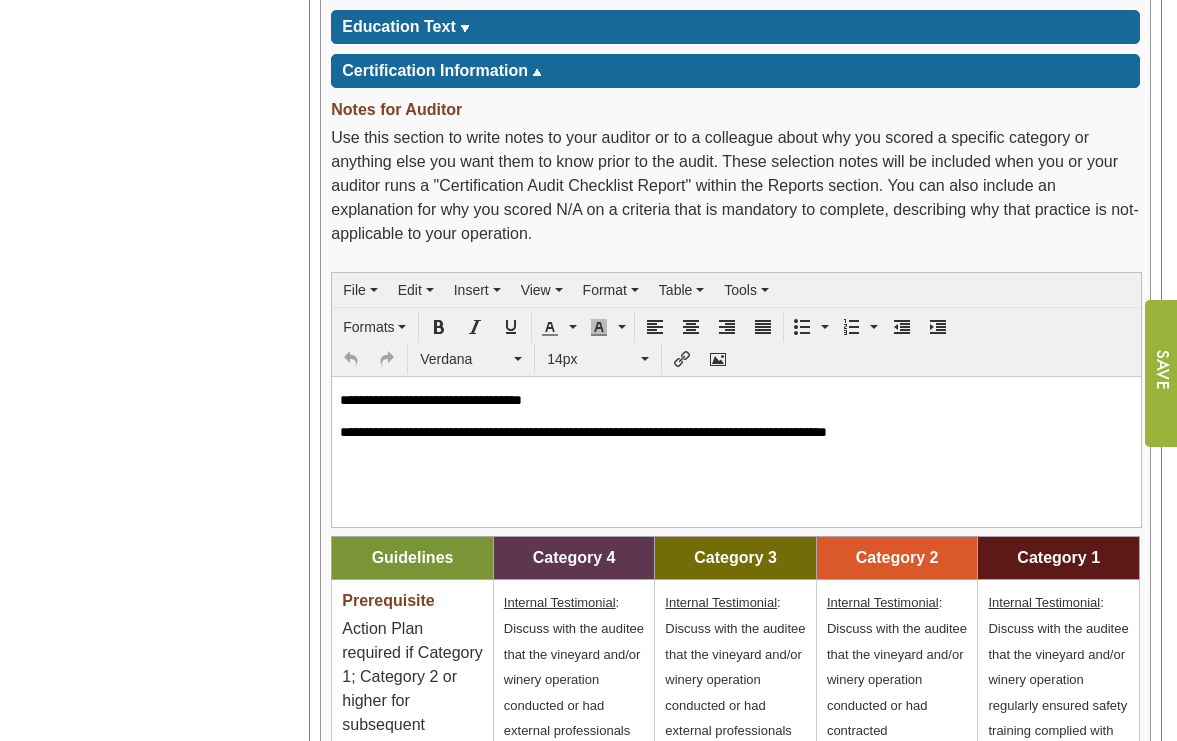 click on "**********" at bounding box center [736, 432] 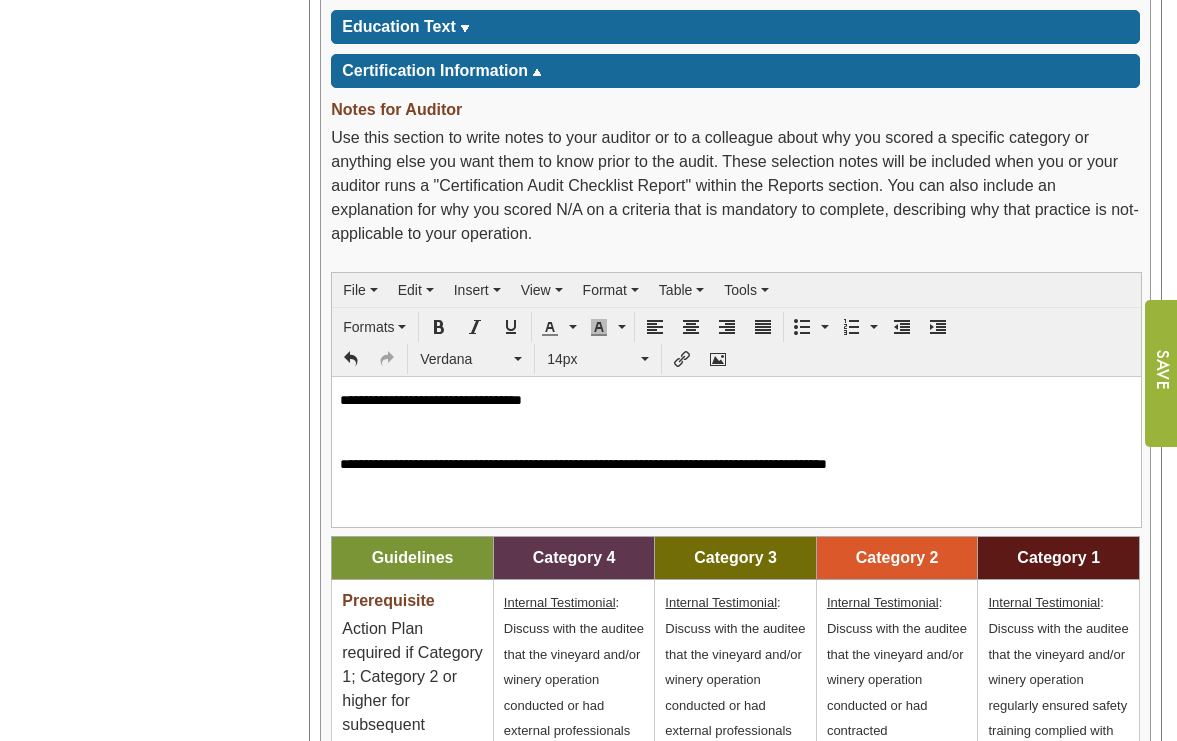 type 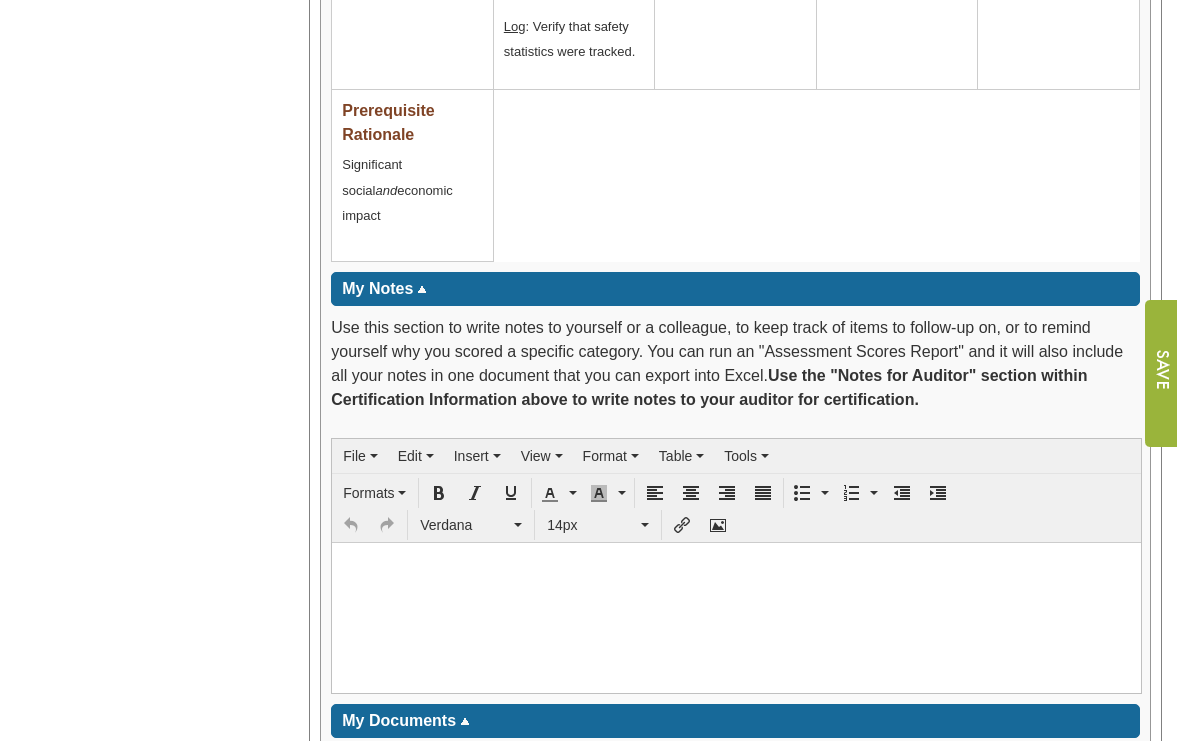 scroll, scrollTop: 4869, scrollLeft: 0, axis: vertical 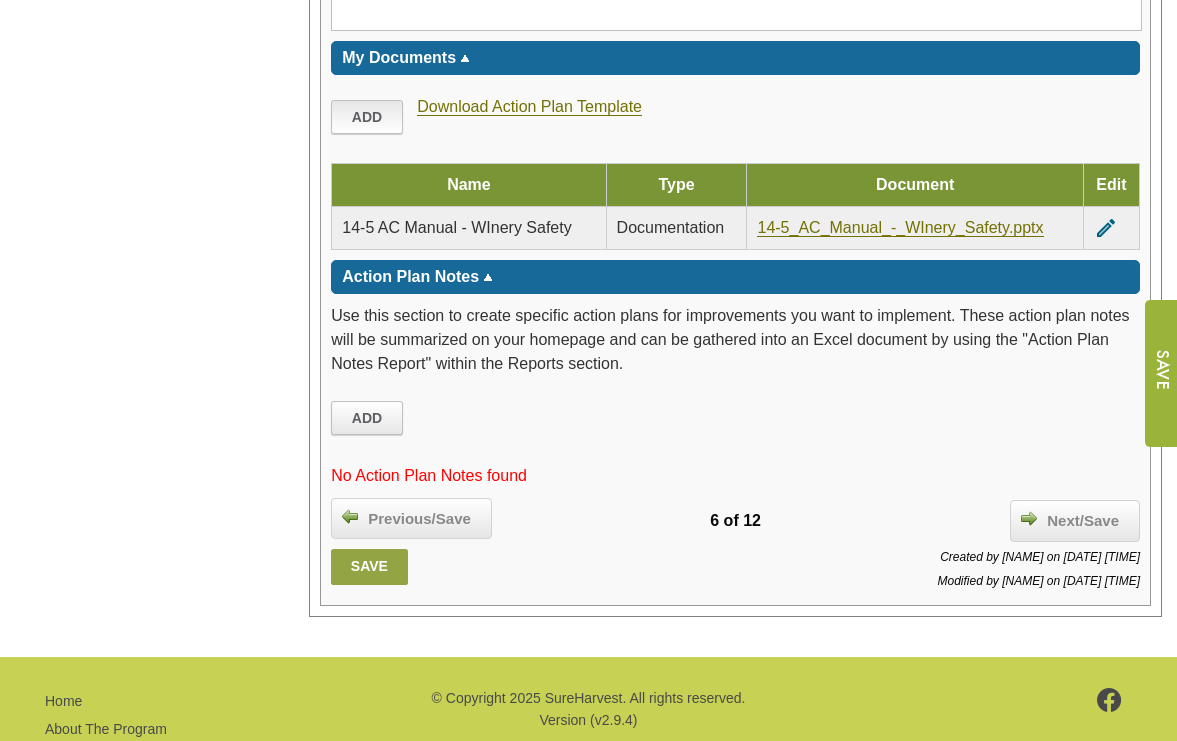 click on "Add" at bounding box center (367, 117) 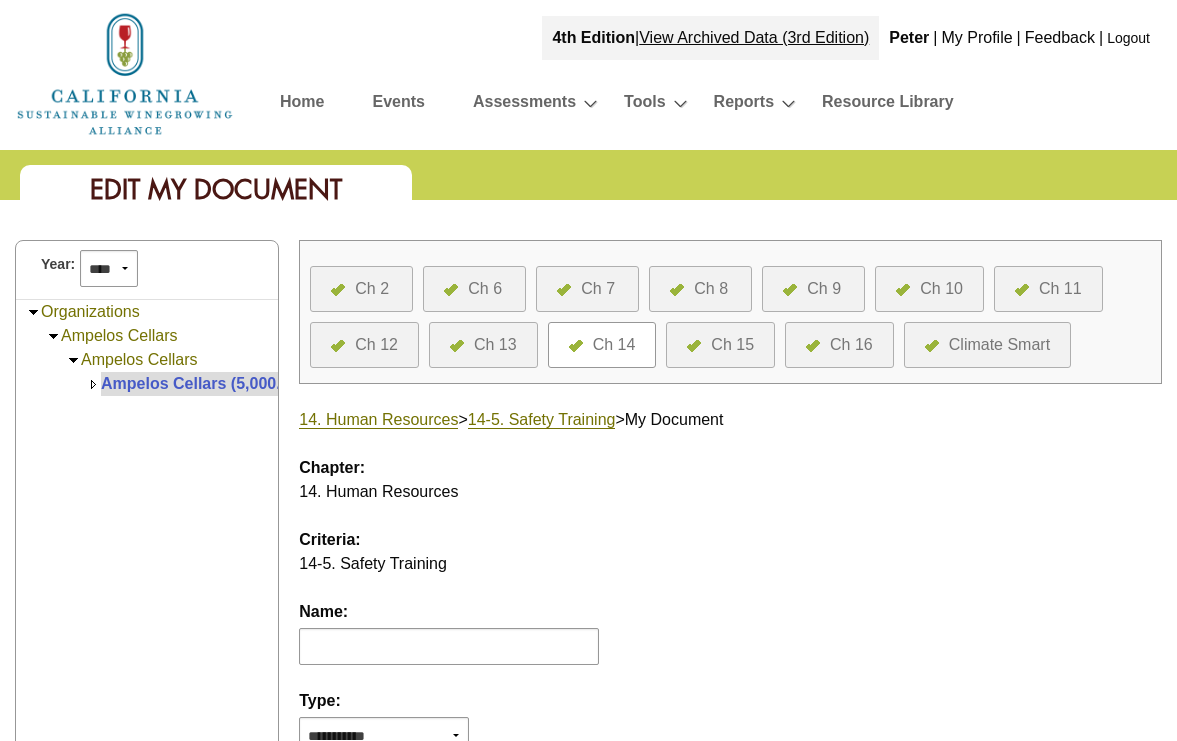 scroll, scrollTop: 0, scrollLeft: 0, axis: both 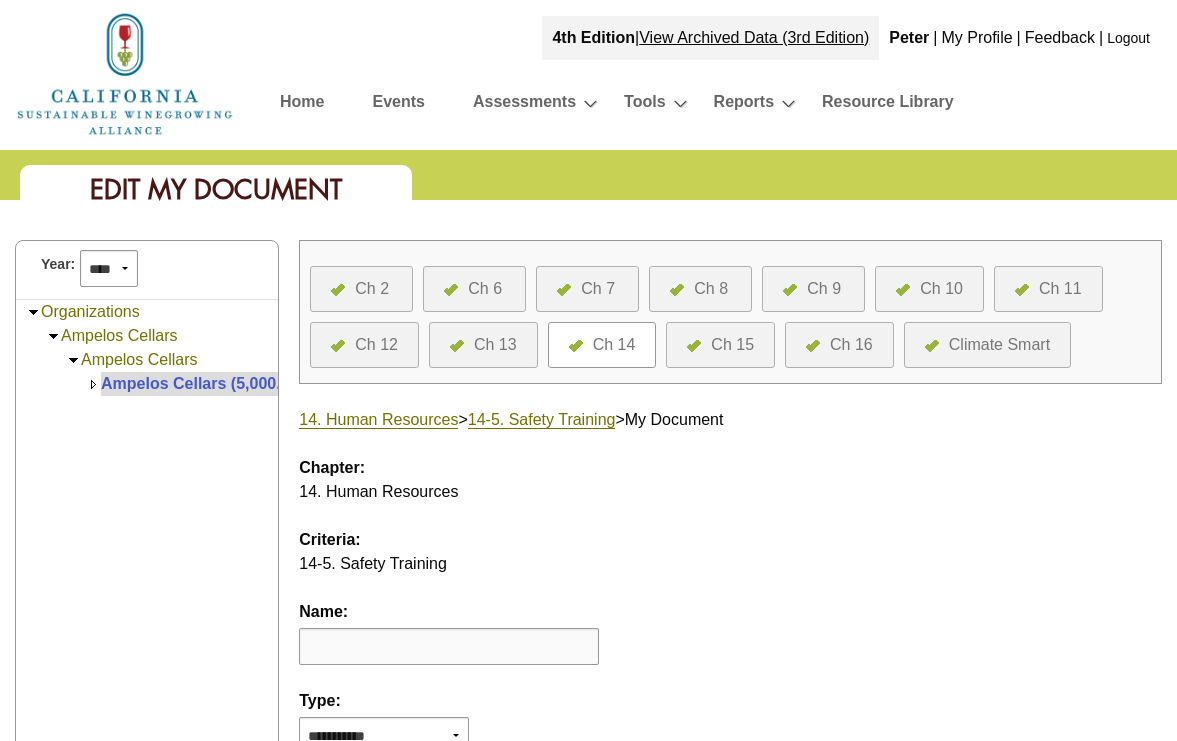click at bounding box center (449, 646) 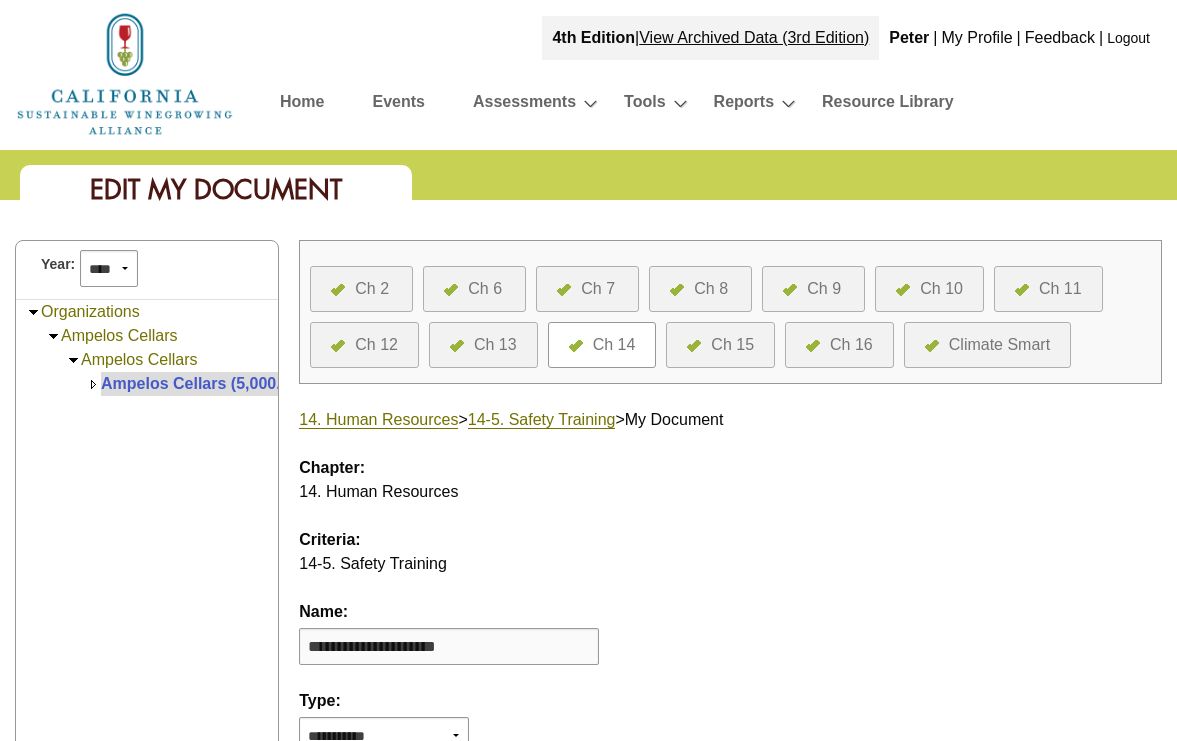 type on "**********" 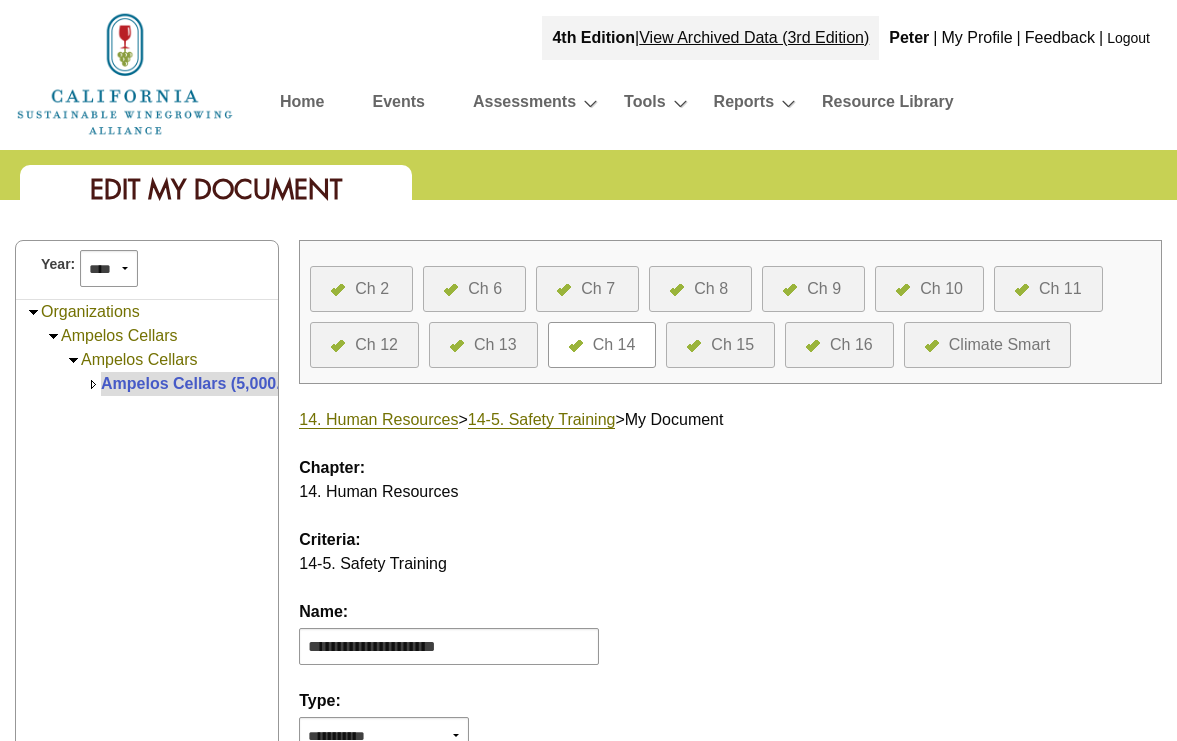 scroll, scrollTop: 13, scrollLeft: 0, axis: vertical 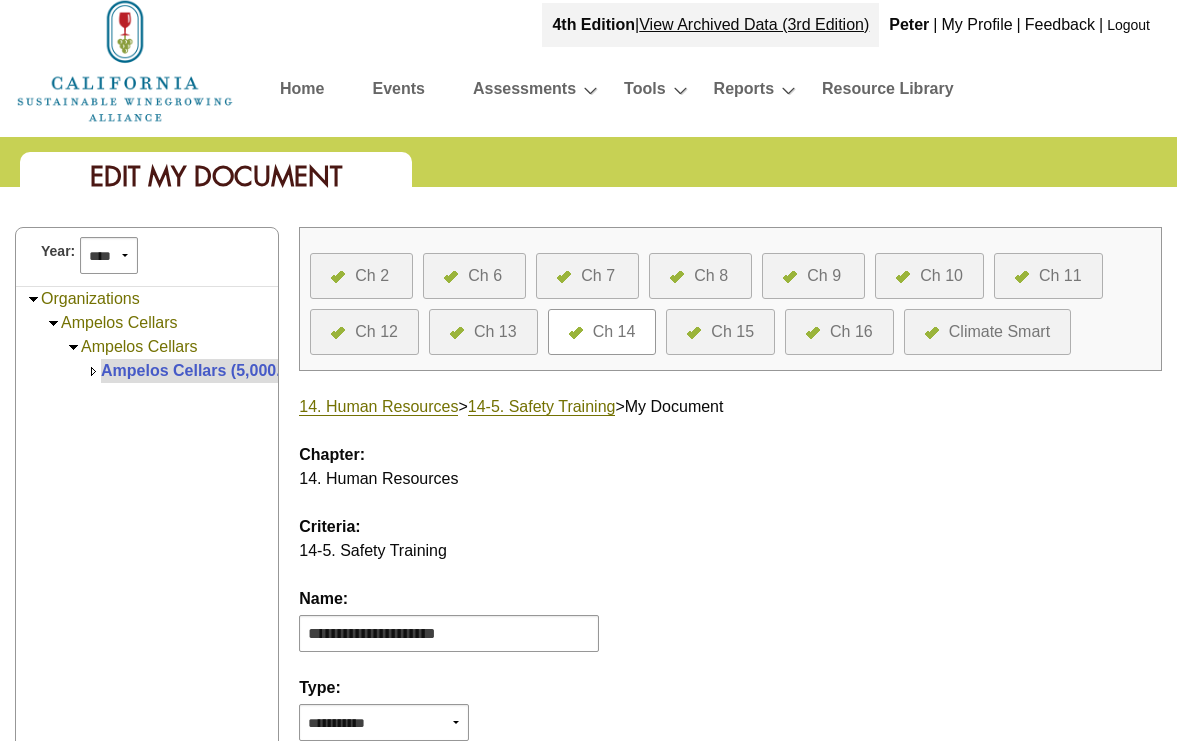 select on "*" 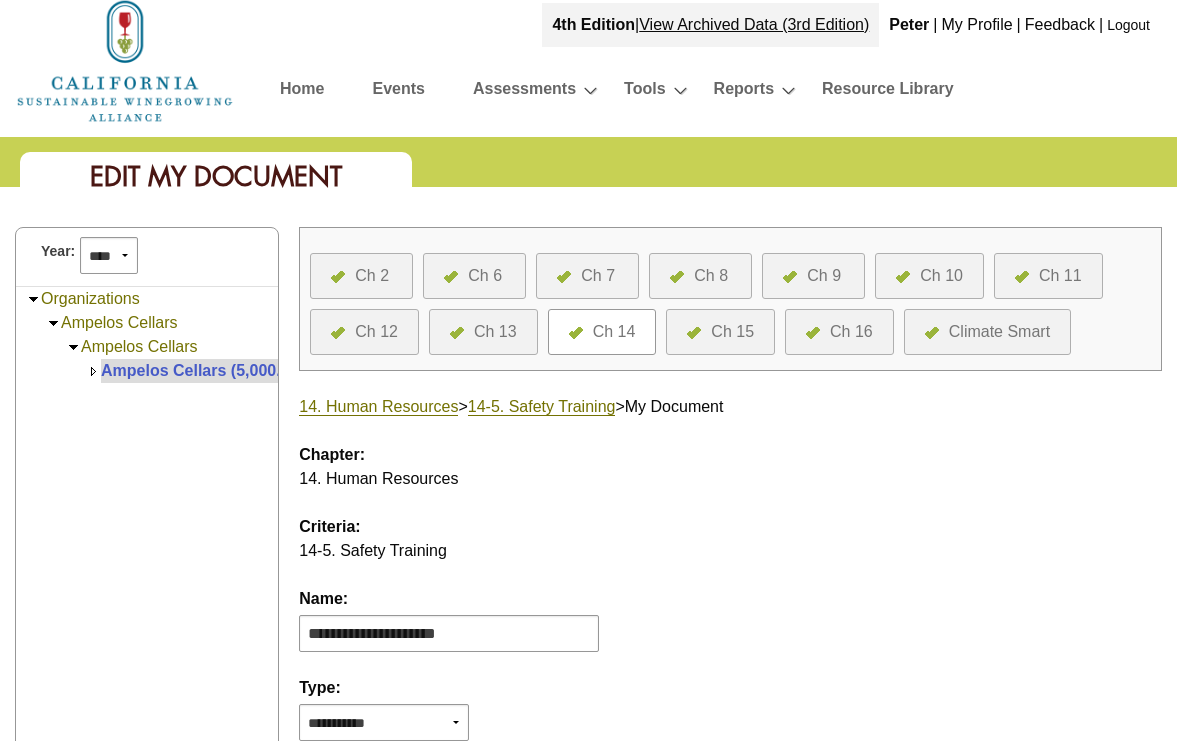 scroll, scrollTop: 464, scrollLeft: 0, axis: vertical 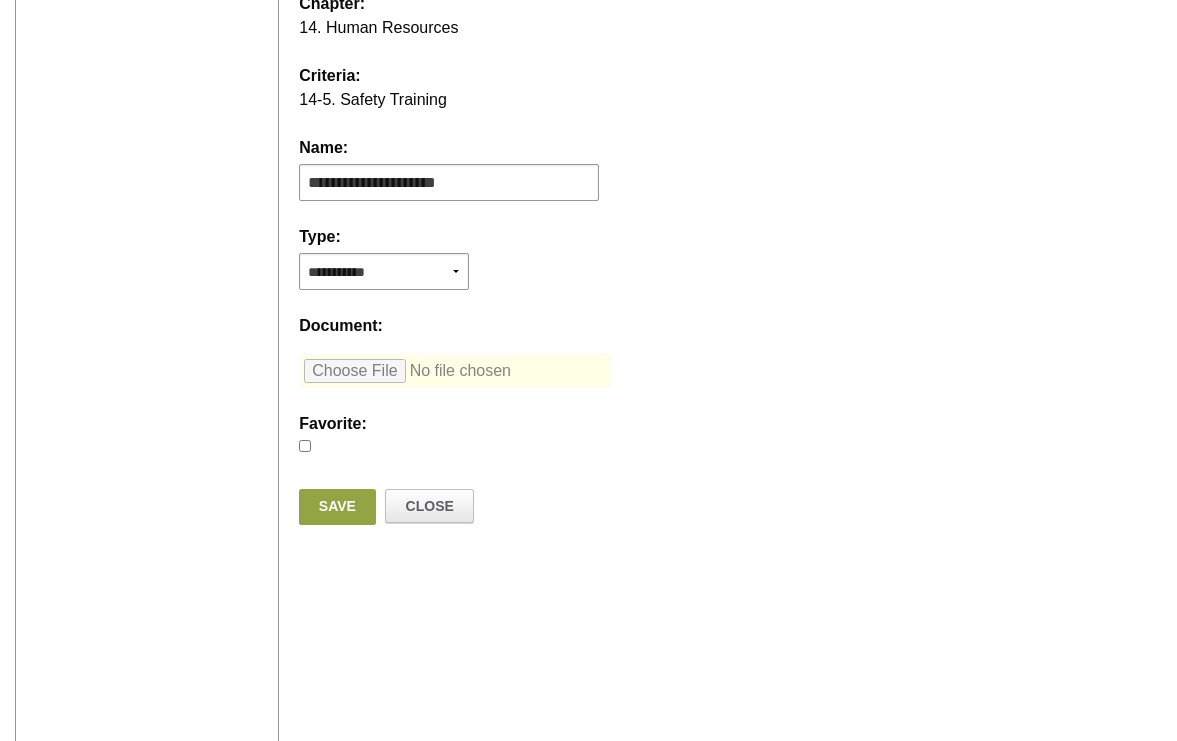 click at bounding box center (455, 371) 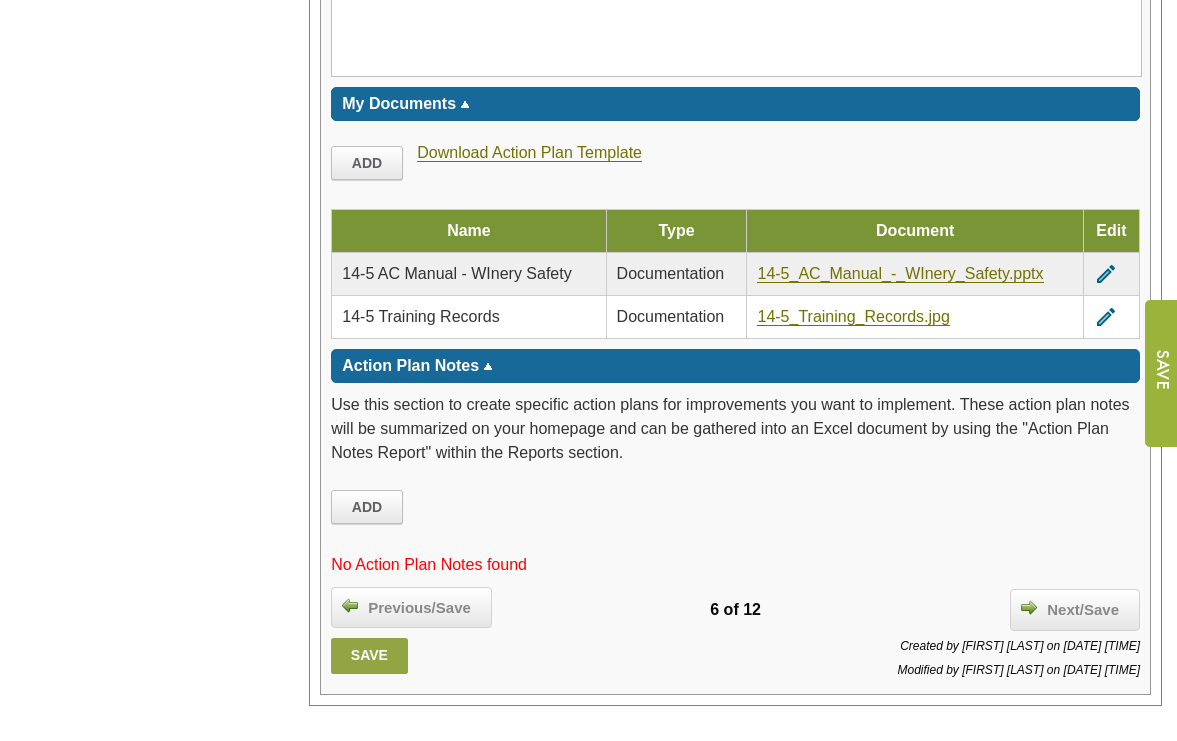 scroll, scrollTop: 4912, scrollLeft: 0, axis: vertical 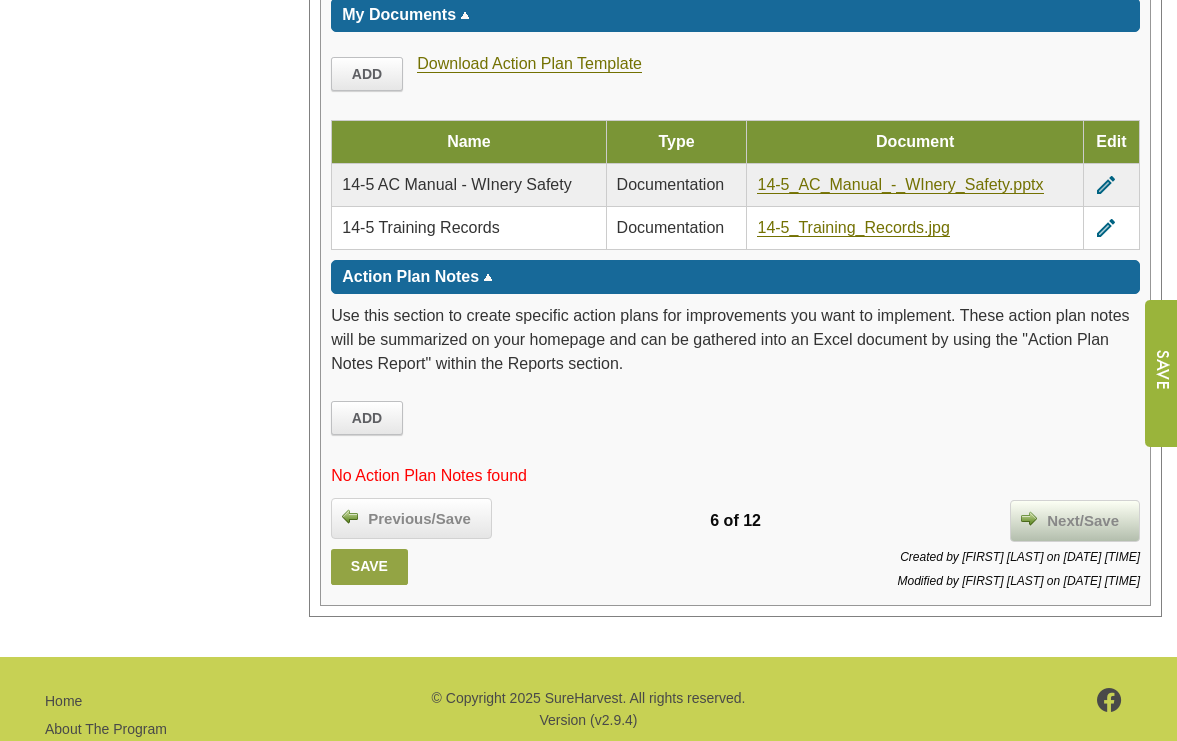 click on "Next/Save" at bounding box center [1075, 521] 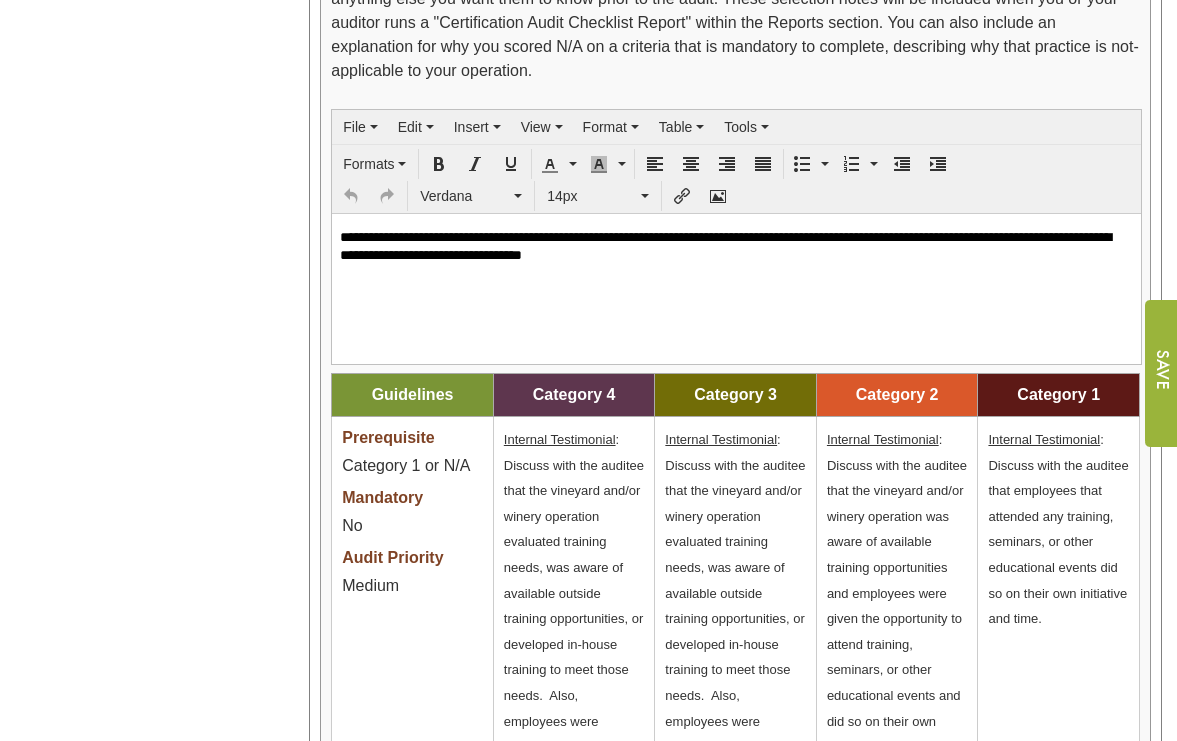 scroll, scrollTop: 2297, scrollLeft: 0, axis: vertical 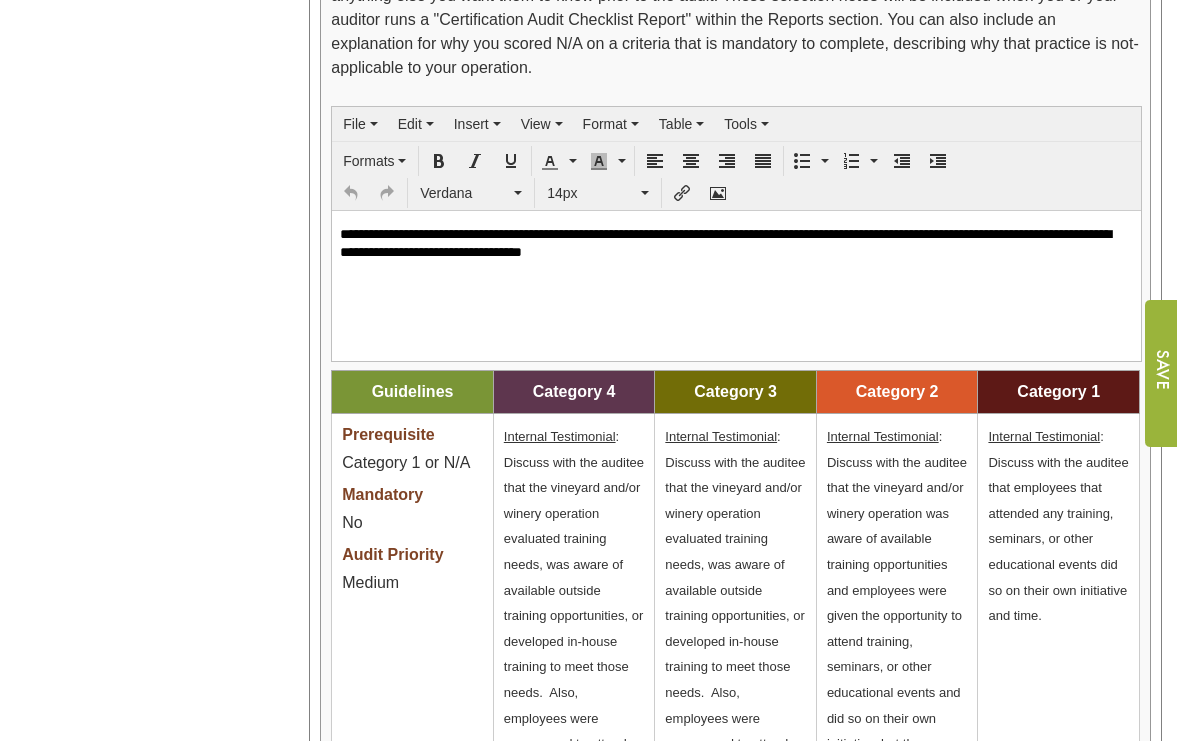 click on "**********" at bounding box center (736, 242) 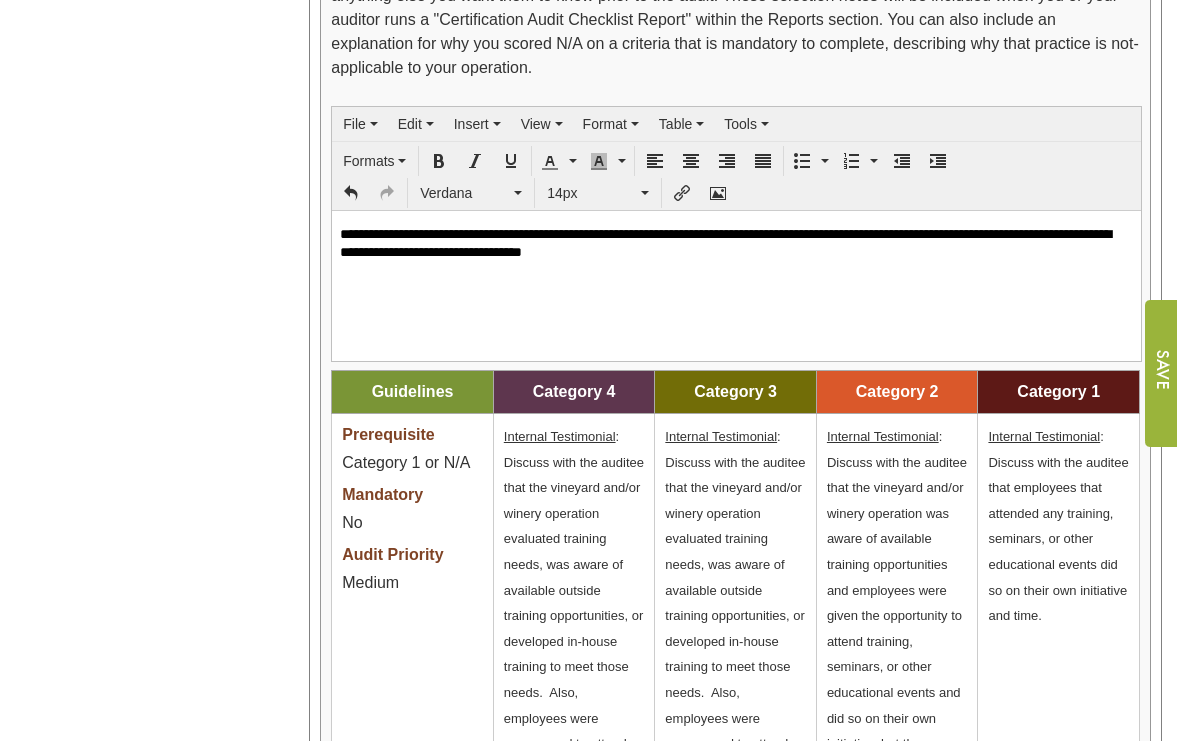 type 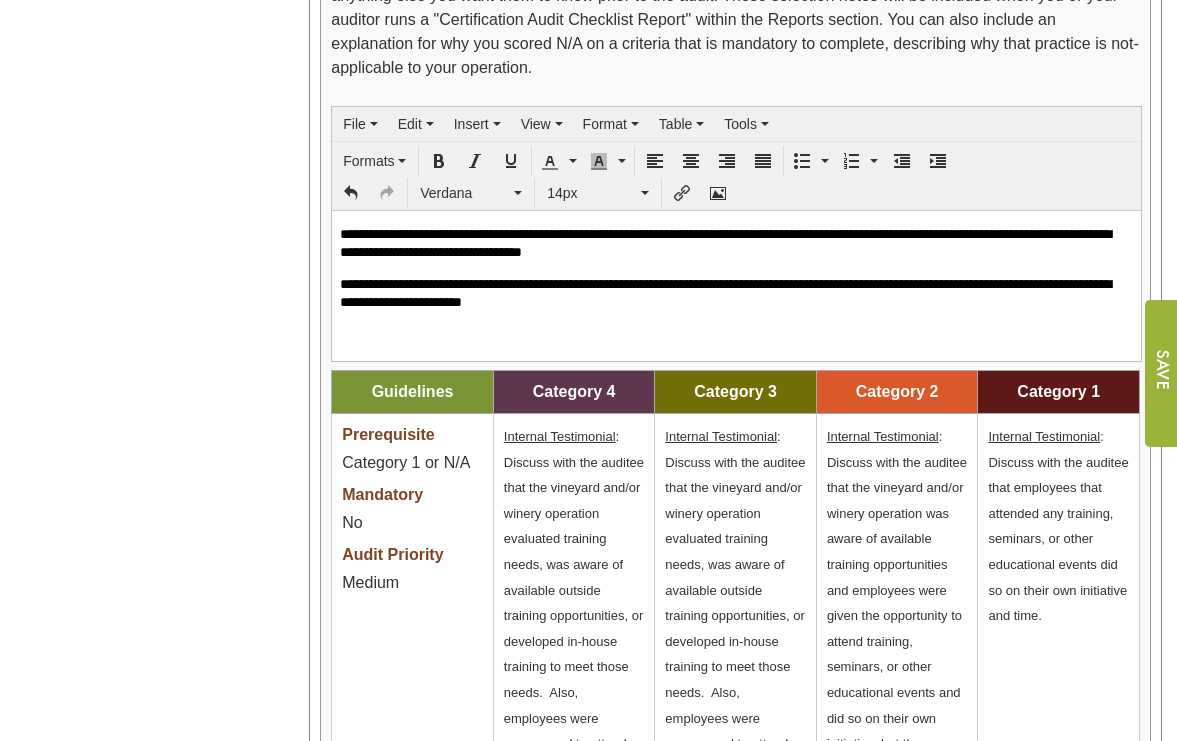 click on "Year:
****
****
****
****
****
****
****
****
****
****
****
****
****
****
Organizations
[ORGANIZATION]
[ORGANIZATION]
[ORGANIZATION] (5,000.00)" at bounding box center [147, 224] 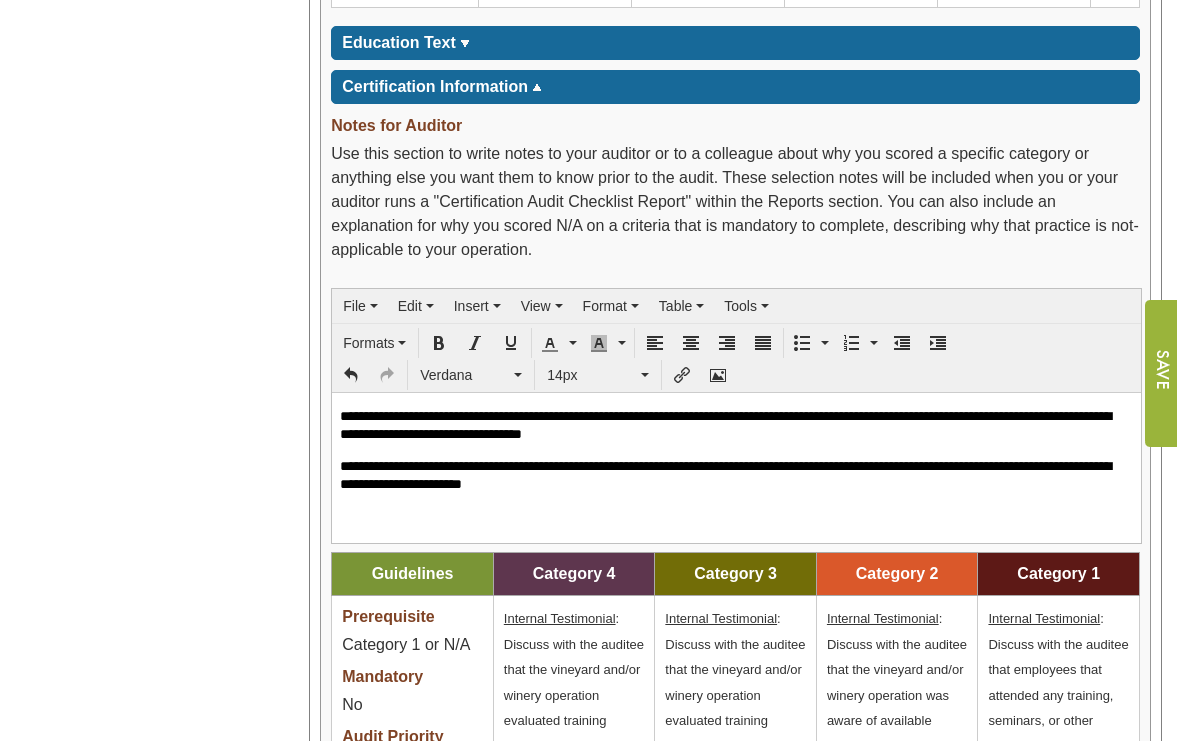 scroll, scrollTop: 2111, scrollLeft: 0, axis: vertical 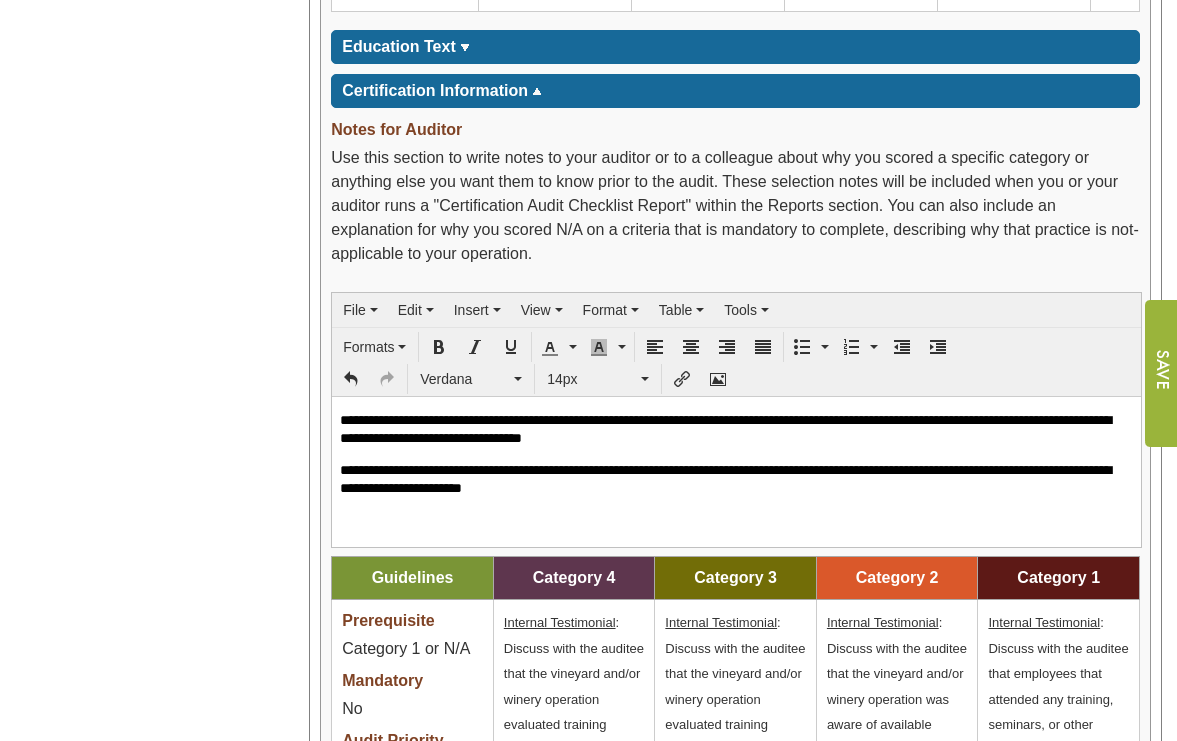 click on "**********" at bounding box center (736, 478) 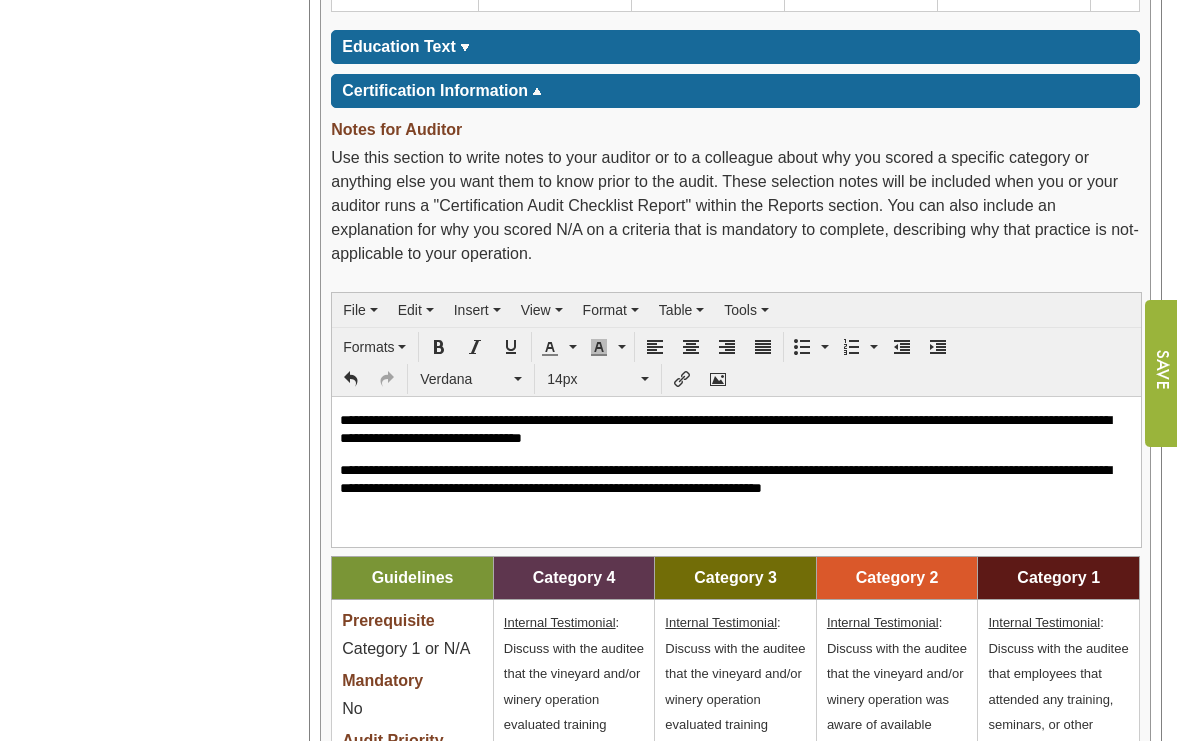 click on "Year:
****
****
****
****
****
****
****
****
****
****
****
****
****
****
Organizations
[ORGANIZATION]
[ORGANIZATION]
[ORGANIZATION] (5,000.00)" at bounding box center [147, 410] 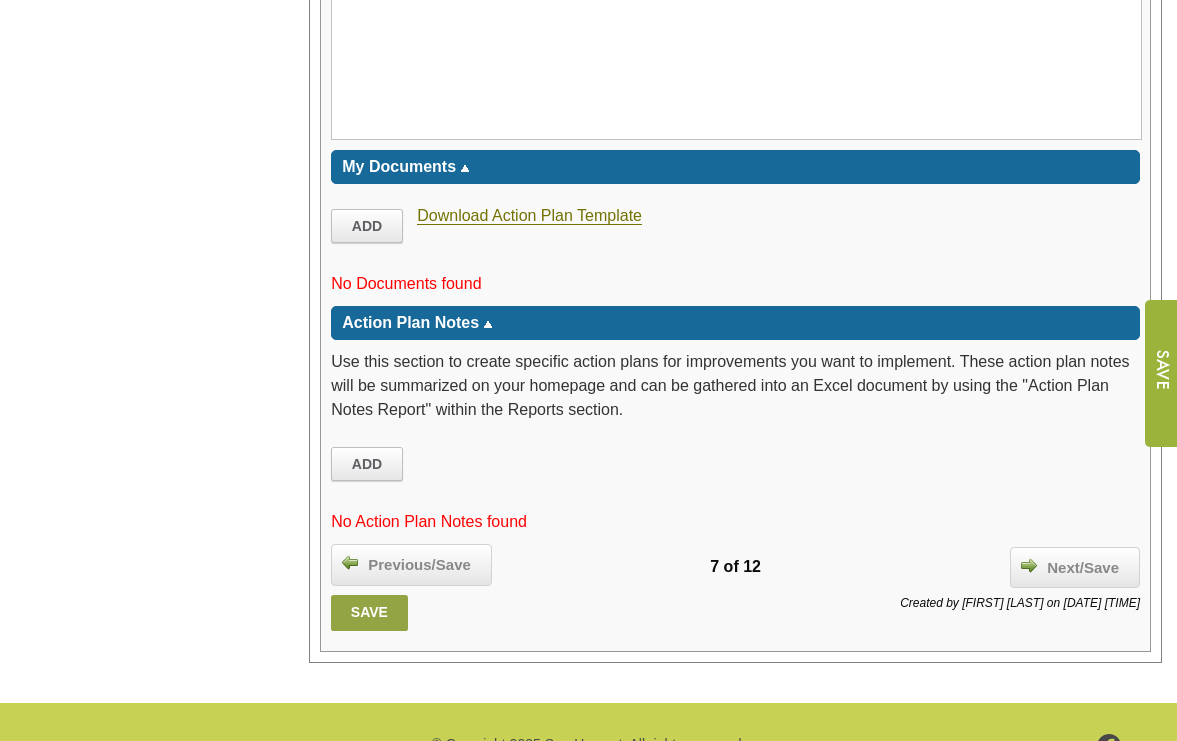 scroll, scrollTop: 4154, scrollLeft: 0, axis: vertical 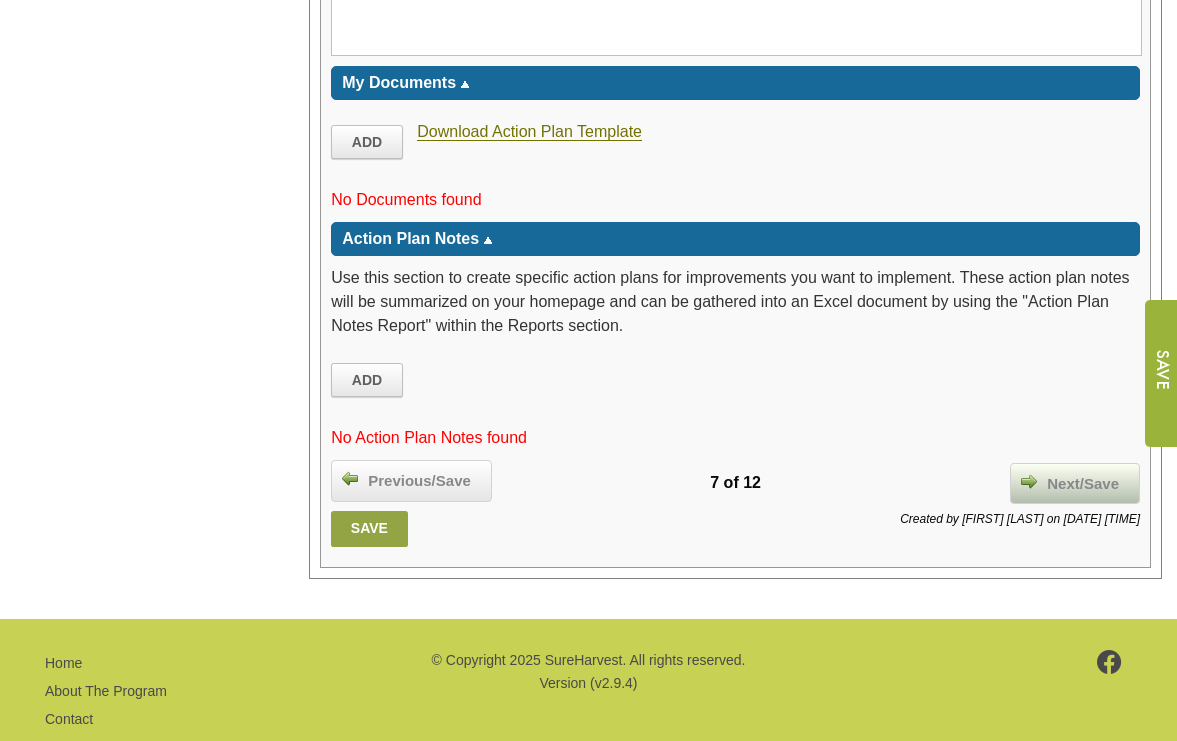 click on "Next/Save" at bounding box center [1083, 484] 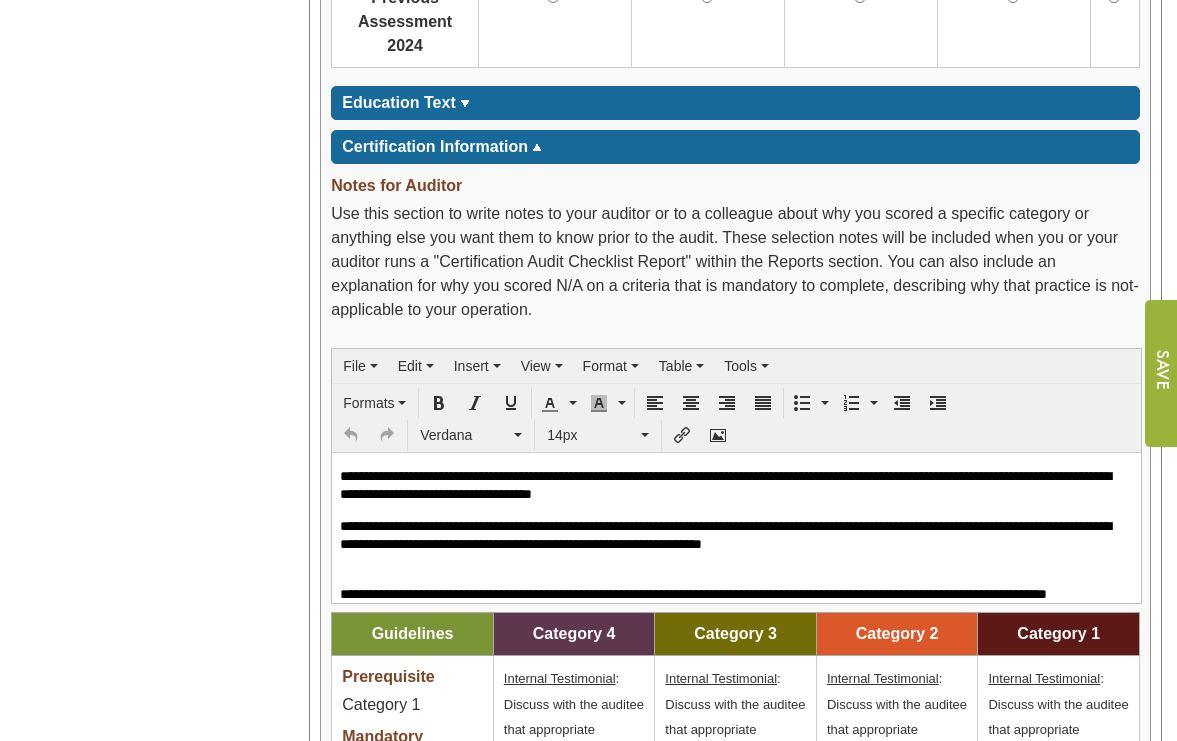 scroll, scrollTop: 1805, scrollLeft: 0, axis: vertical 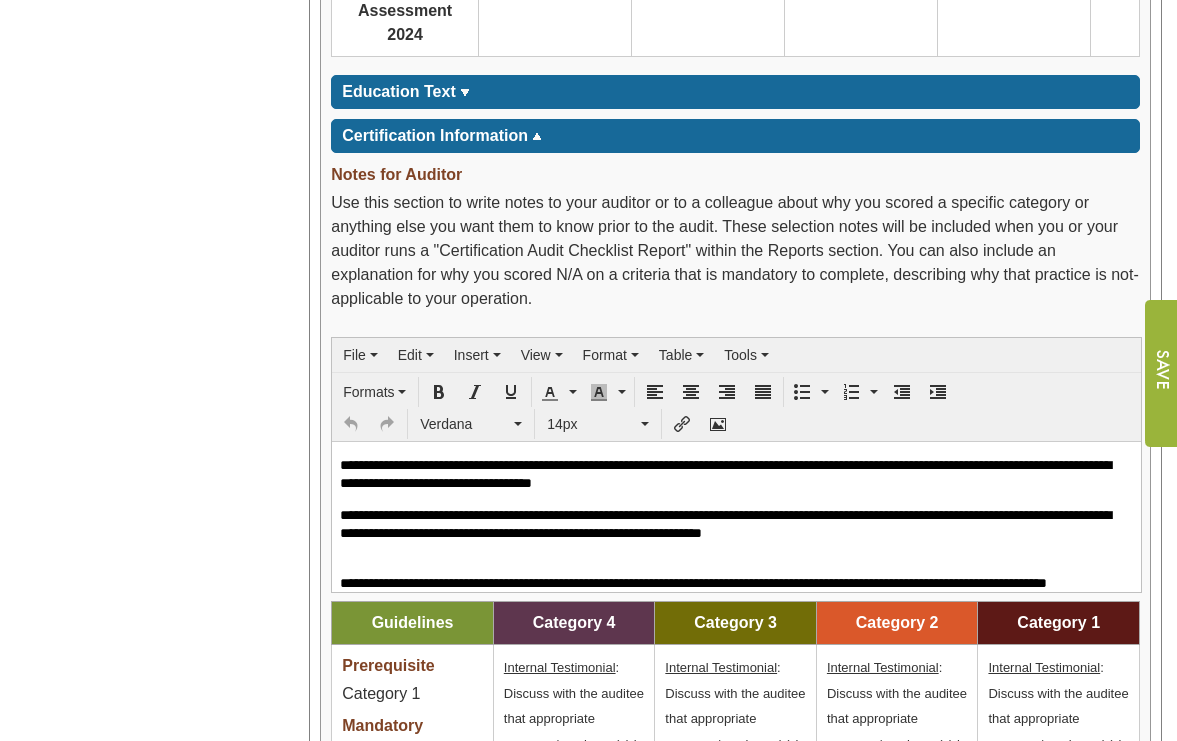 click on "**********" at bounding box center (736, 533) 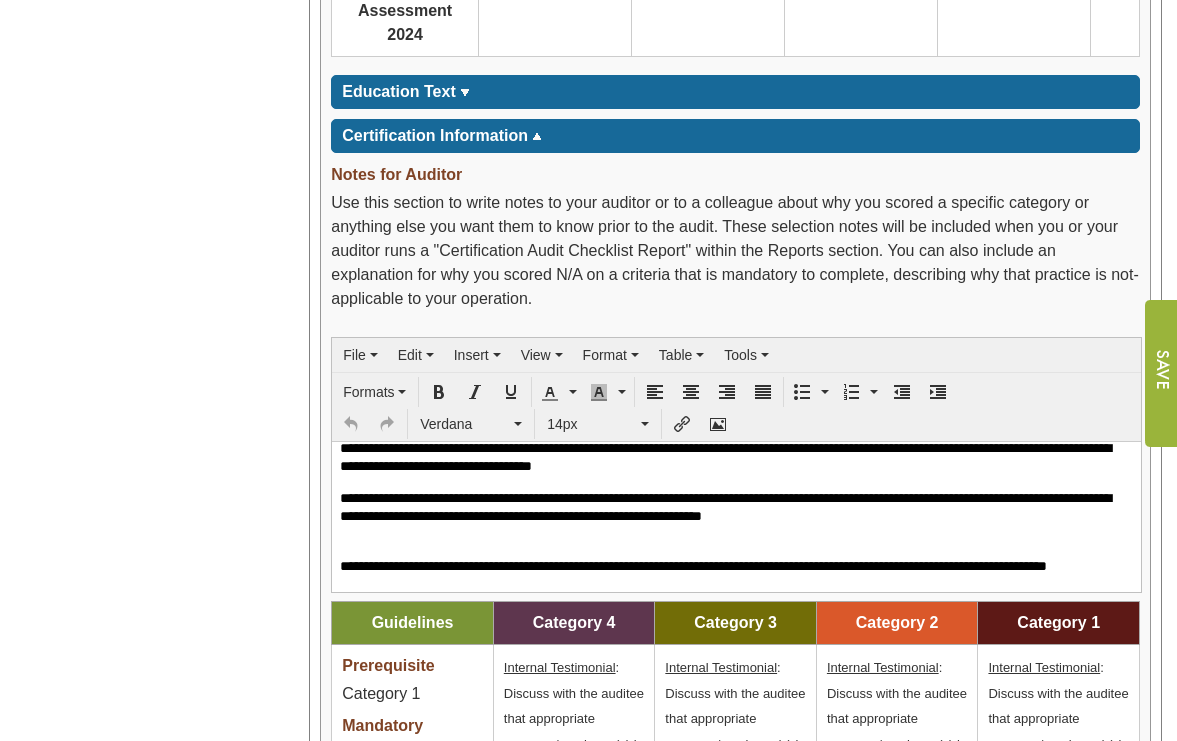 click on "**********" at bounding box center [729, 575] 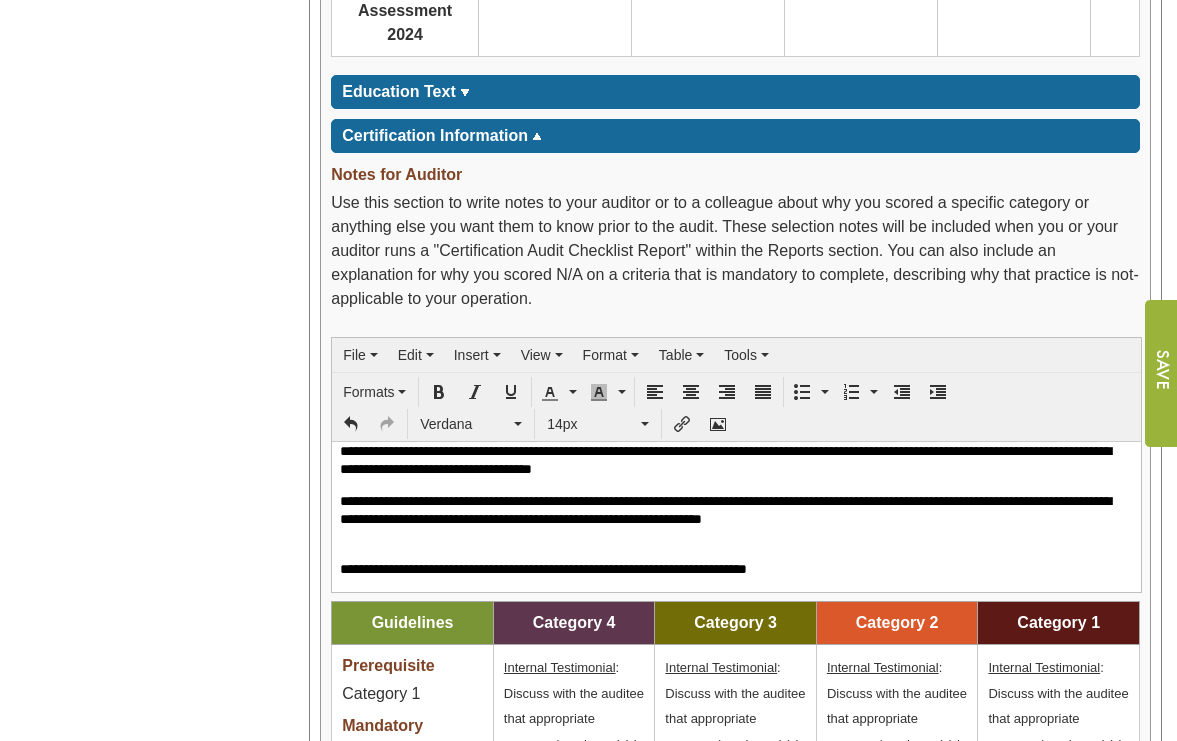 scroll, scrollTop: 14, scrollLeft: 0, axis: vertical 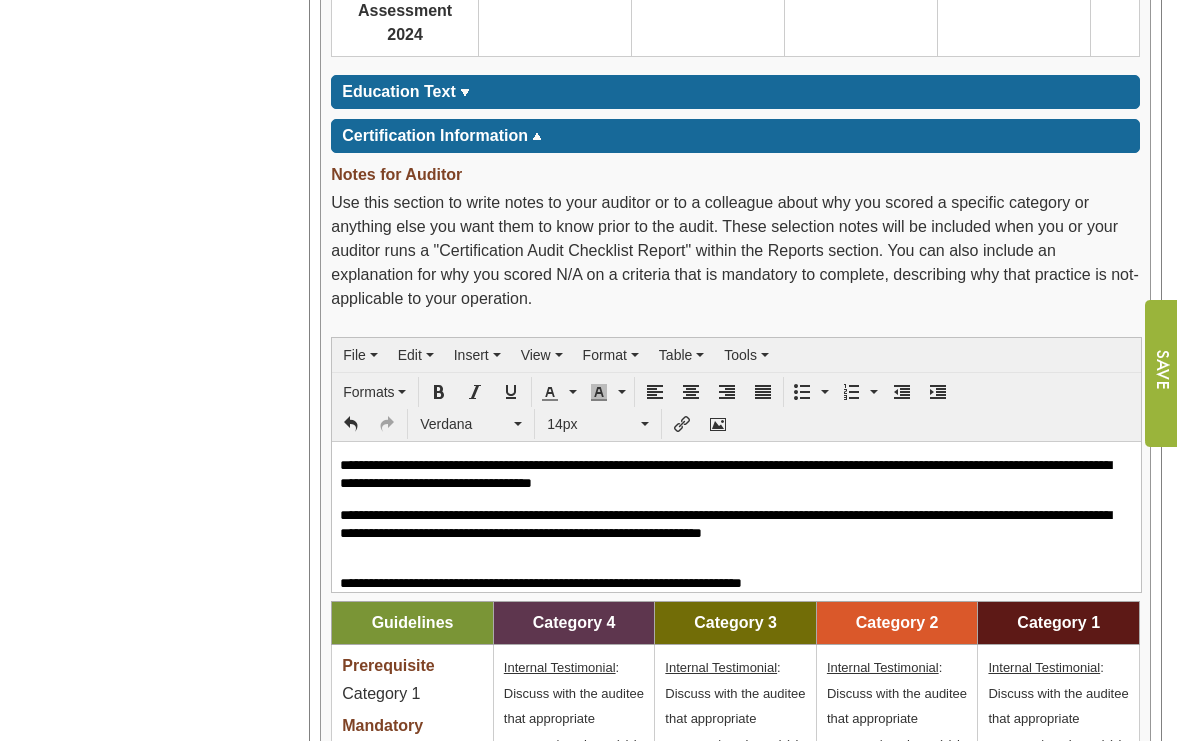 click on "Year:
****
****
****
****
****
****
****
****
****
****
****
****
****
****
Organizations
Ampelos Cellars
Ampelos Cellars
Ampelos Cellars ([CURRENCY][NUMBER])" at bounding box center (147, 399) 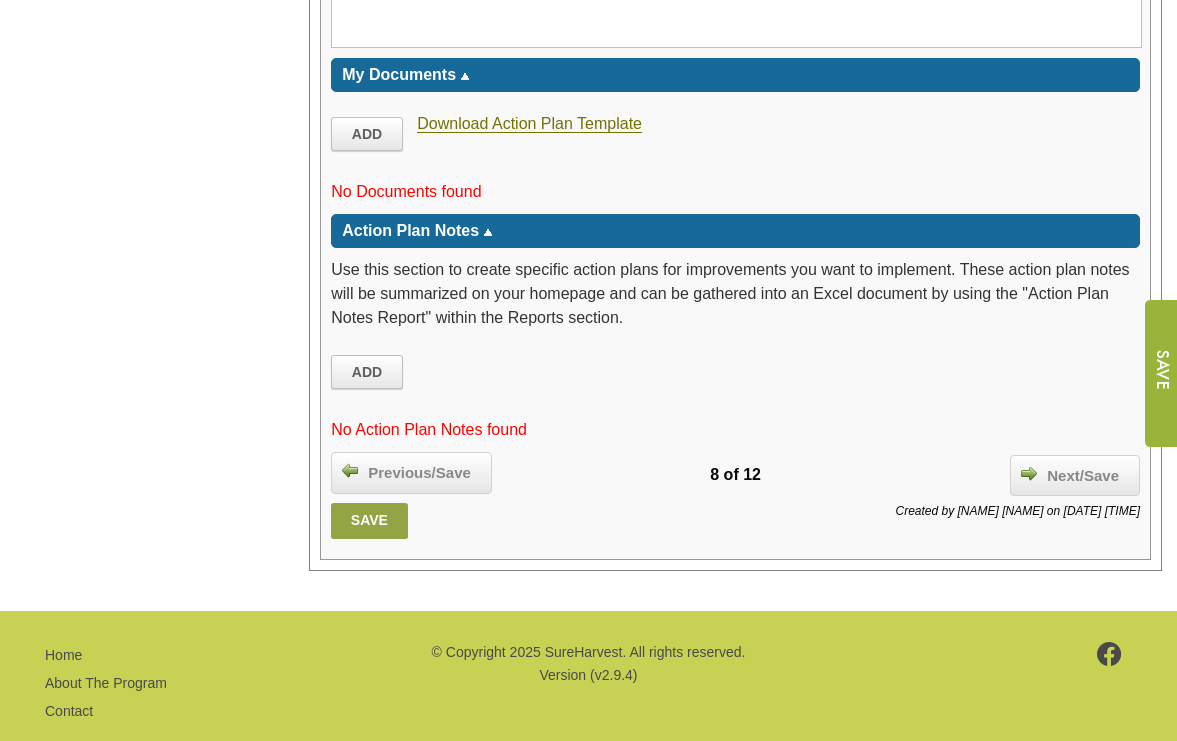 scroll, scrollTop: 3533, scrollLeft: 0, axis: vertical 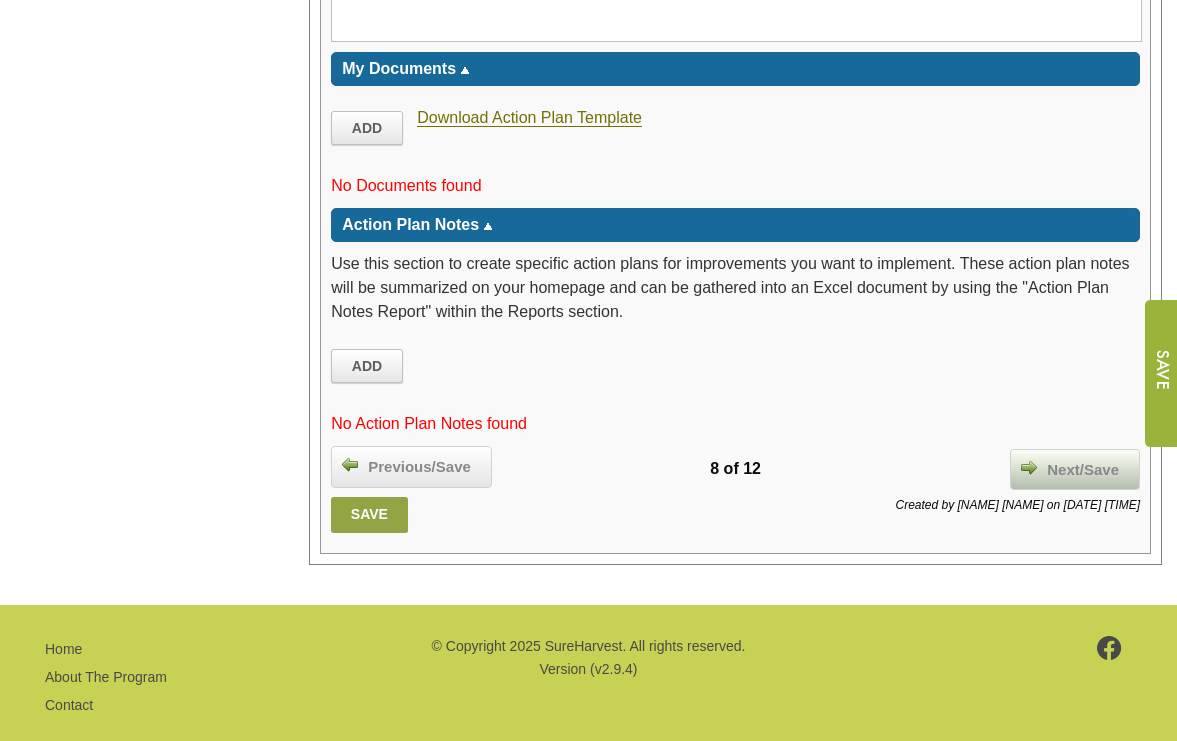 click on "Next/Save" at bounding box center [1083, 470] 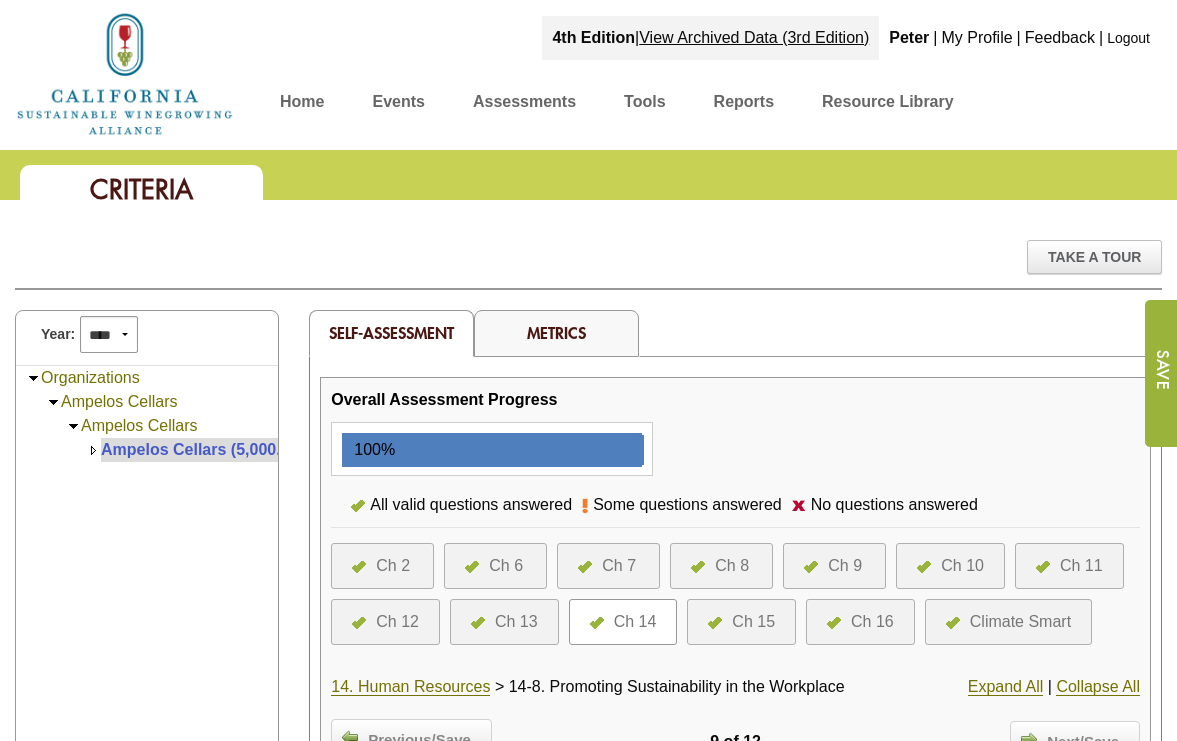 scroll, scrollTop: 0, scrollLeft: 0, axis: both 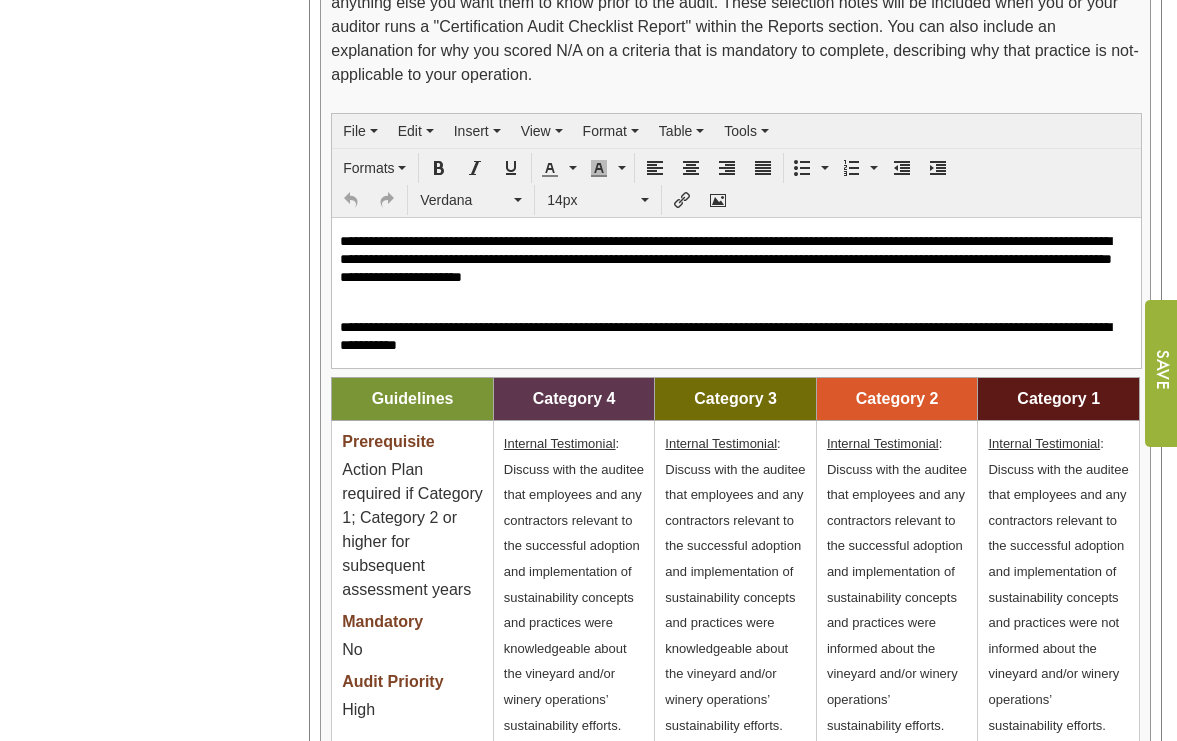 click on "**********" at bounding box center [729, 335] 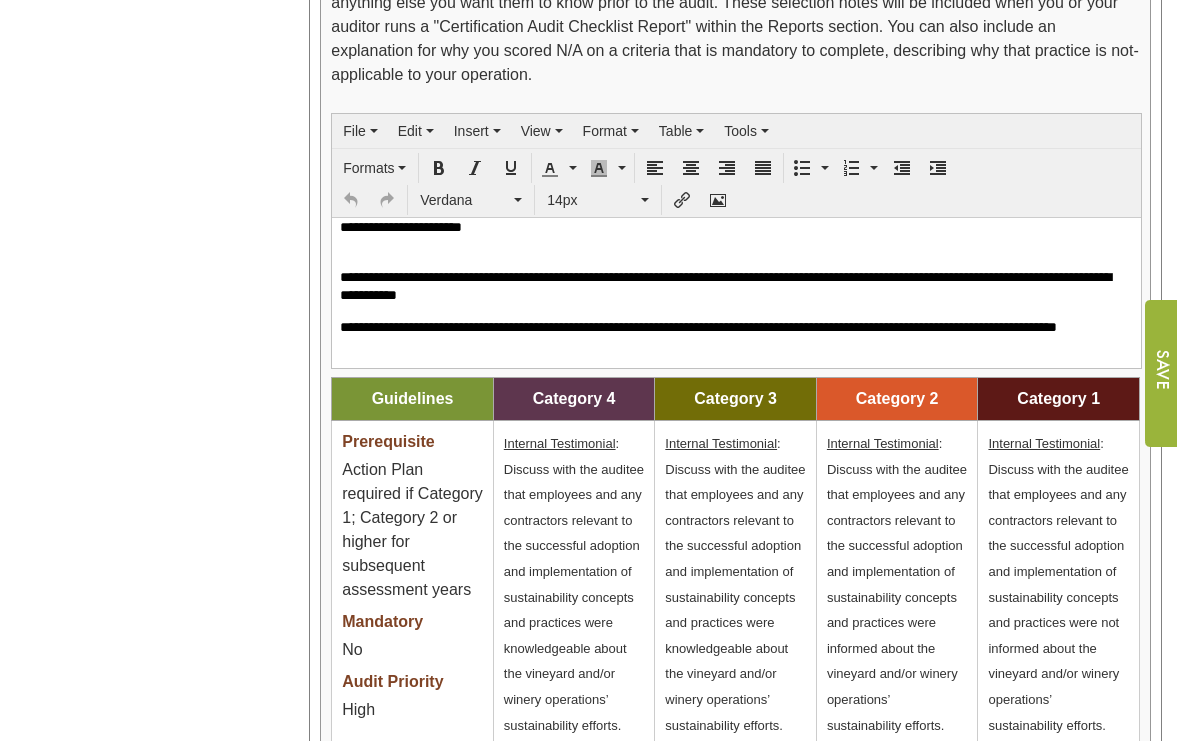 type 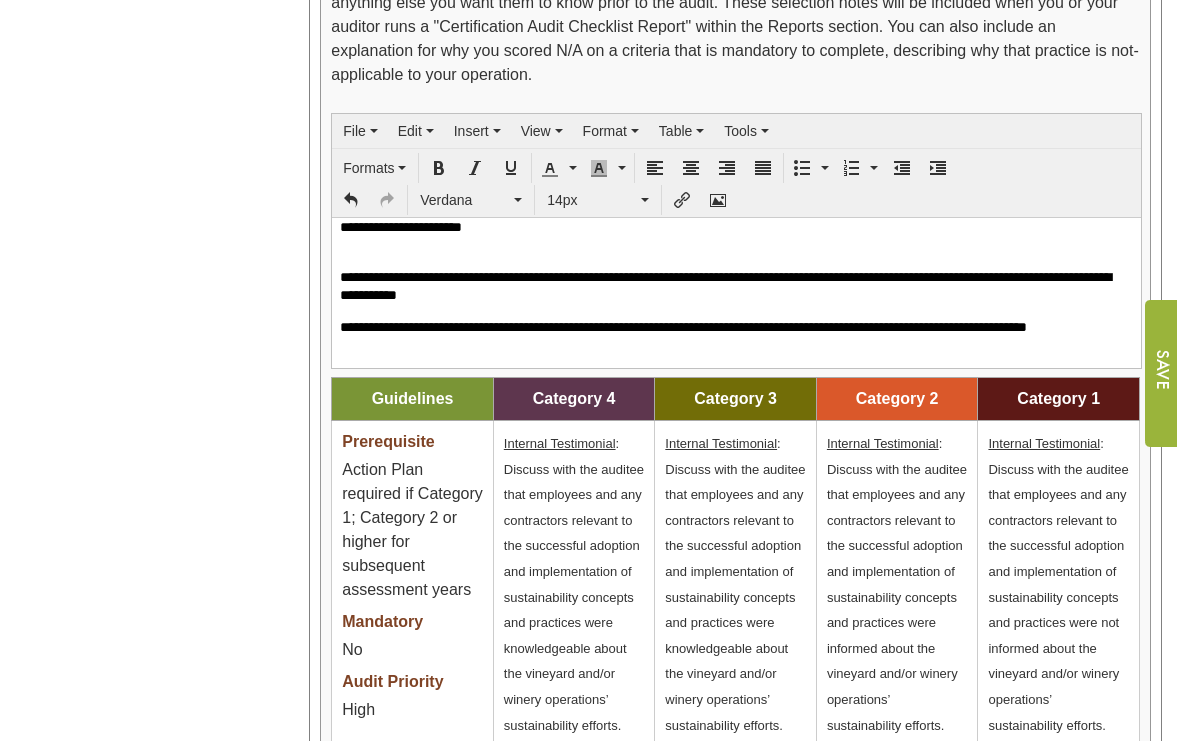 scroll, scrollTop: 0, scrollLeft: 0, axis: both 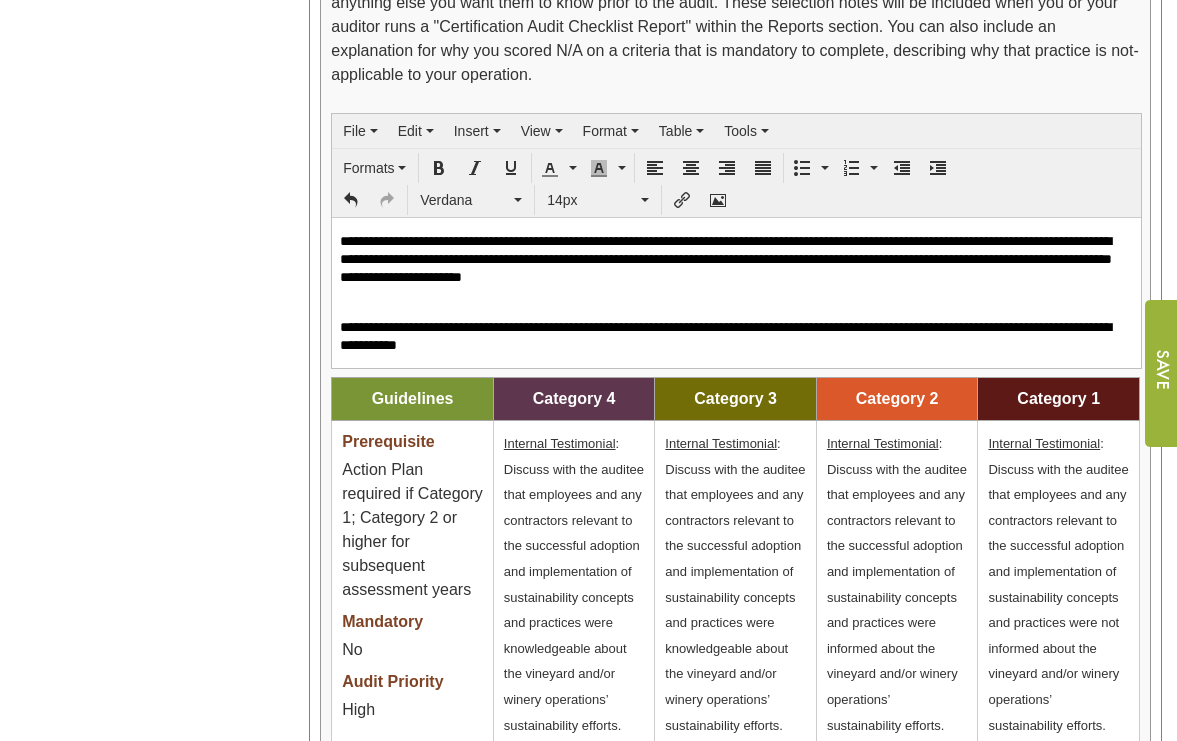 click on "Year:
****
****
****
****
****
****
****
****
****
****
****
****
****
****
Organizations
[ORG]
[ORG]
[ORG] ([CURRENCY])" at bounding box center (147, 189) 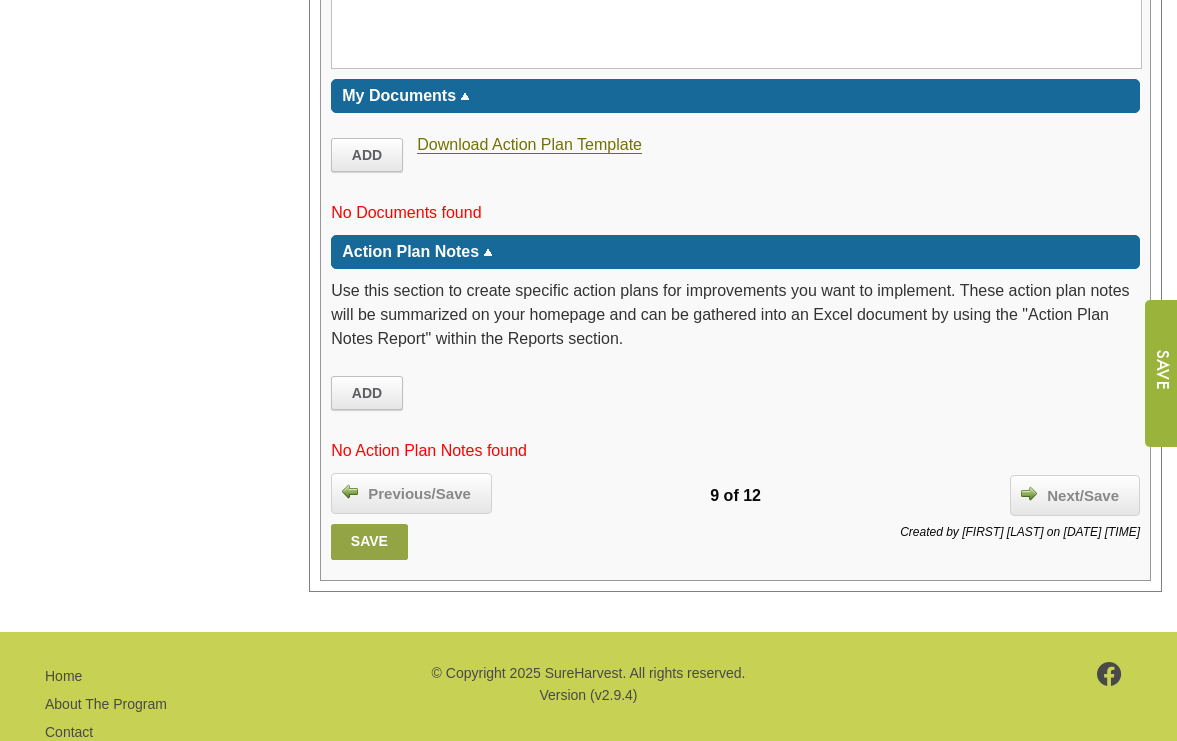 scroll, scrollTop: 4055, scrollLeft: 0, axis: vertical 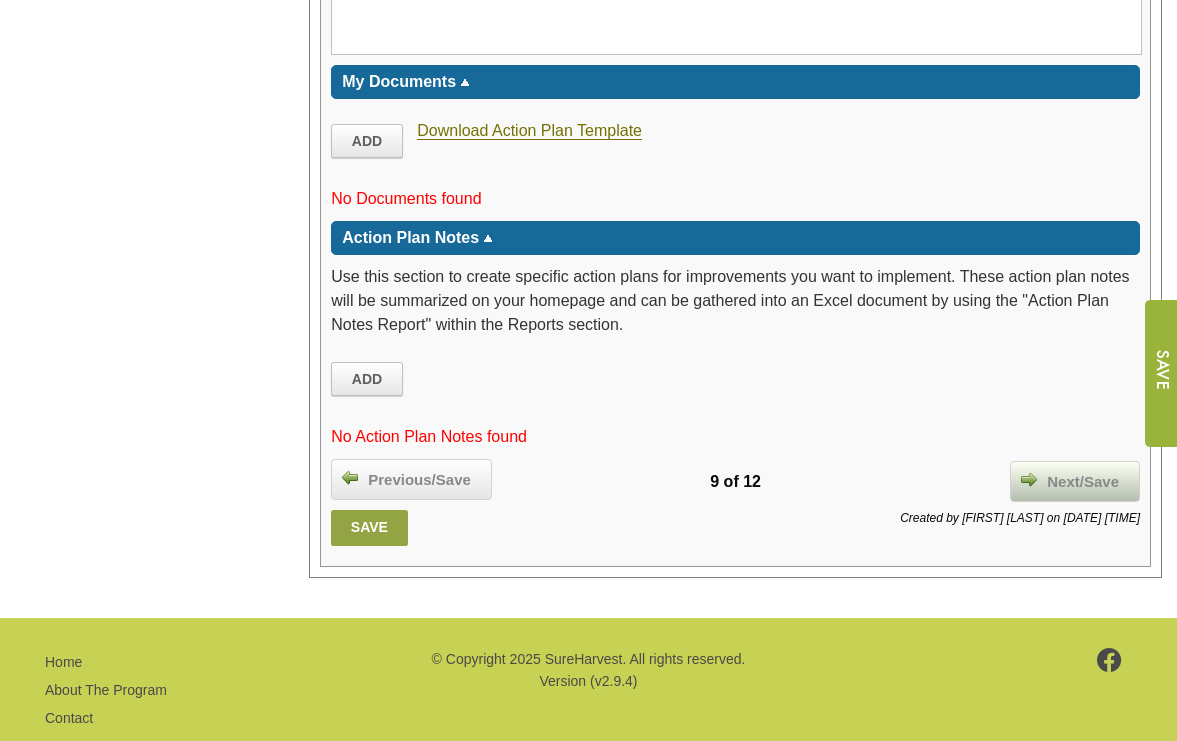 click on "Next/Save" at bounding box center (1083, 482) 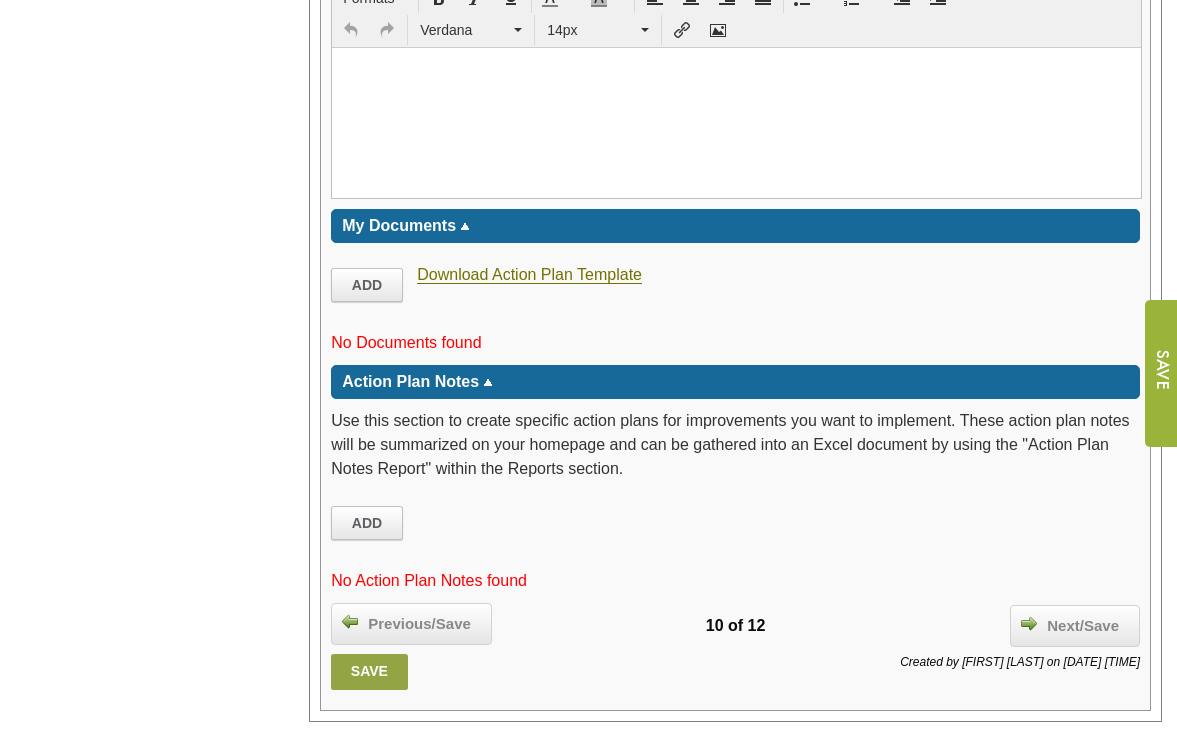 scroll, scrollTop: 3769, scrollLeft: 0, axis: vertical 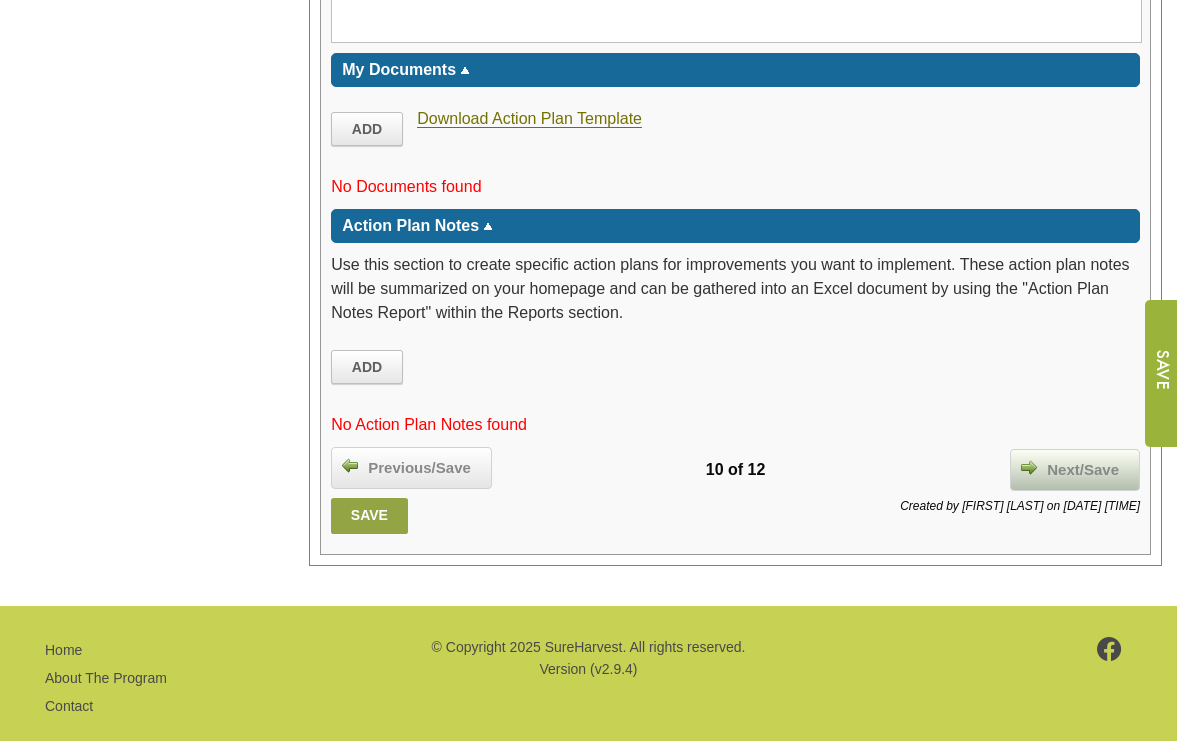 click on "Next/Save" at bounding box center [1083, 470] 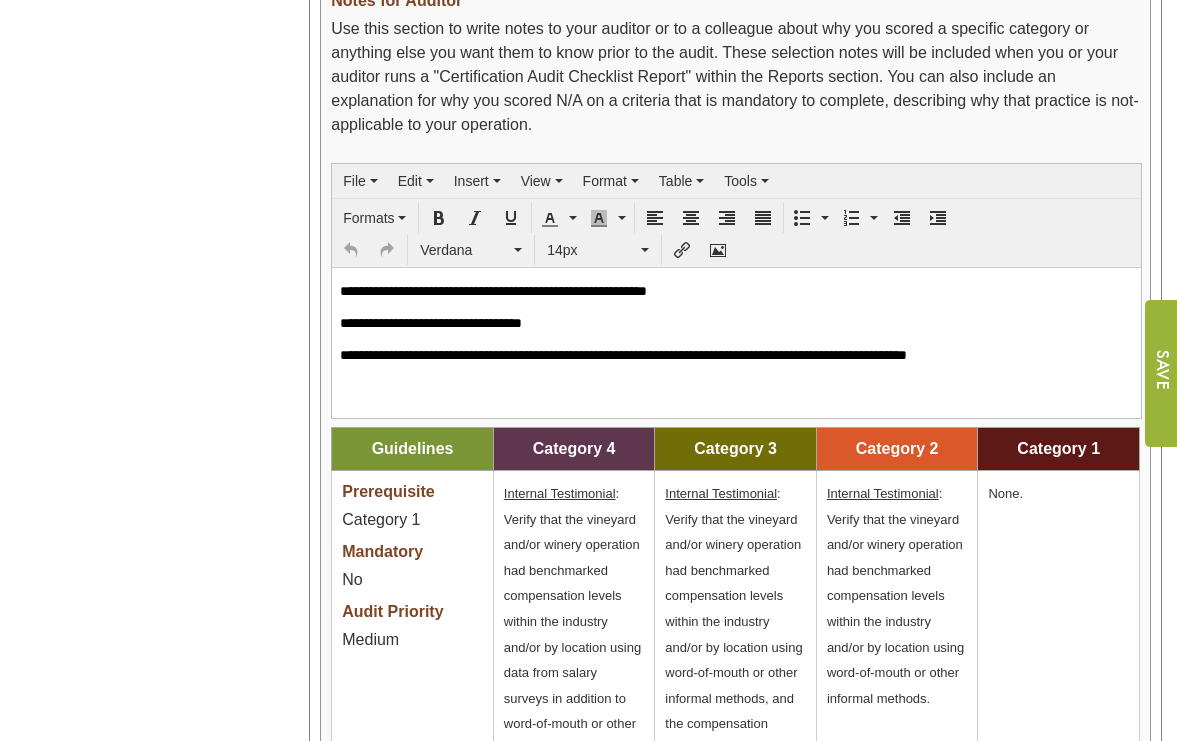 scroll, scrollTop: 1826, scrollLeft: 0, axis: vertical 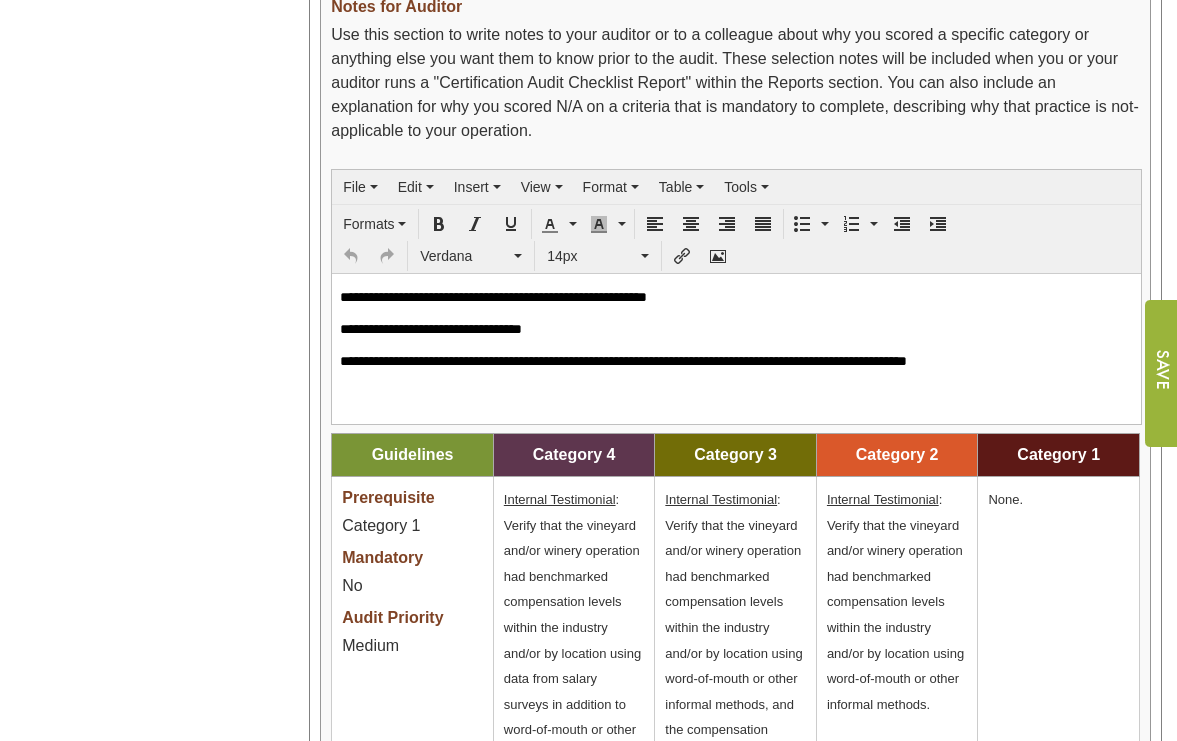 click on "**********" at bounding box center (736, 297) 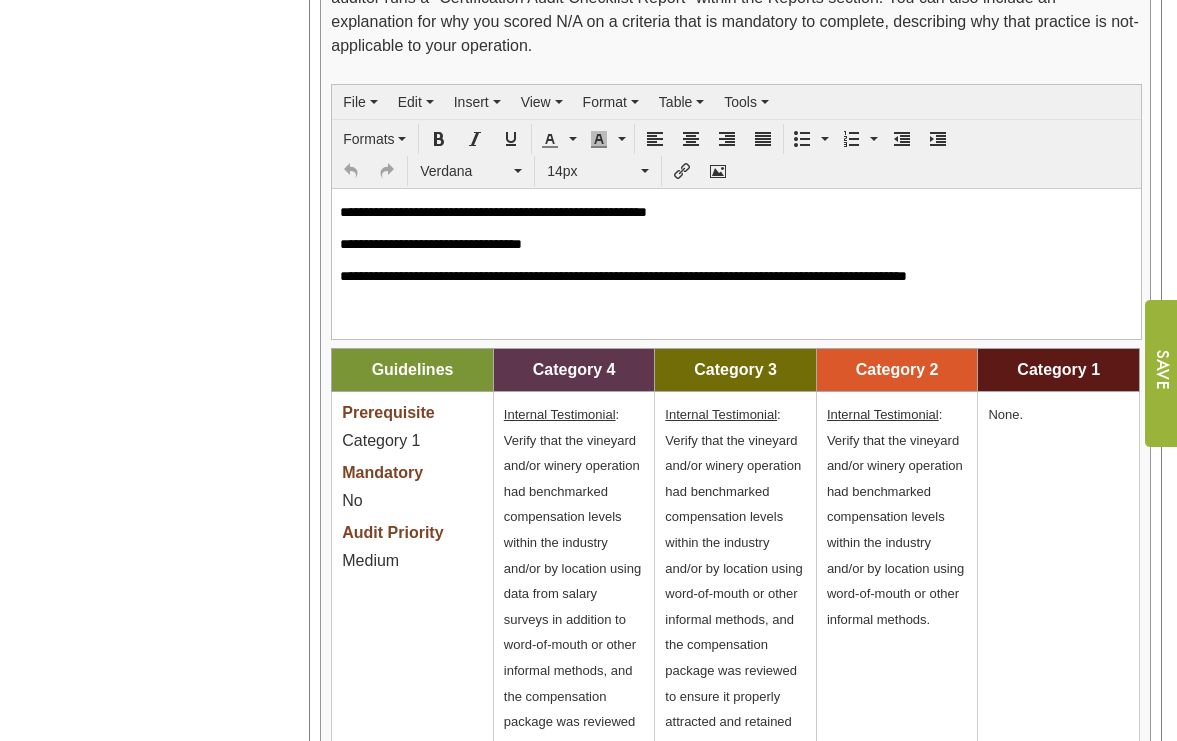 scroll, scrollTop: 1826, scrollLeft: 0, axis: vertical 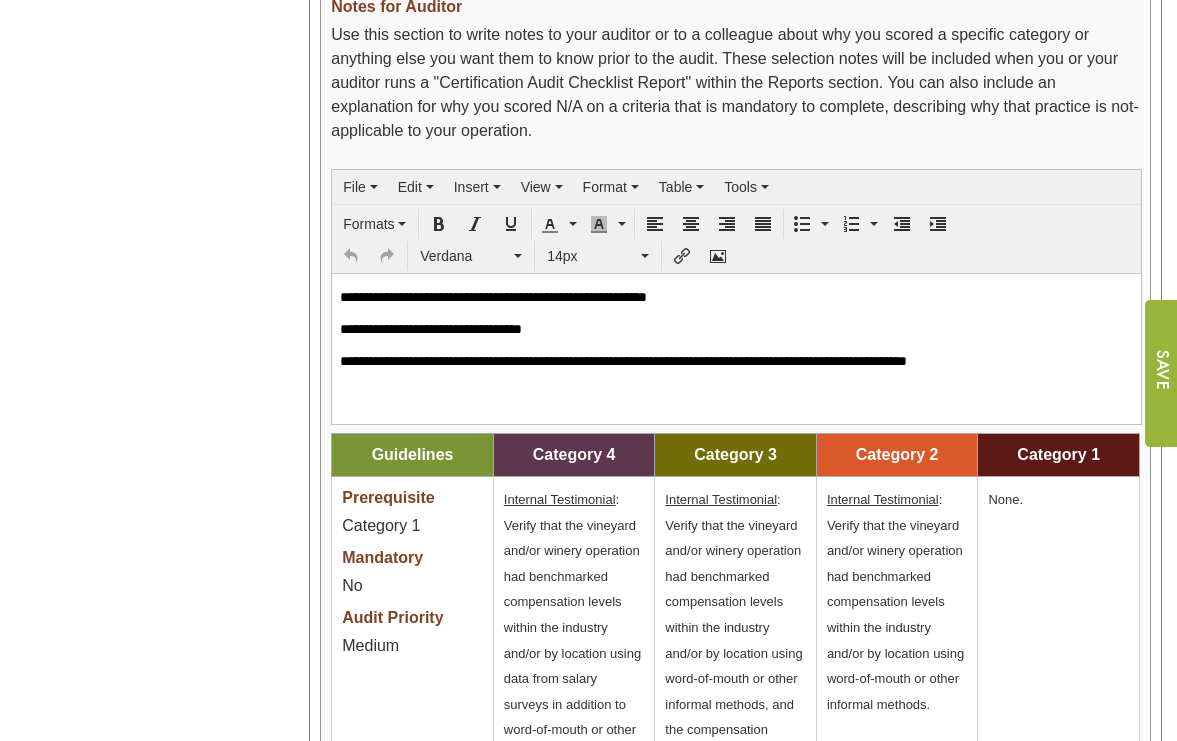 click on "**********" at bounding box center [736, 329] 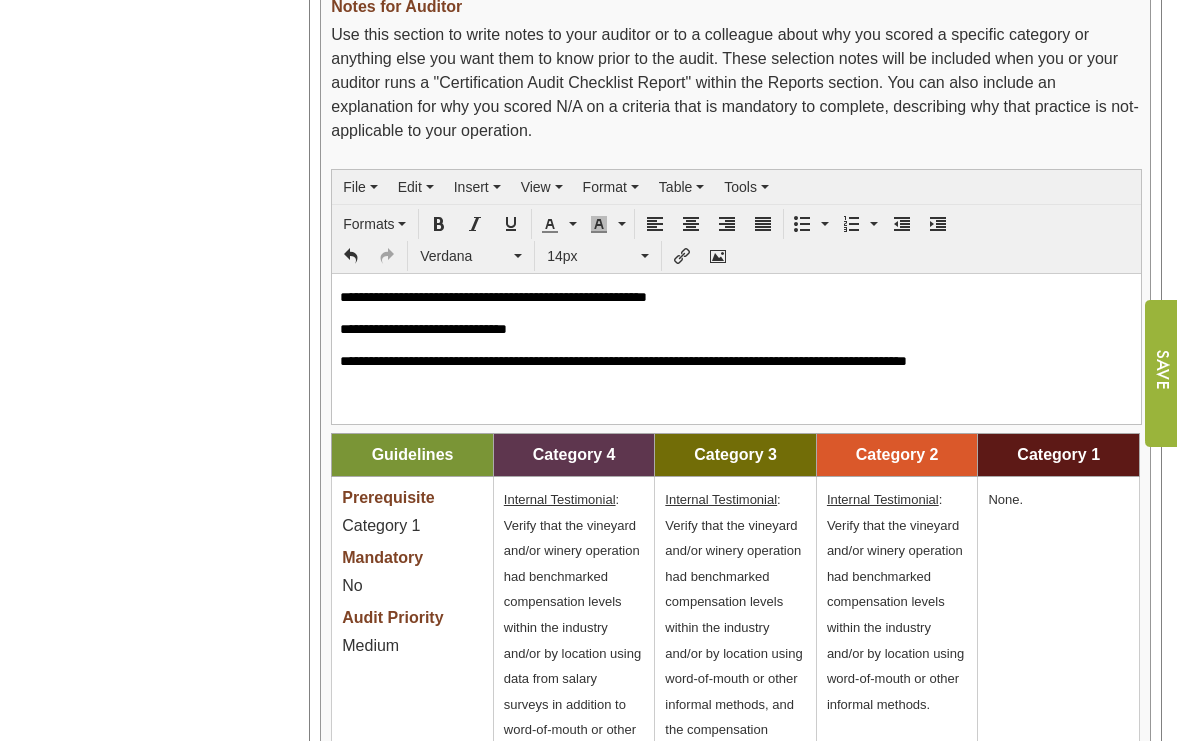 click on "Year:
****
****
****
****
****
****
****
****
****
****
****
****
****
****
Organizations
[ORGANIZATION]
[ORGANIZATION]
[ORGANIZATION] ([PRICE])" at bounding box center (147, 292) 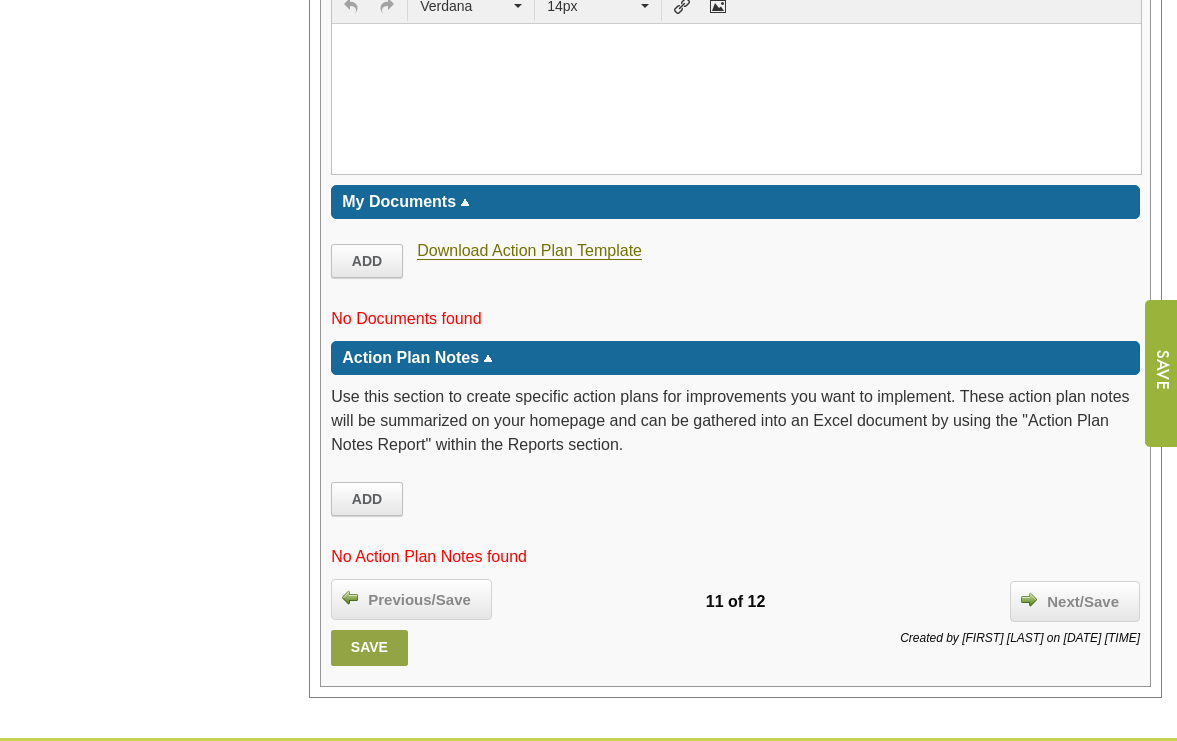 scroll, scrollTop: 3364, scrollLeft: 0, axis: vertical 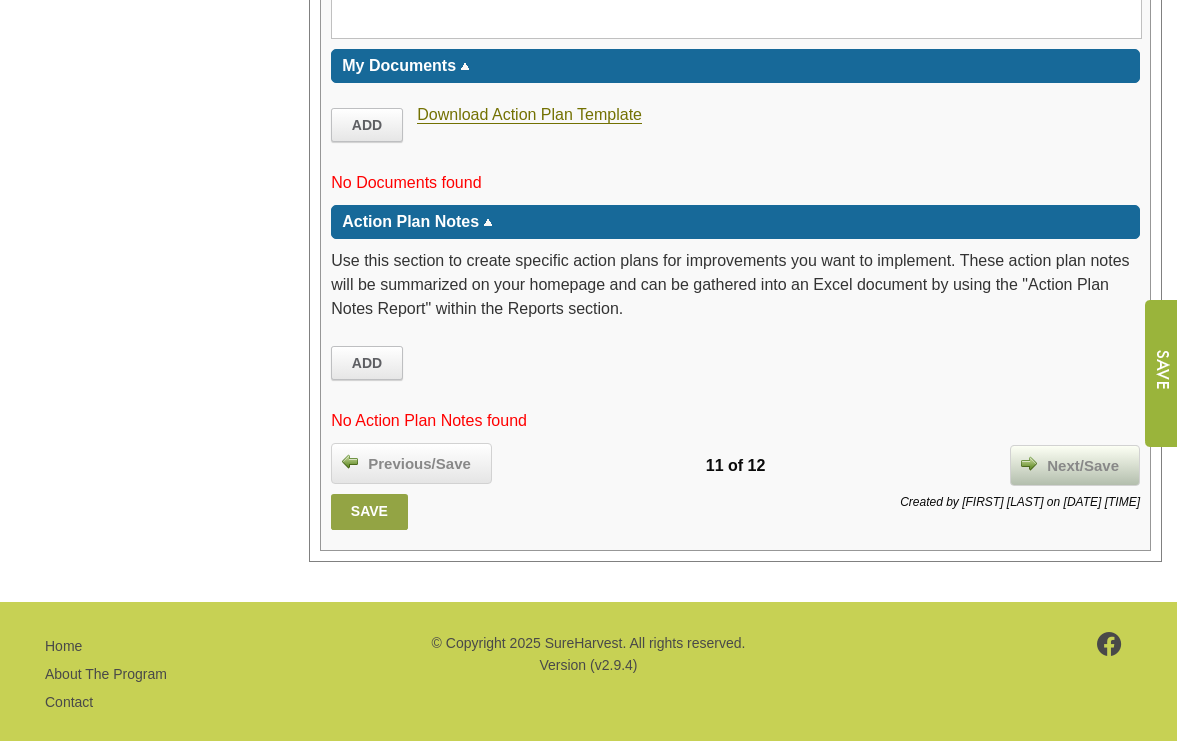 click on "Next/Save" at bounding box center (1083, 466) 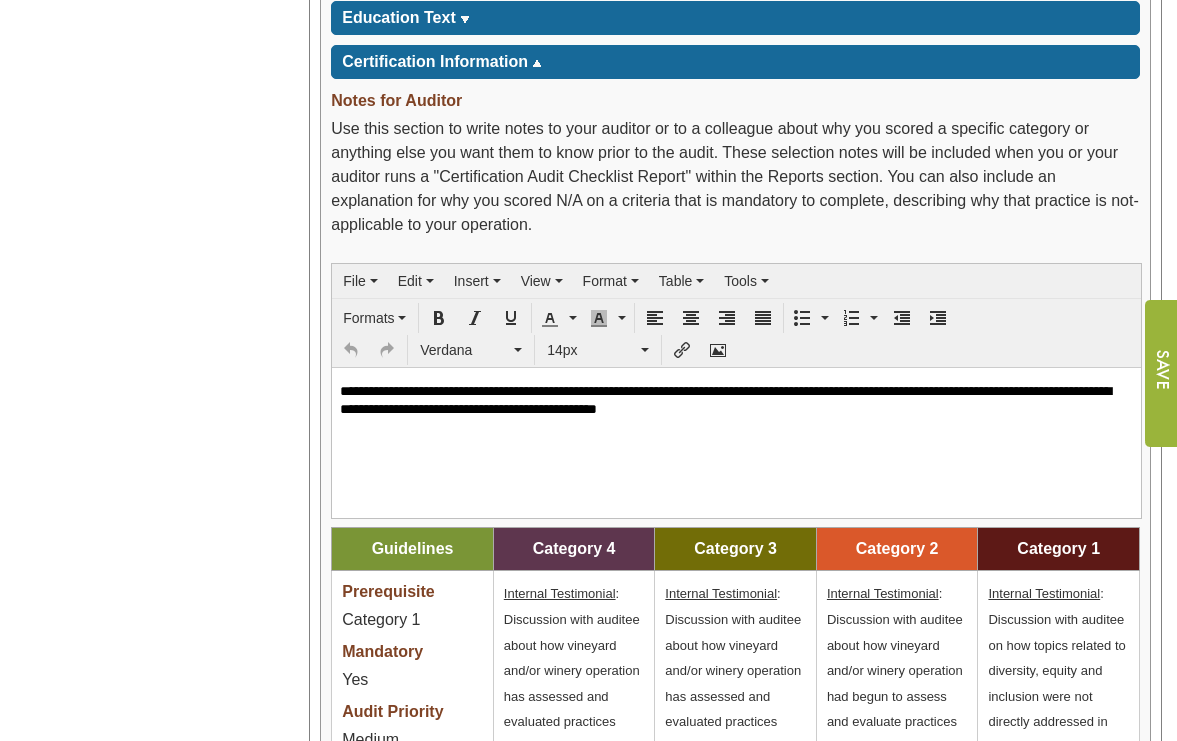scroll, scrollTop: 1830, scrollLeft: 0, axis: vertical 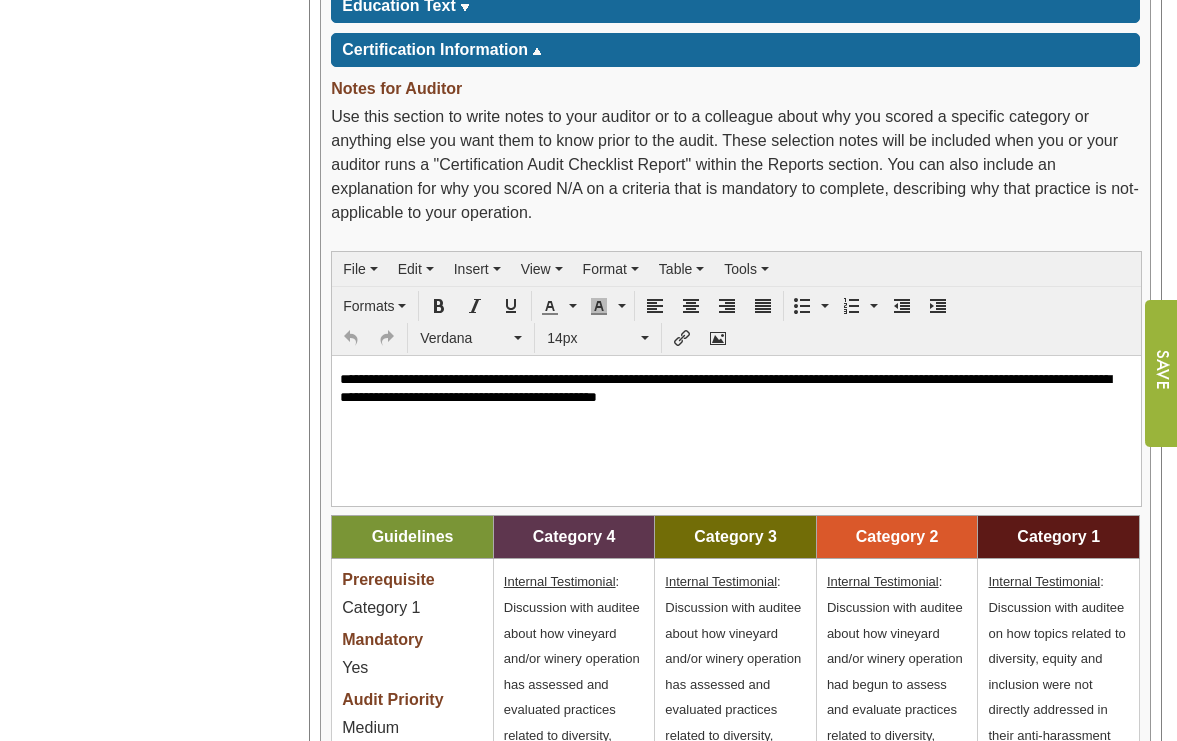 click on "**********" at bounding box center [736, 388] 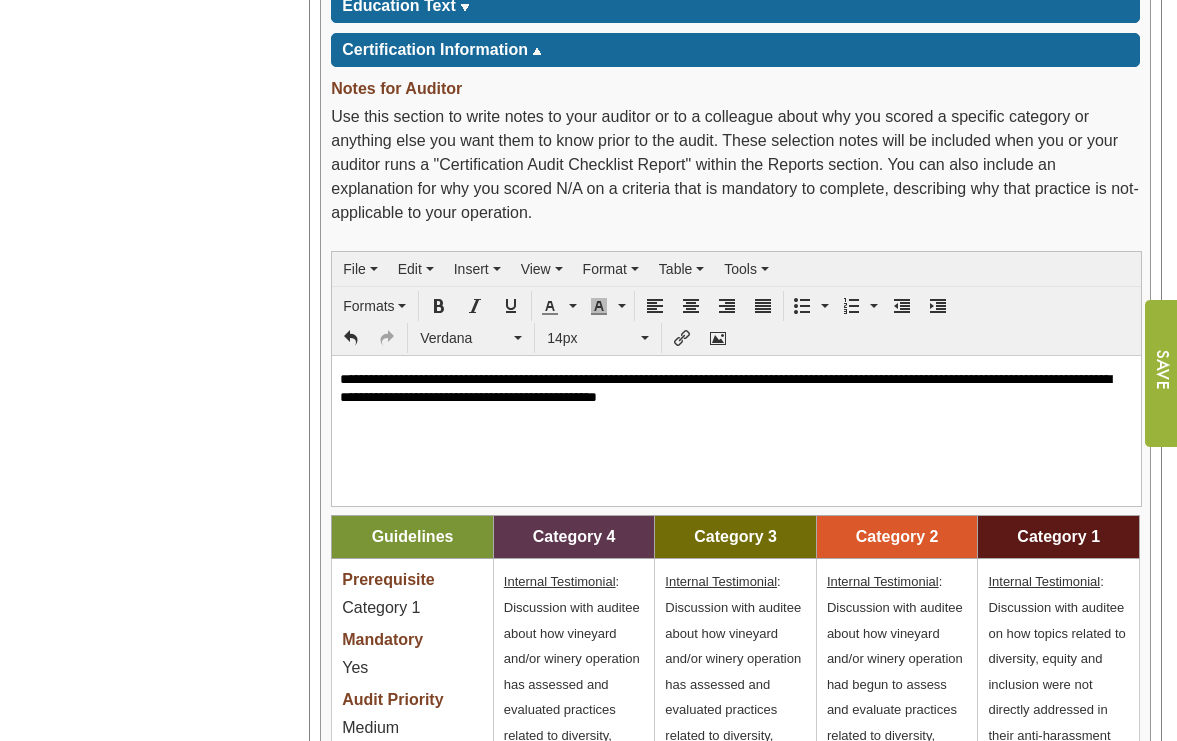 click on "Year:
****
****
****
****
****
****
****
****
****
****
****
****
****
****
Organizations
Ampelos Cellars
Ampelos Cellars
Ampelos Cellars ([CURRENCY][NUMBER])" at bounding box center [147, 331] 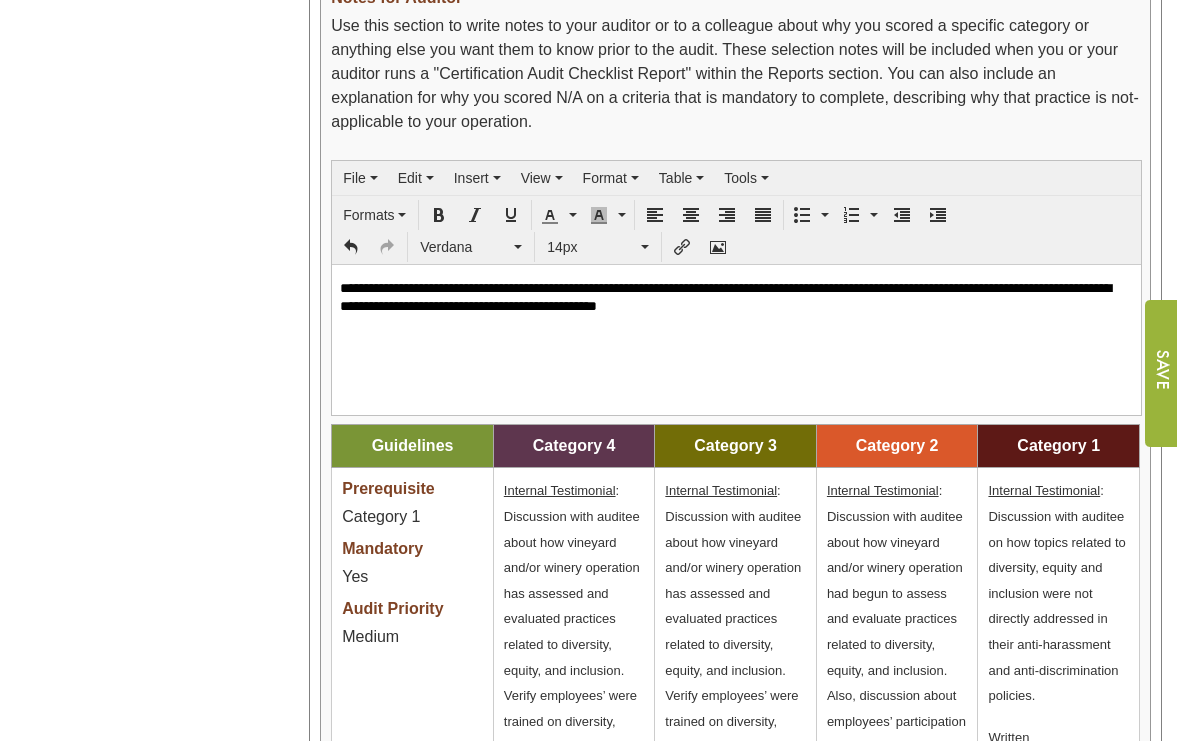 scroll, scrollTop: 1830, scrollLeft: 0, axis: vertical 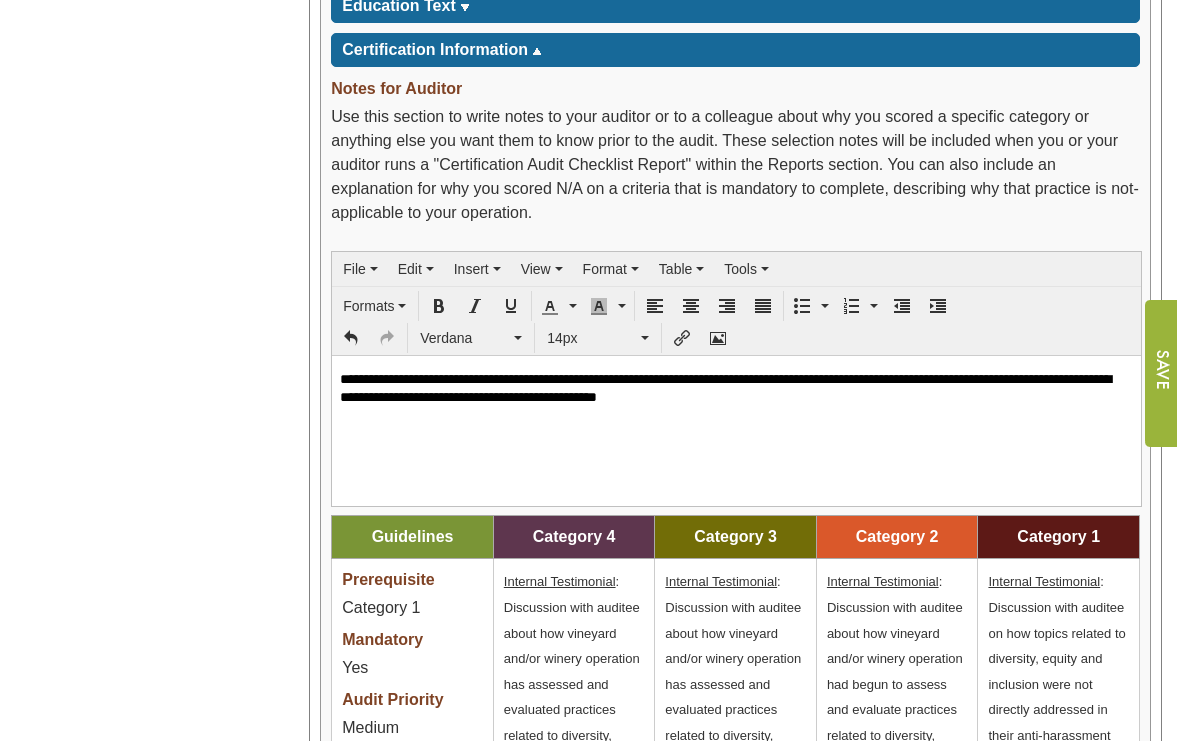 click on "**********" at bounding box center (736, 388) 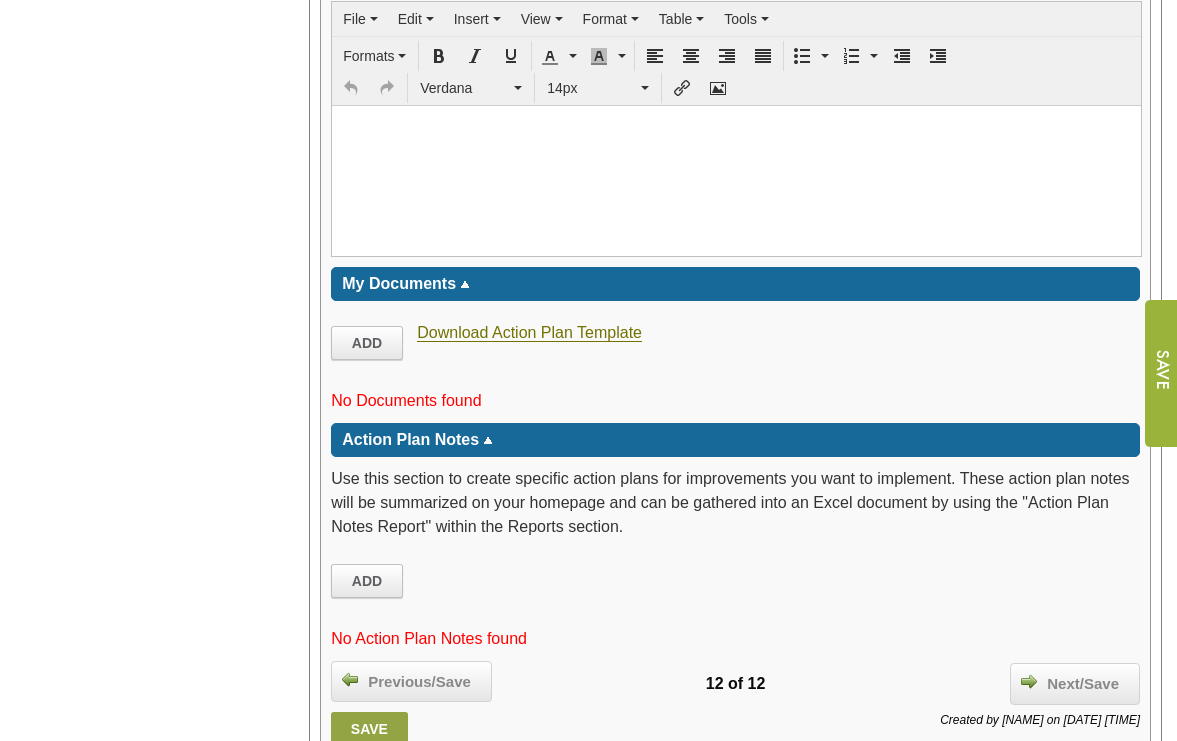 scroll, scrollTop: 3448, scrollLeft: 0, axis: vertical 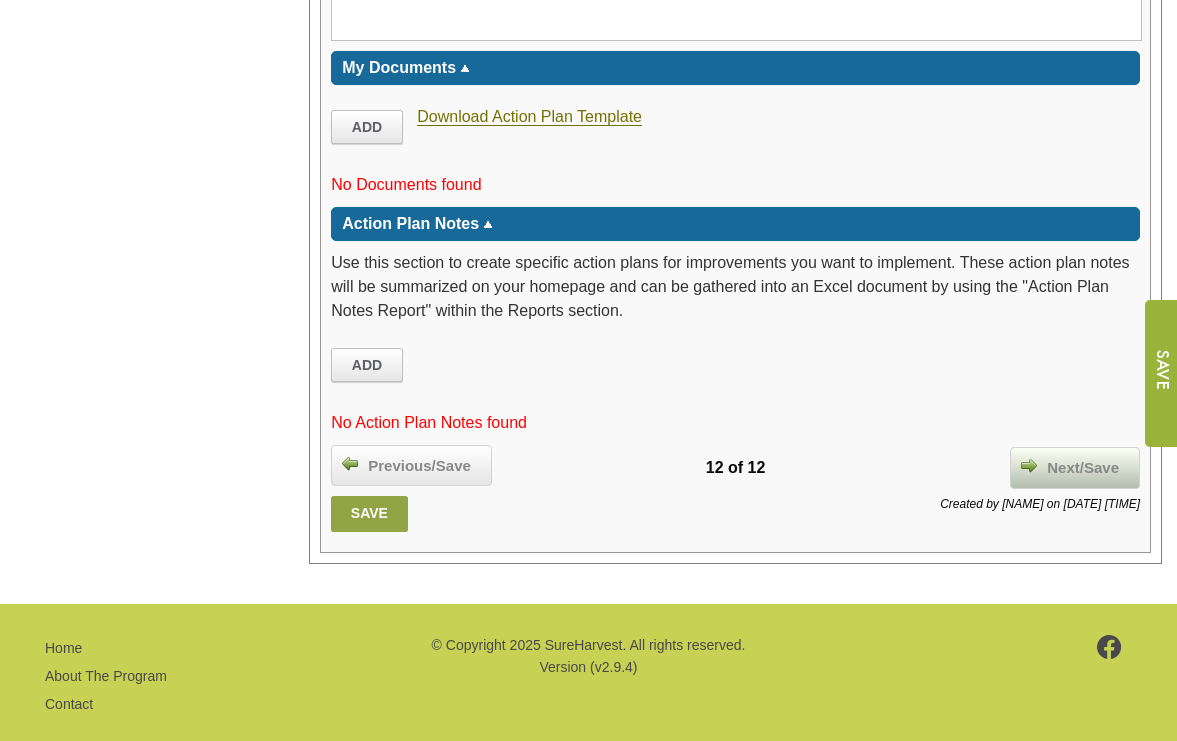 click on "Next/Save" at bounding box center (1075, 468) 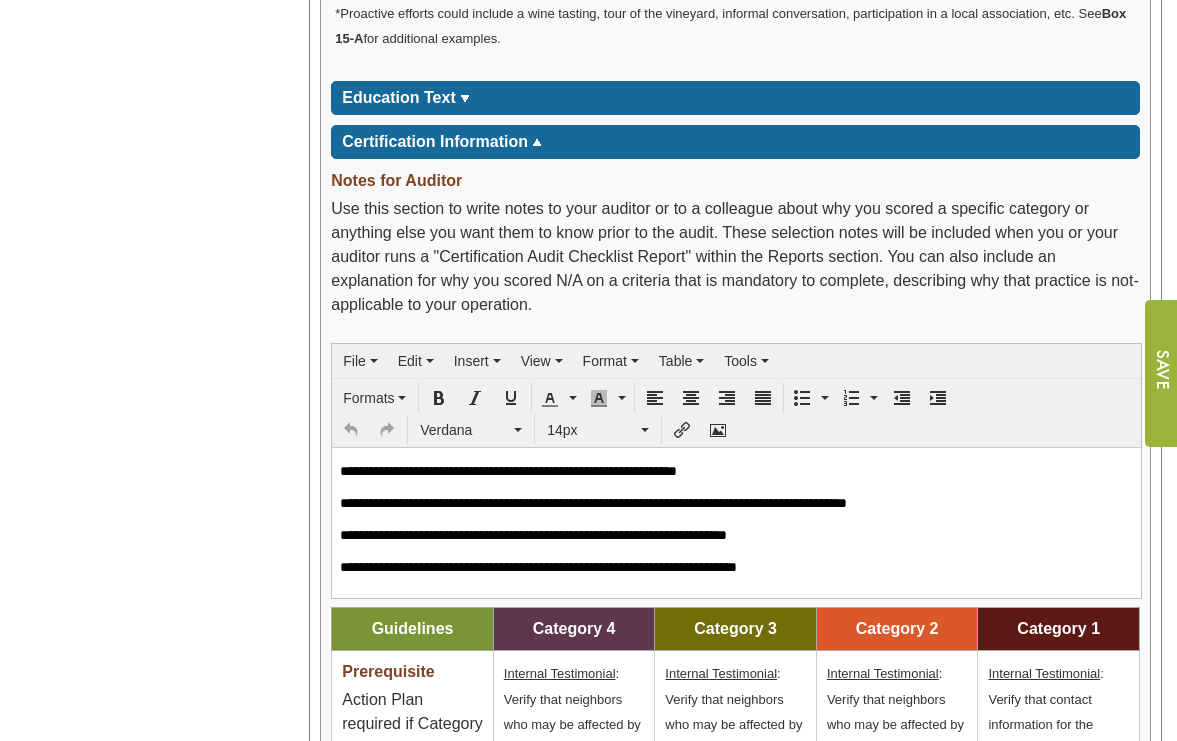 scroll, scrollTop: 2341, scrollLeft: 0, axis: vertical 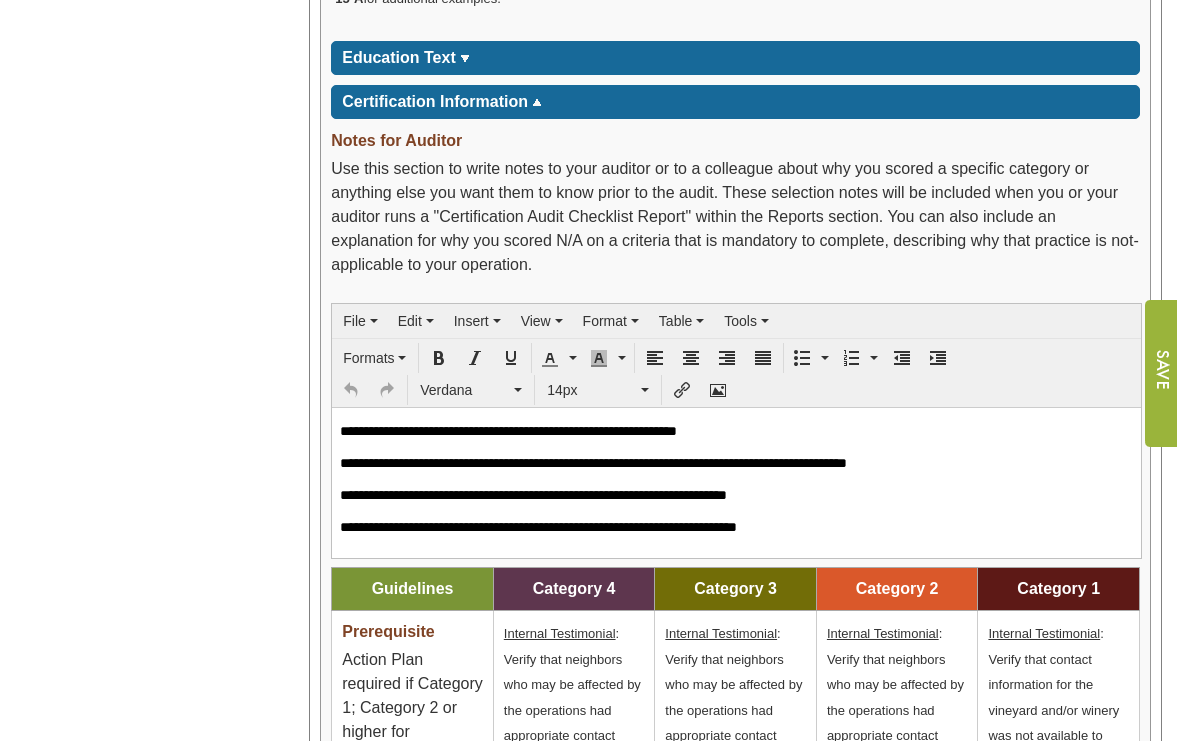 click on "**********" at bounding box center (736, 430) 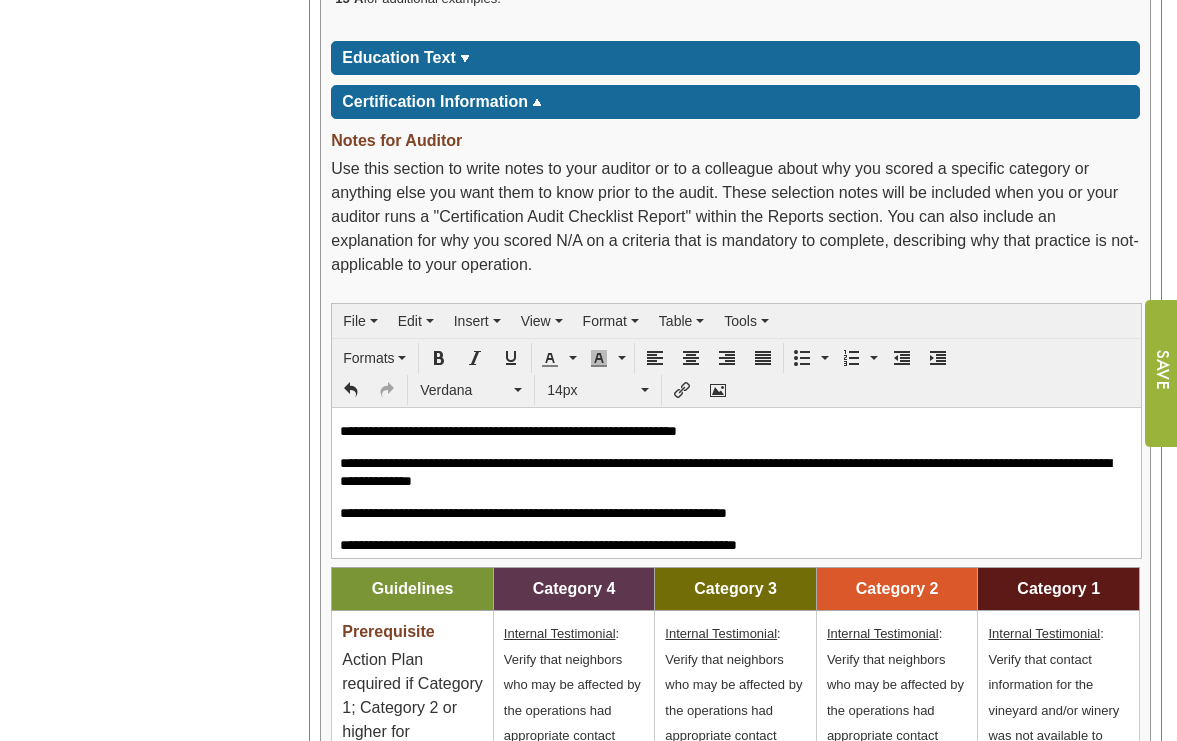 click on "Year:
****
****
****
****
****
****
****
****
****
****
****
****
****
****
Organizations
Ampelos Cellars
Ampelos Cellars
Ampelos Cellars (5,000.00)" at bounding box center (147, 288) 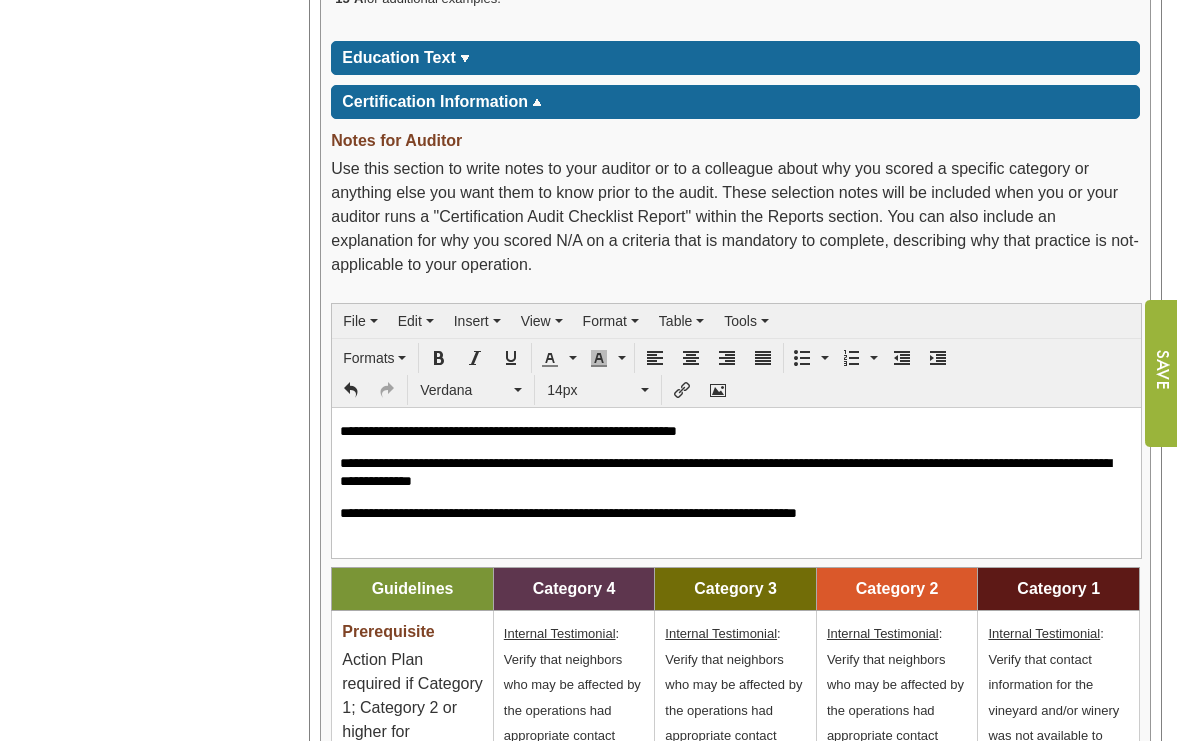 click on "Year:
****
****
****
****
****
****
****
****
****
****
****
****
****
****
Organizations
Ampelos Cellars
Ampelos Cellars
Ampelos Cellars (5,000.00)" at bounding box center (147, 288) 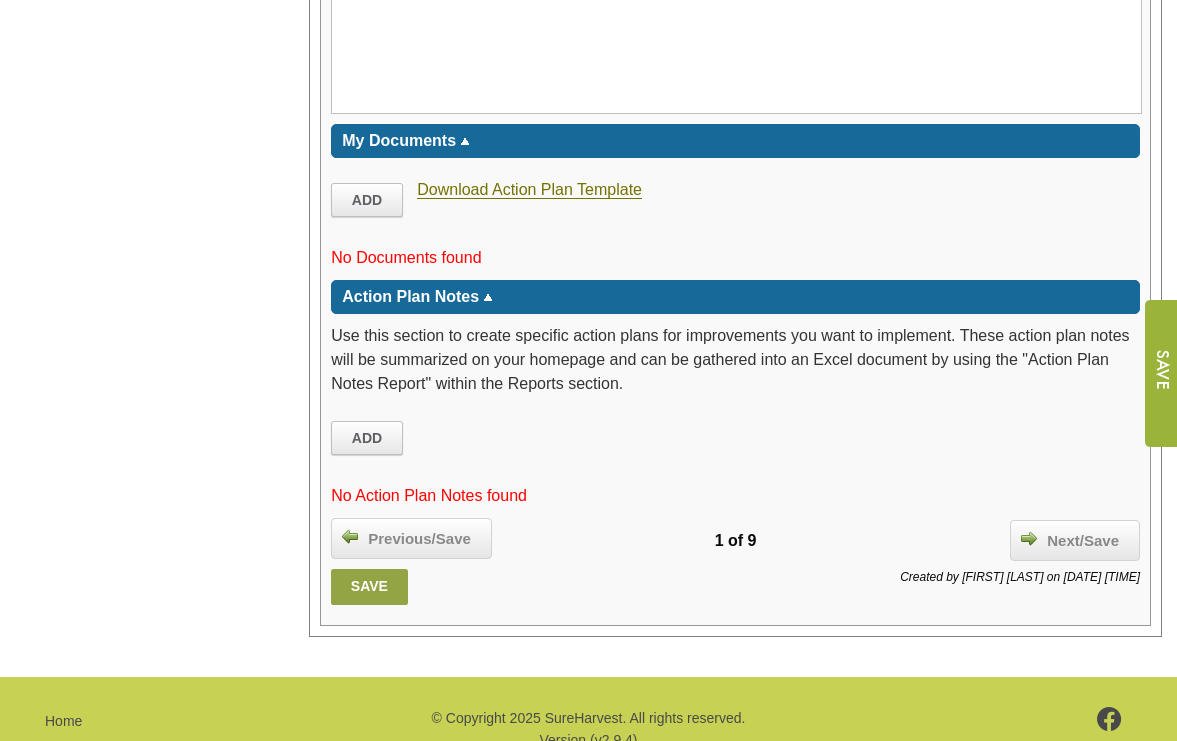 scroll, scrollTop: 4324, scrollLeft: 0, axis: vertical 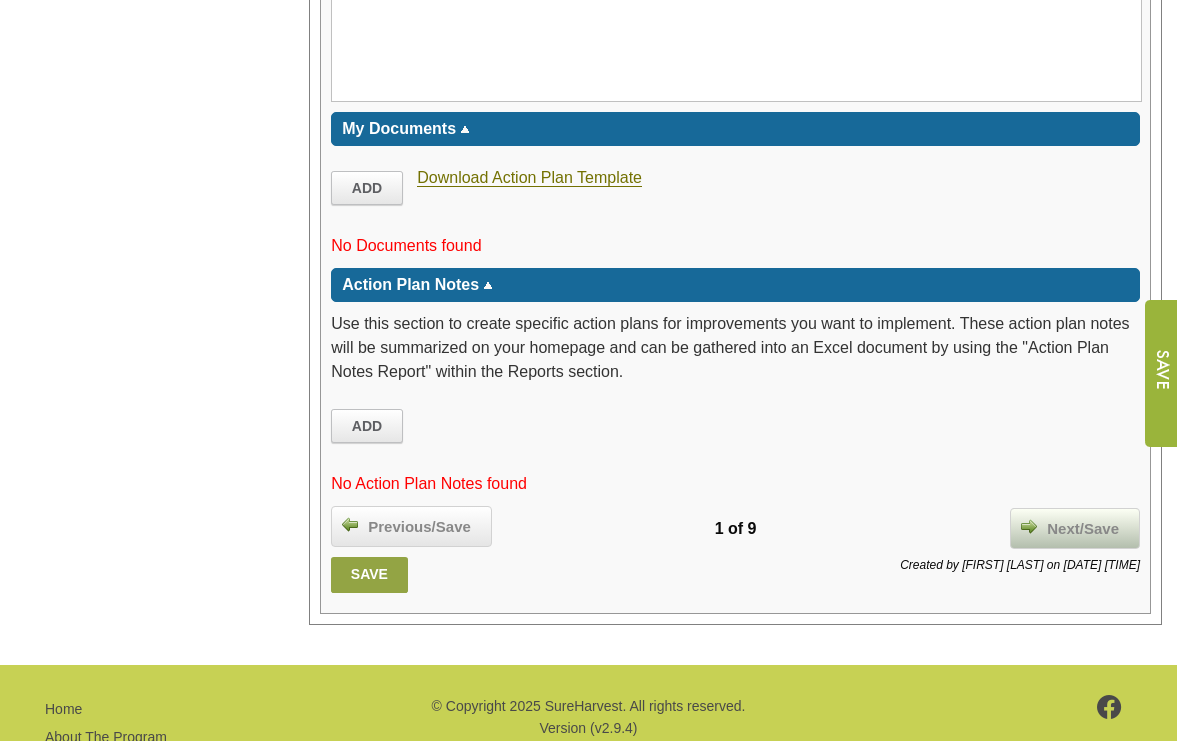 click on "Next/Save" at bounding box center (1075, 529) 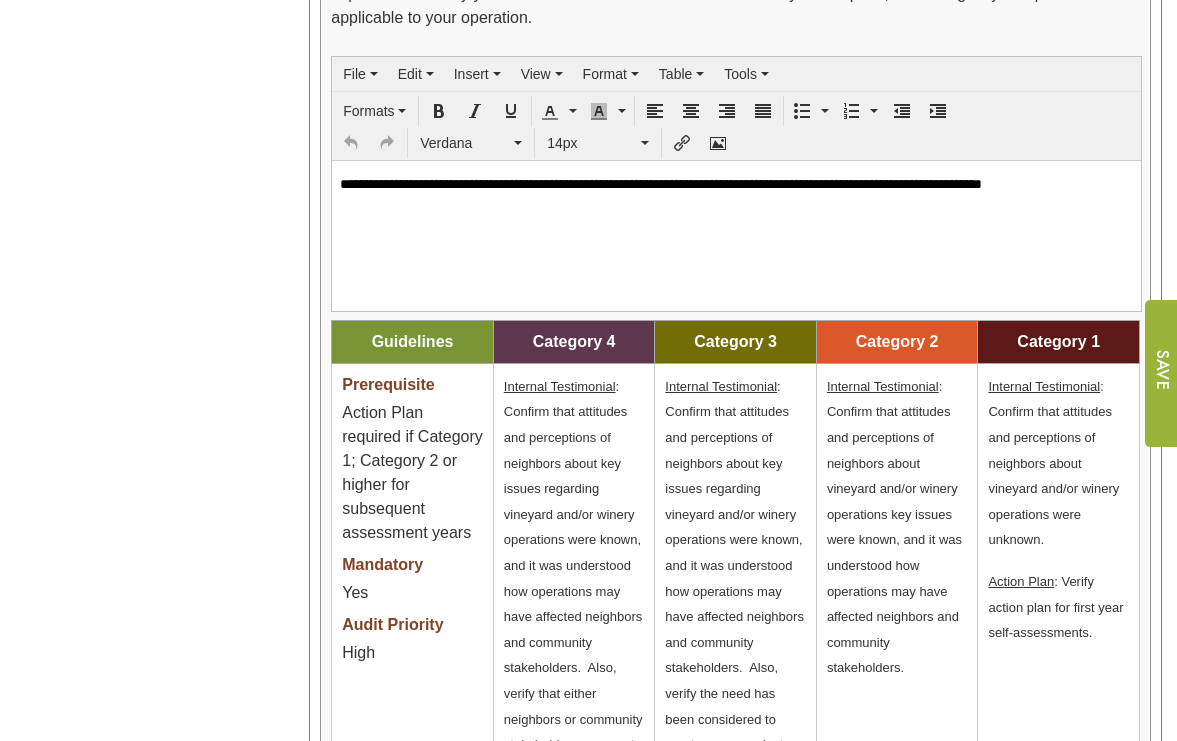 scroll, scrollTop: 2345, scrollLeft: 0, axis: vertical 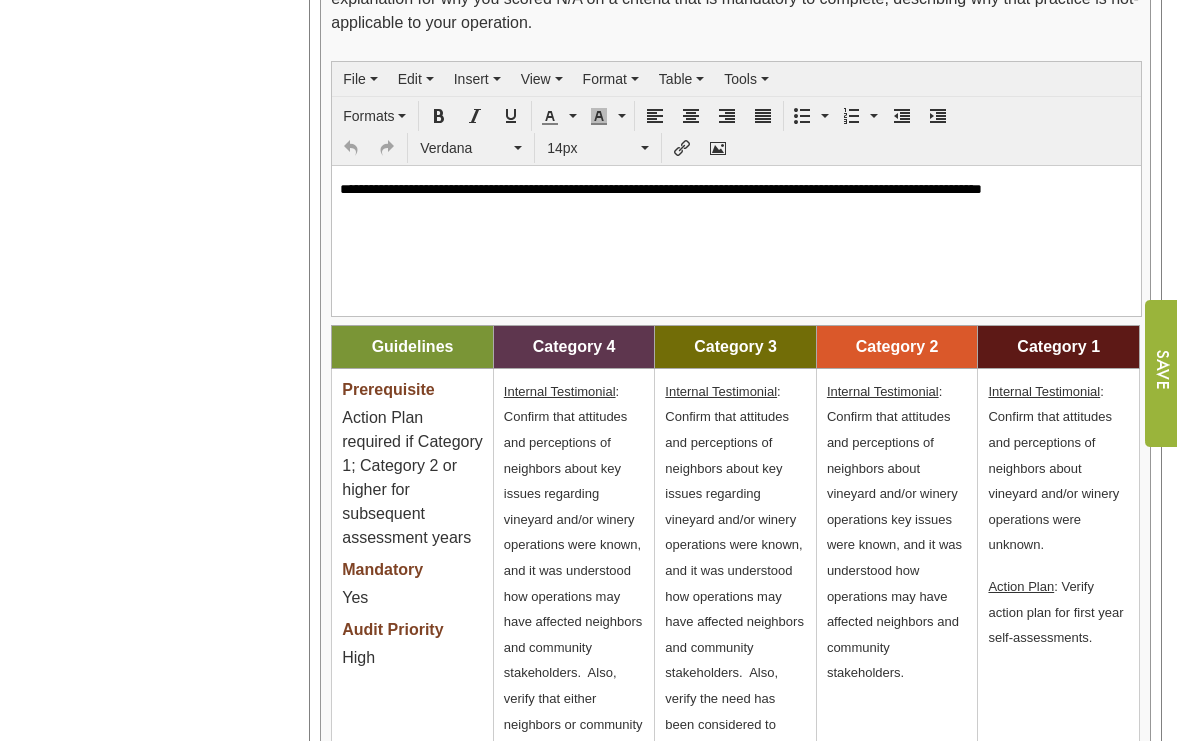 click on "**********" at bounding box center [736, 197] 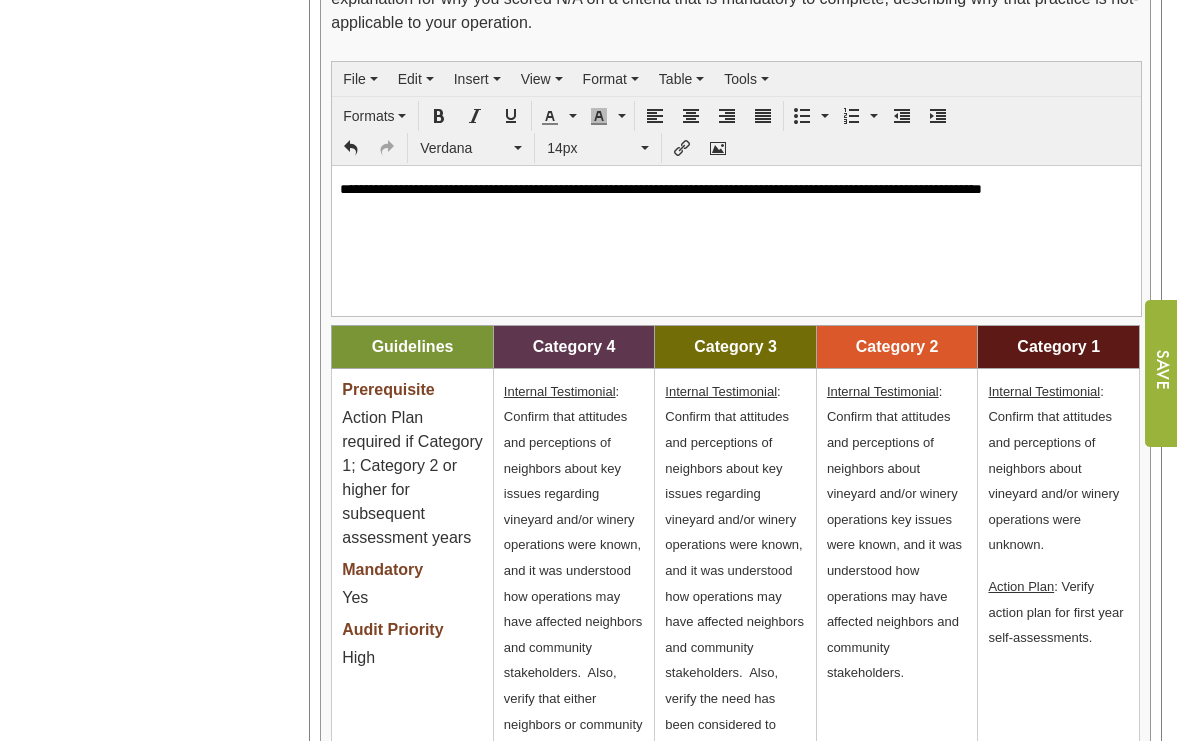 type 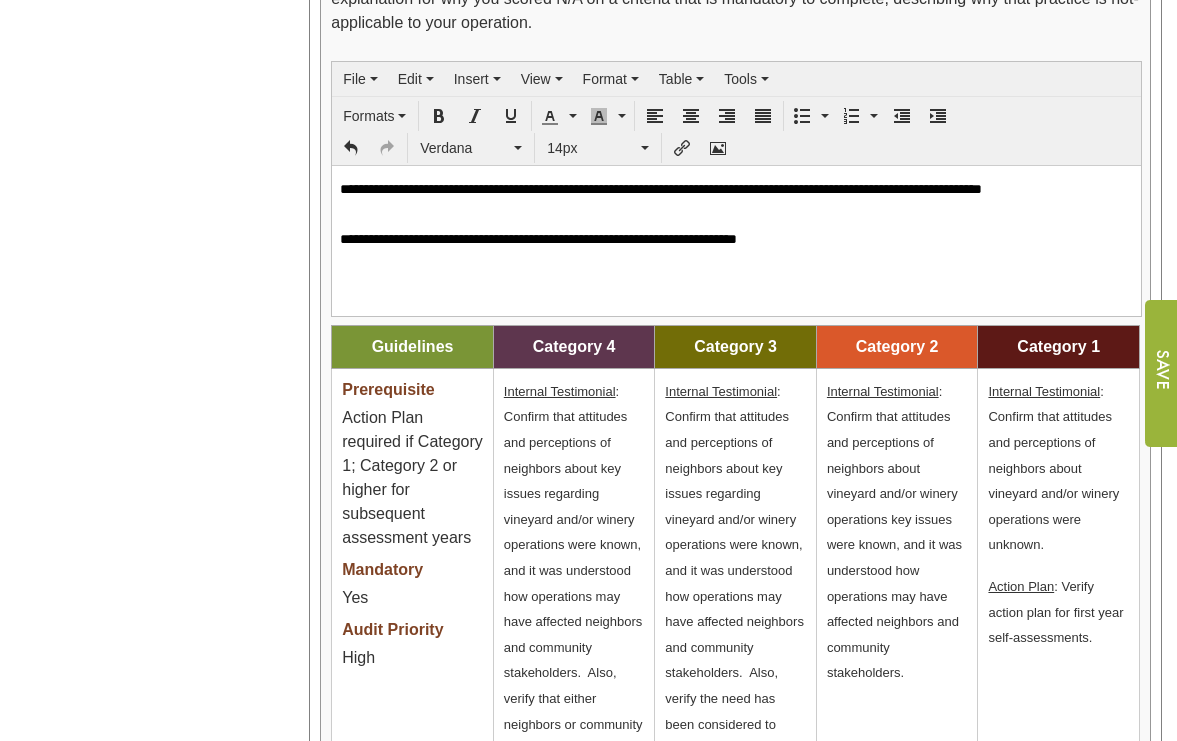 click on "Year:
****
****
****
****
****
****
****
****
****
****
****
****
****
****
Organizations
Ampelos Cellars
Ampelos Cellars
Ampelos Cellars ([CURRENCY][NUMBER])" at bounding box center [147, 131] 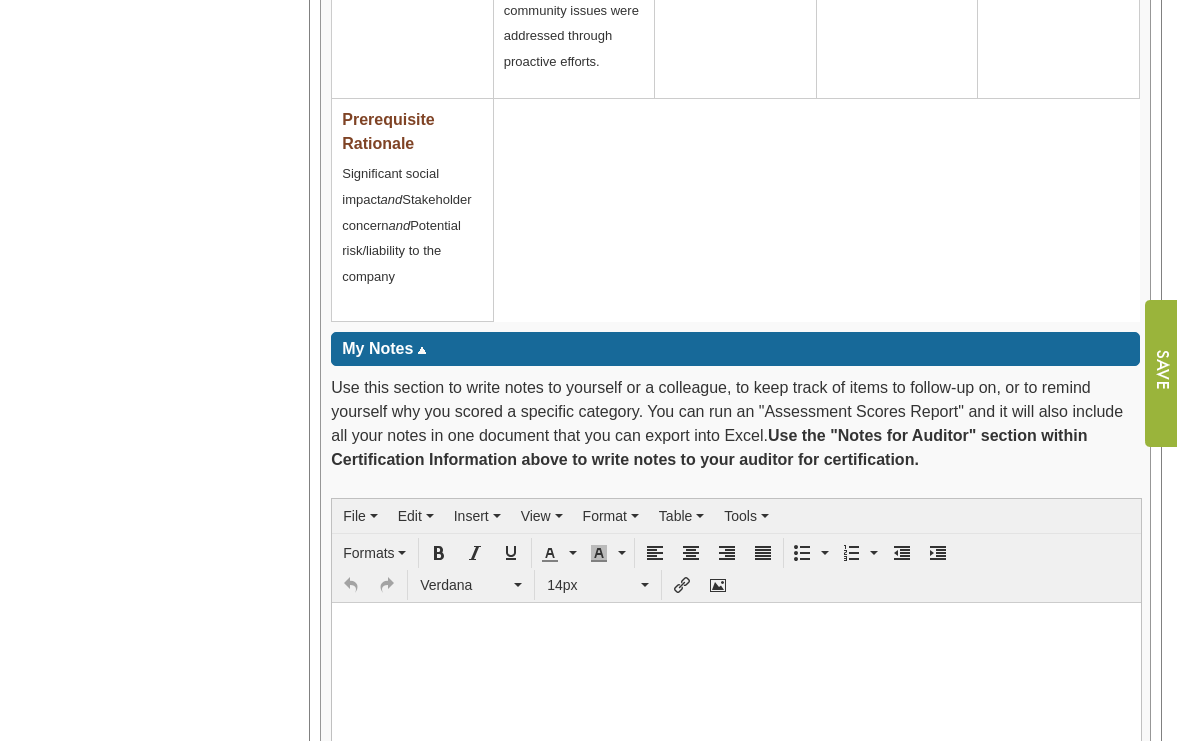 scroll, scrollTop: 4067, scrollLeft: 0, axis: vertical 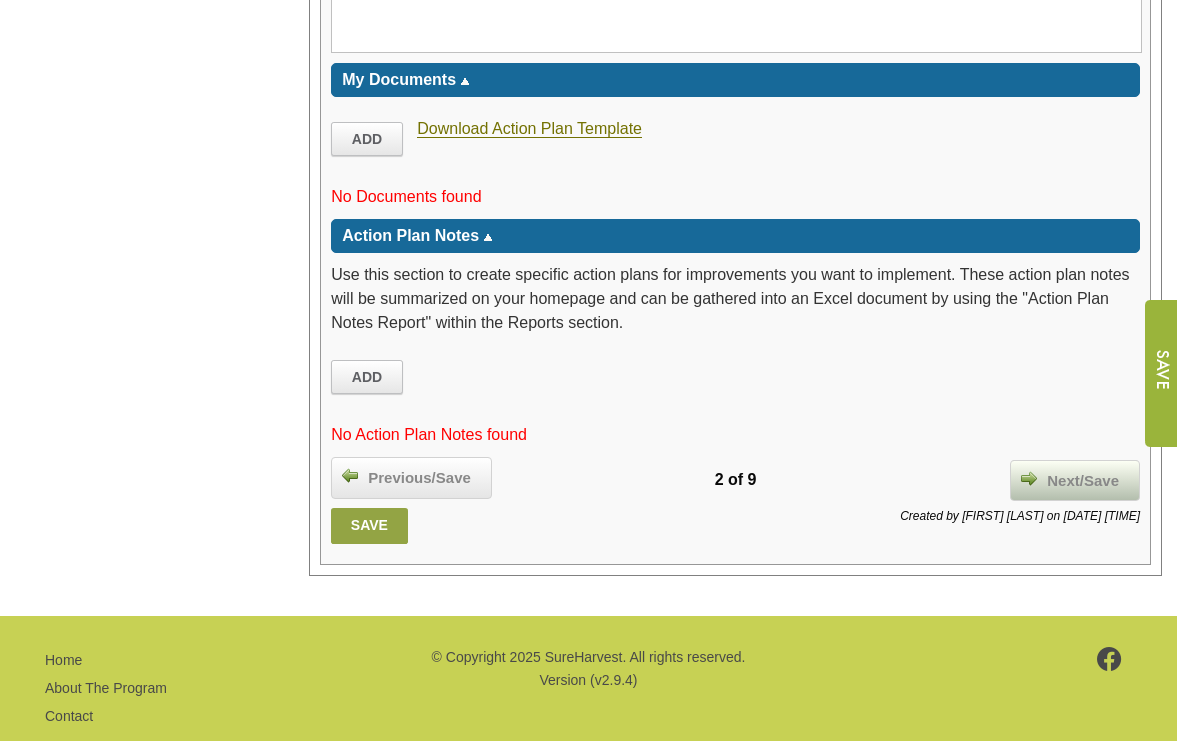 click on "Next/Save" at bounding box center [1083, 481] 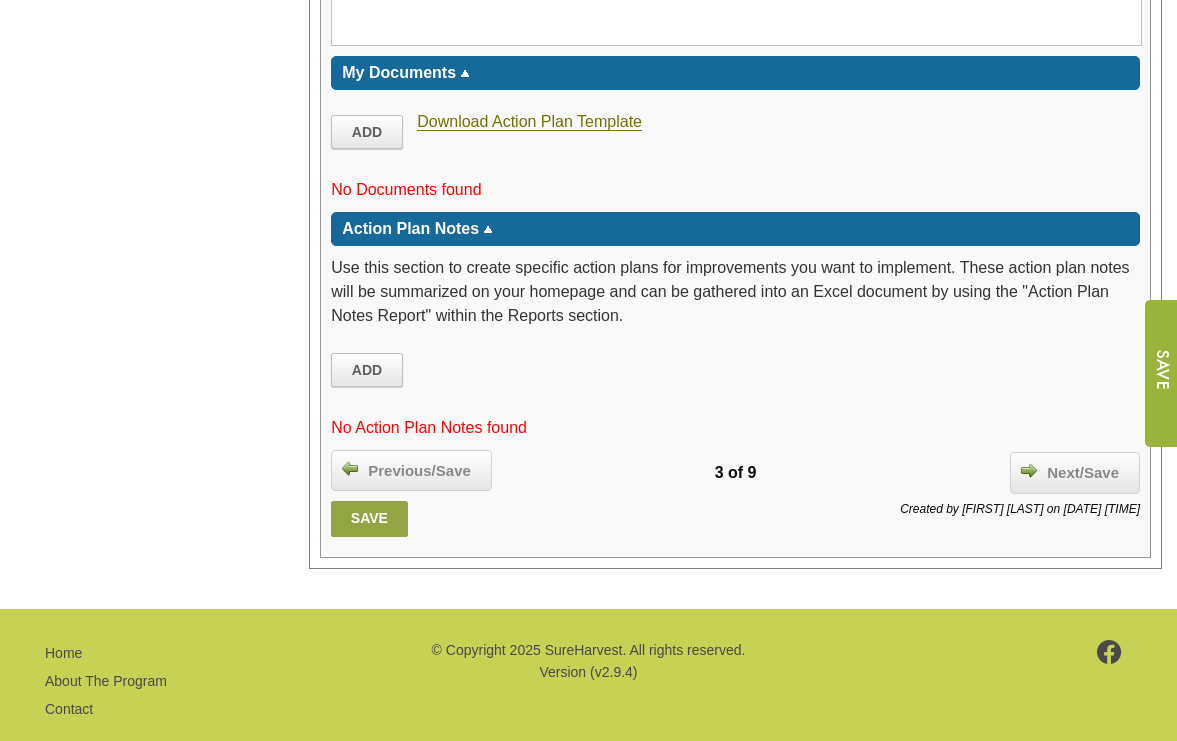 scroll, scrollTop: 4195, scrollLeft: 0, axis: vertical 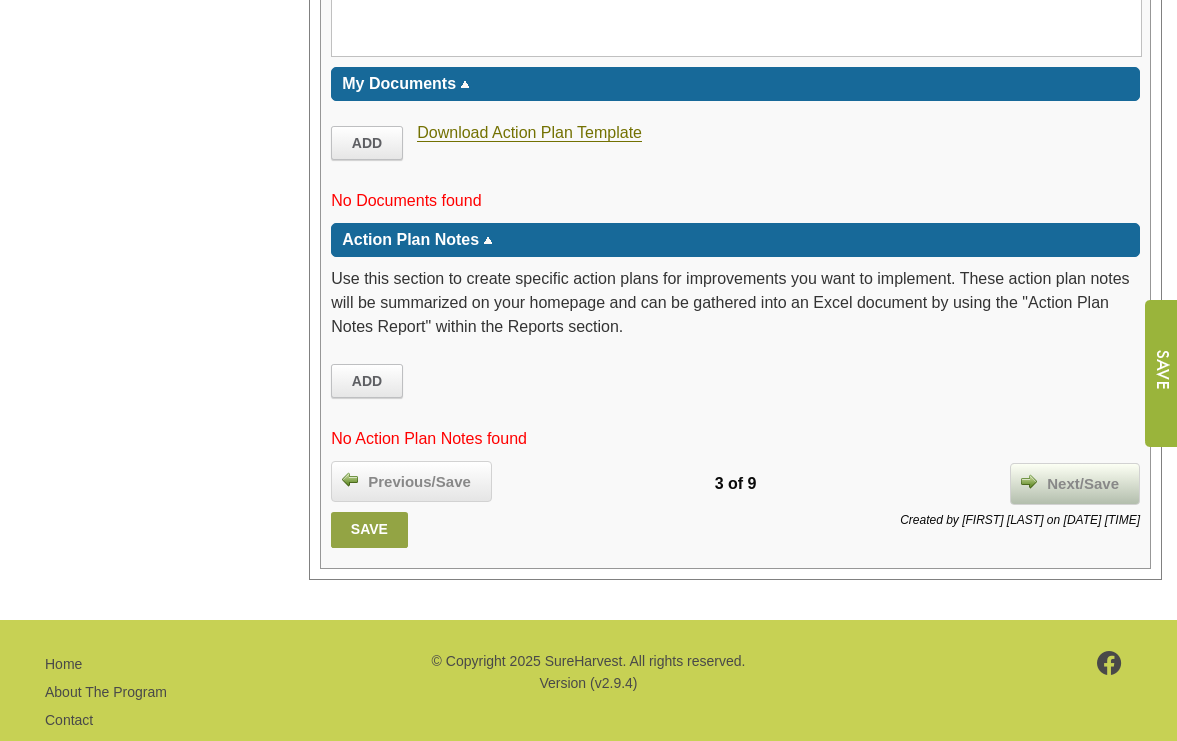 click on "Next/Save" at bounding box center [1083, 484] 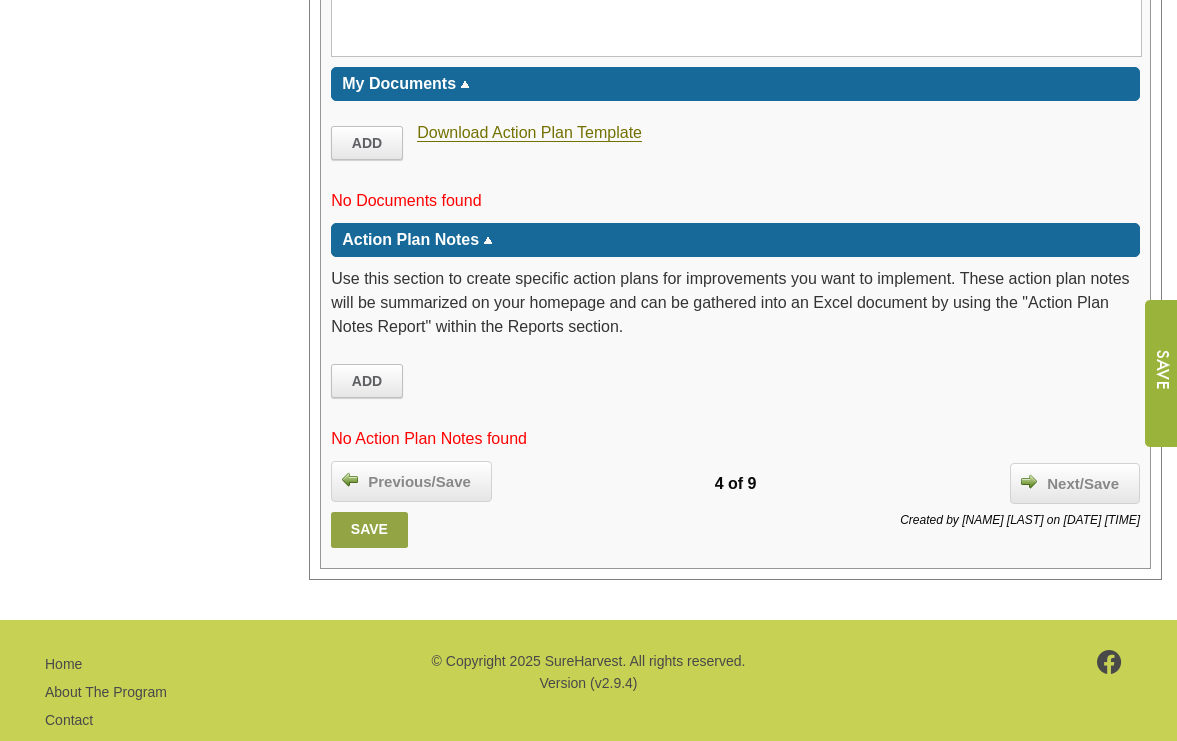 scroll, scrollTop: 3260, scrollLeft: 0, axis: vertical 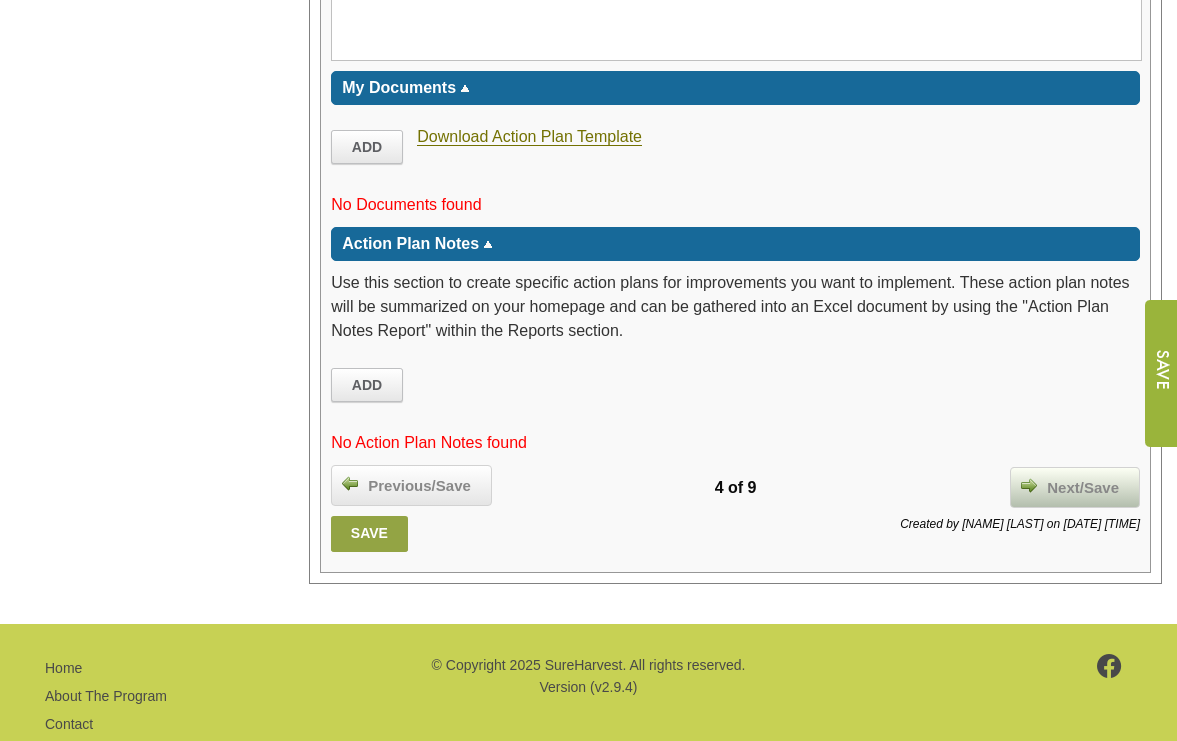 click on "Next/Save" at bounding box center [1083, 488] 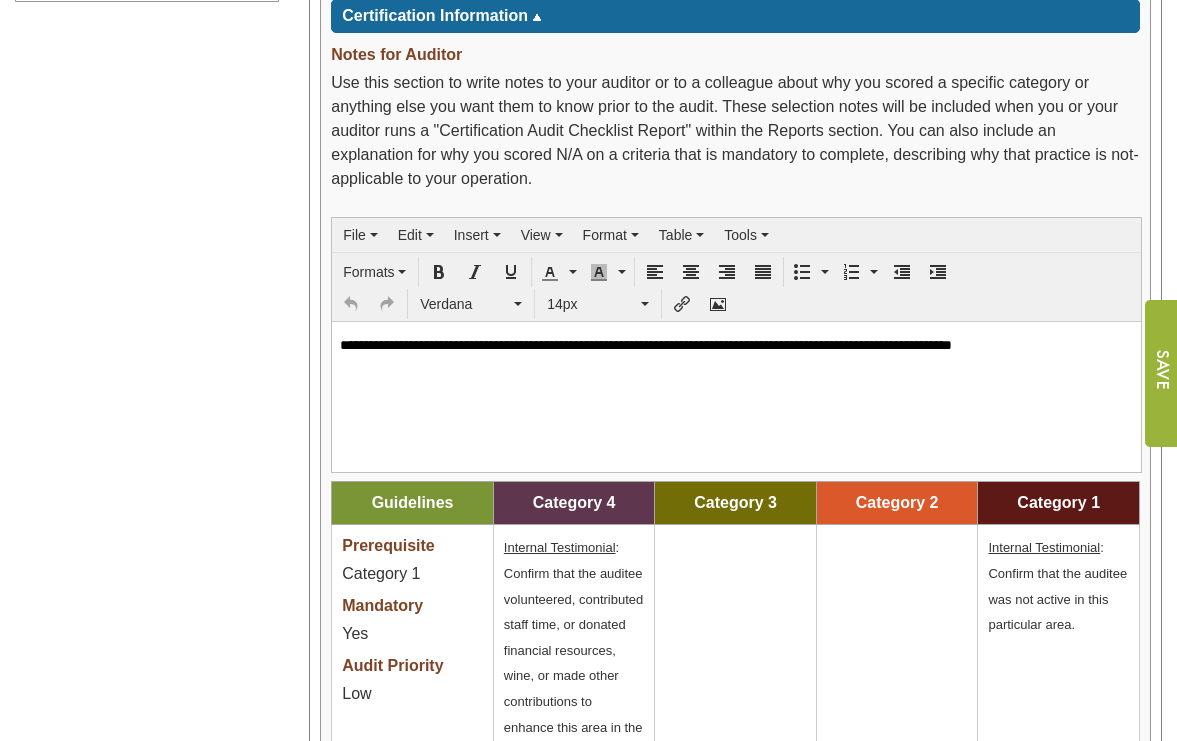 scroll, scrollTop: 1381, scrollLeft: 0, axis: vertical 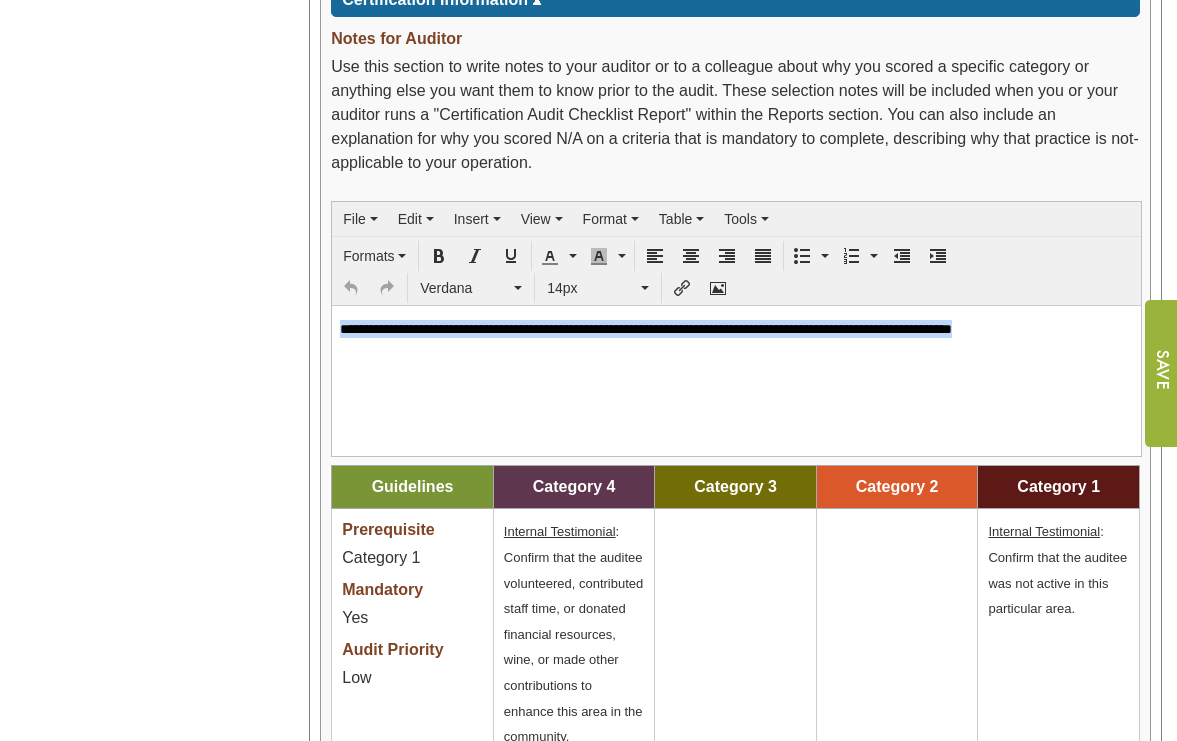 drag, startPoint x: 468, startPoint y: 350, endPoint x: 329, endPoint y: 318, distance: 142.6359 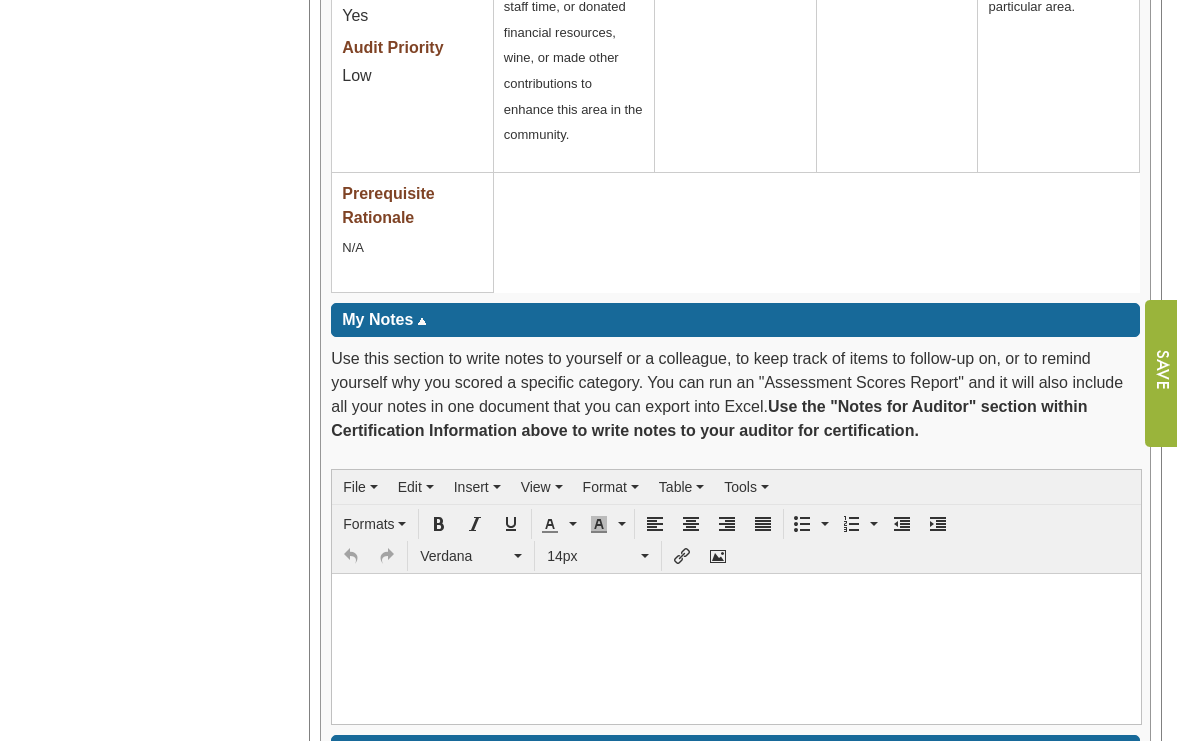 scroll, scrollTop: 2684, scrollLeft: 0, axis: vertical 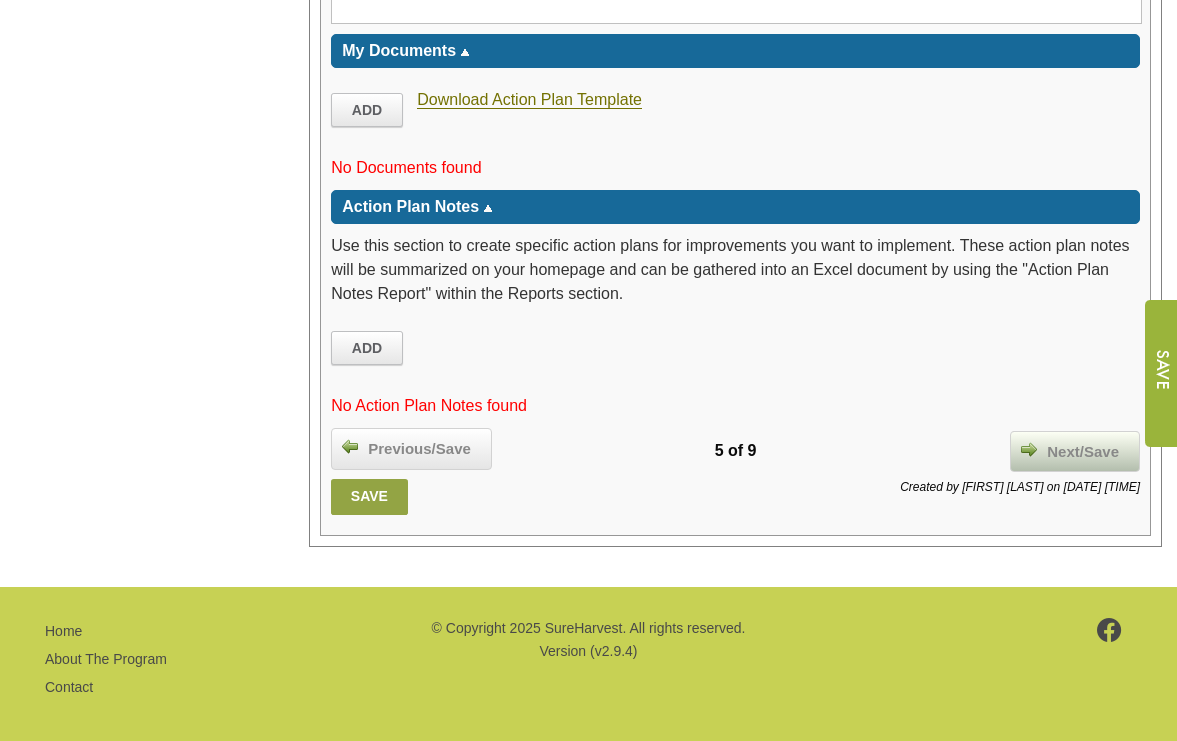 click on "Next/Save" at bounding box center (1083, 452) 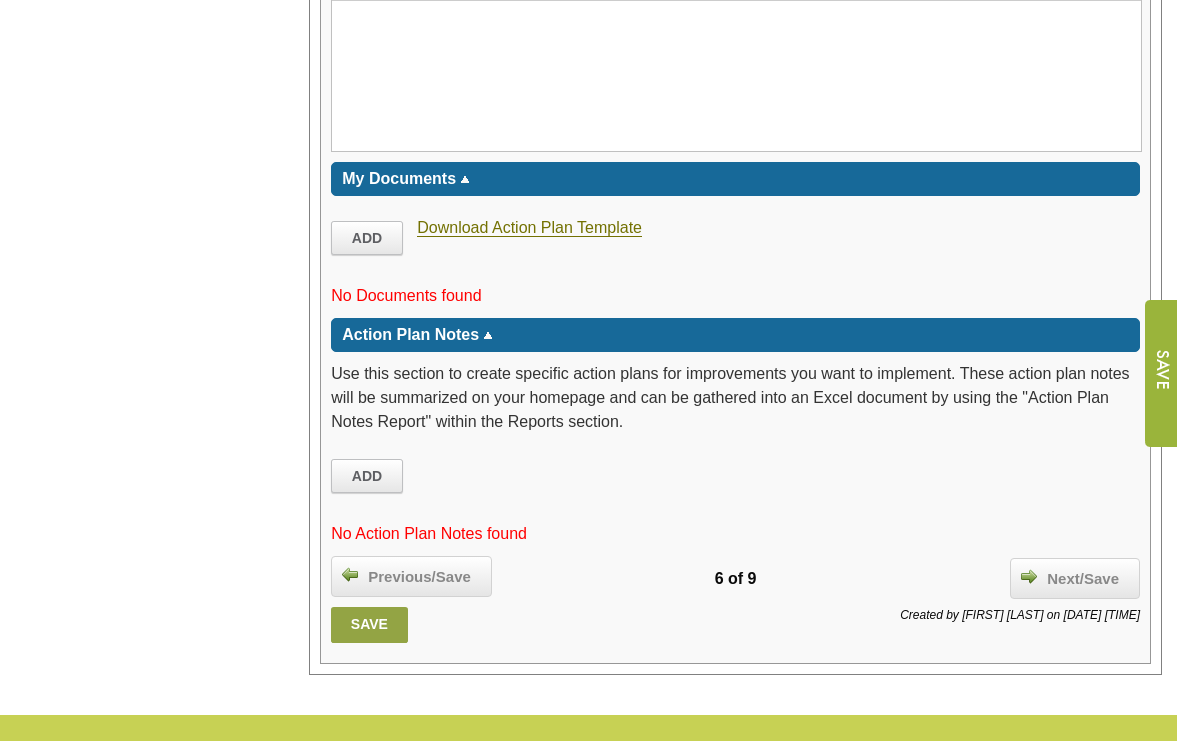 scroll, scrollTop: 2484, scrollLeft: 0, axis: vertical 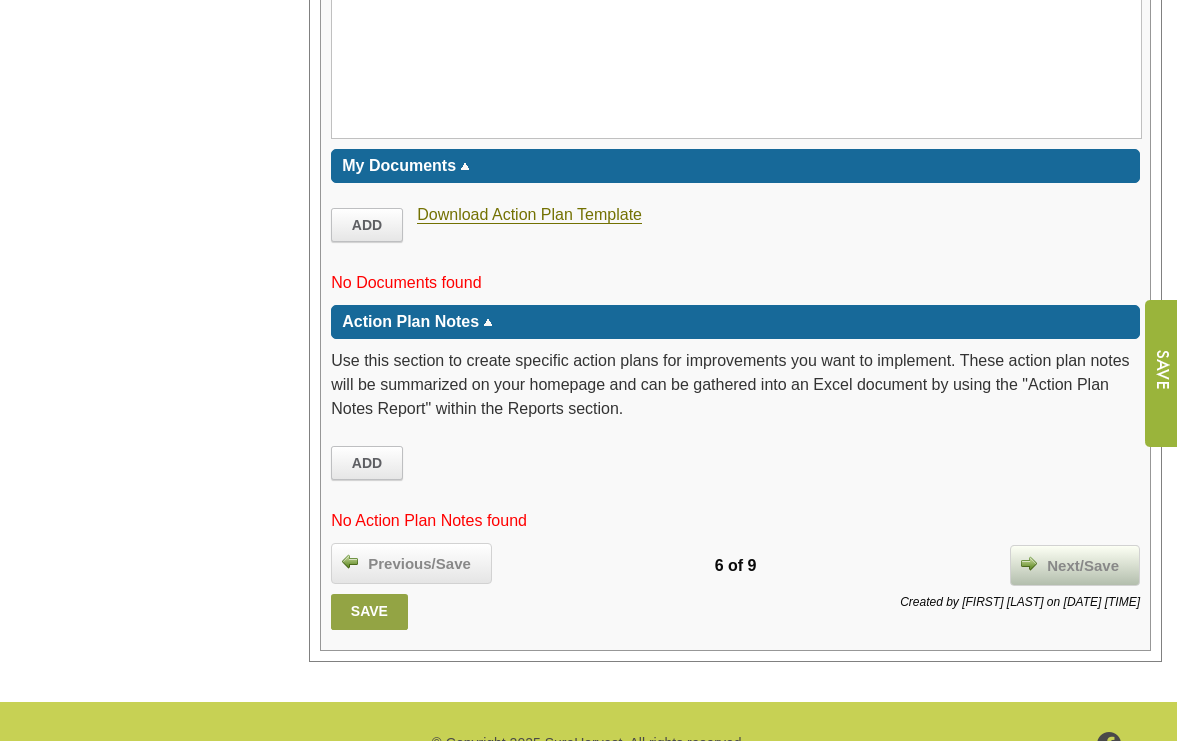 click on "Next/Save" at bounding box center [1083, 566] 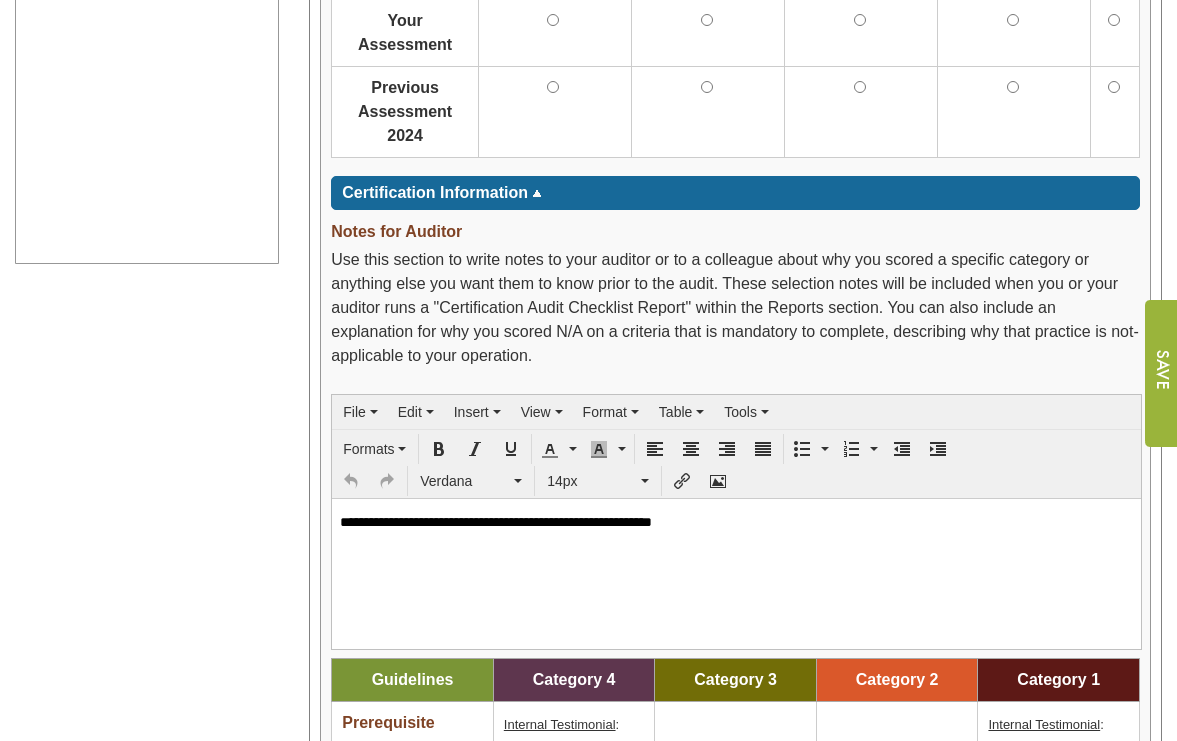 scroll, scrollTop: 1104, scrollLeft: 0, axis: vertical 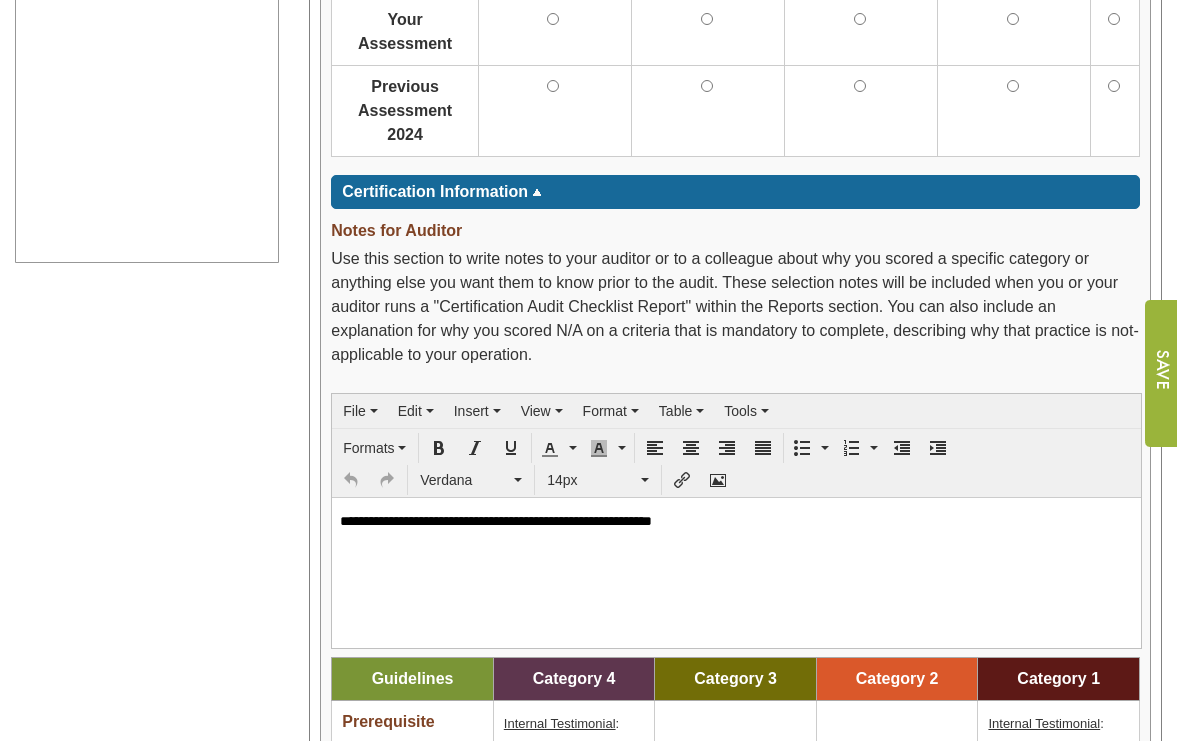 click on "**********" at bounding box center [736, 520] 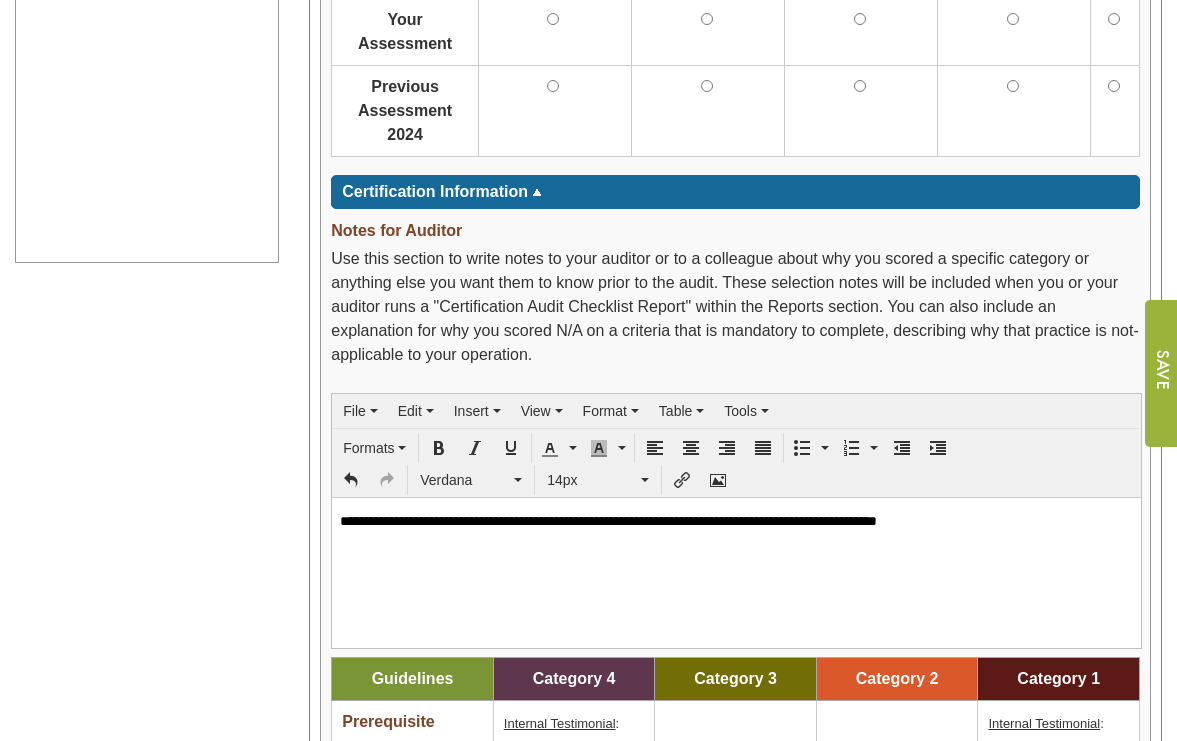 click on "**********" at bounding box center [736, 520] 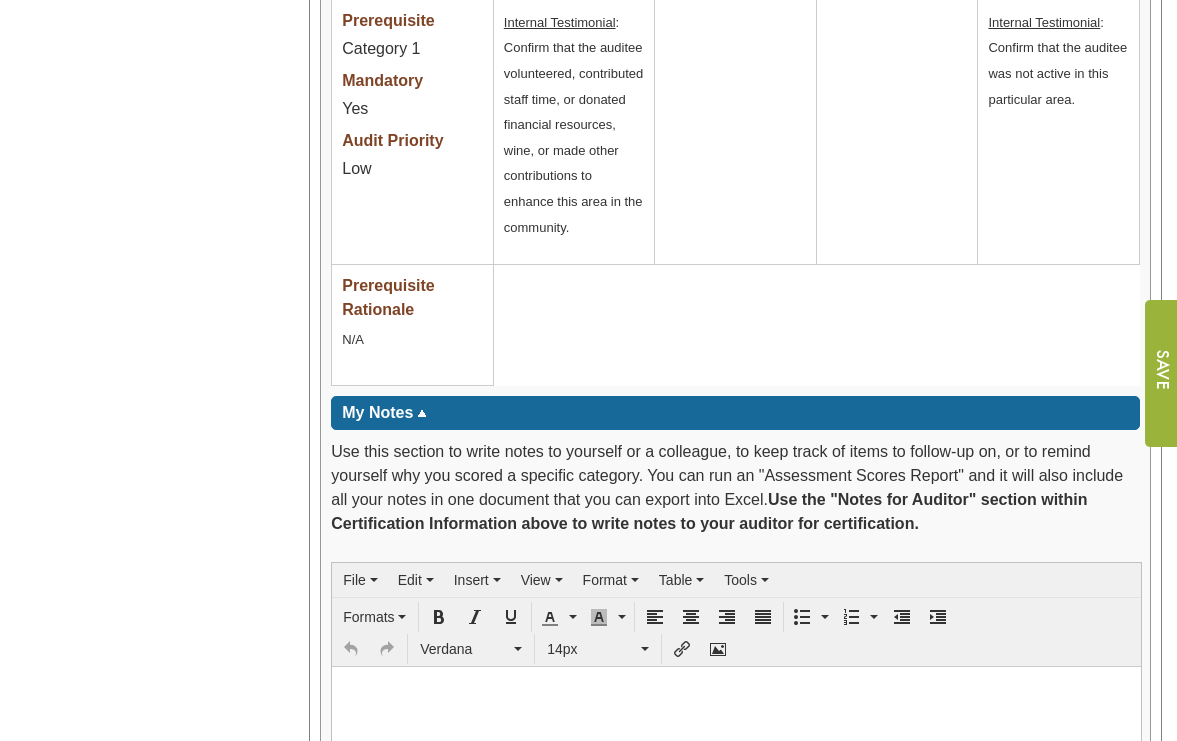 scroll, scrollTop: 2506, scrollLeft: 0, axis: vertical 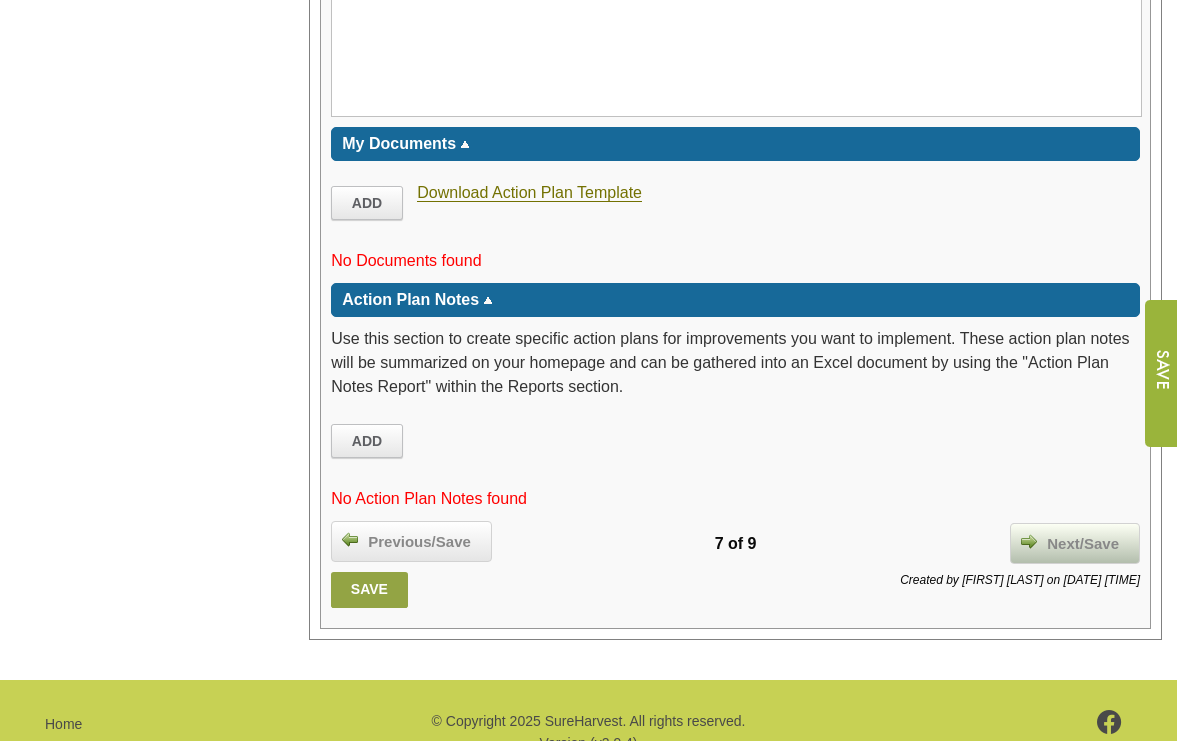 click on "Next/Save" at bounding box center [1083, 544] 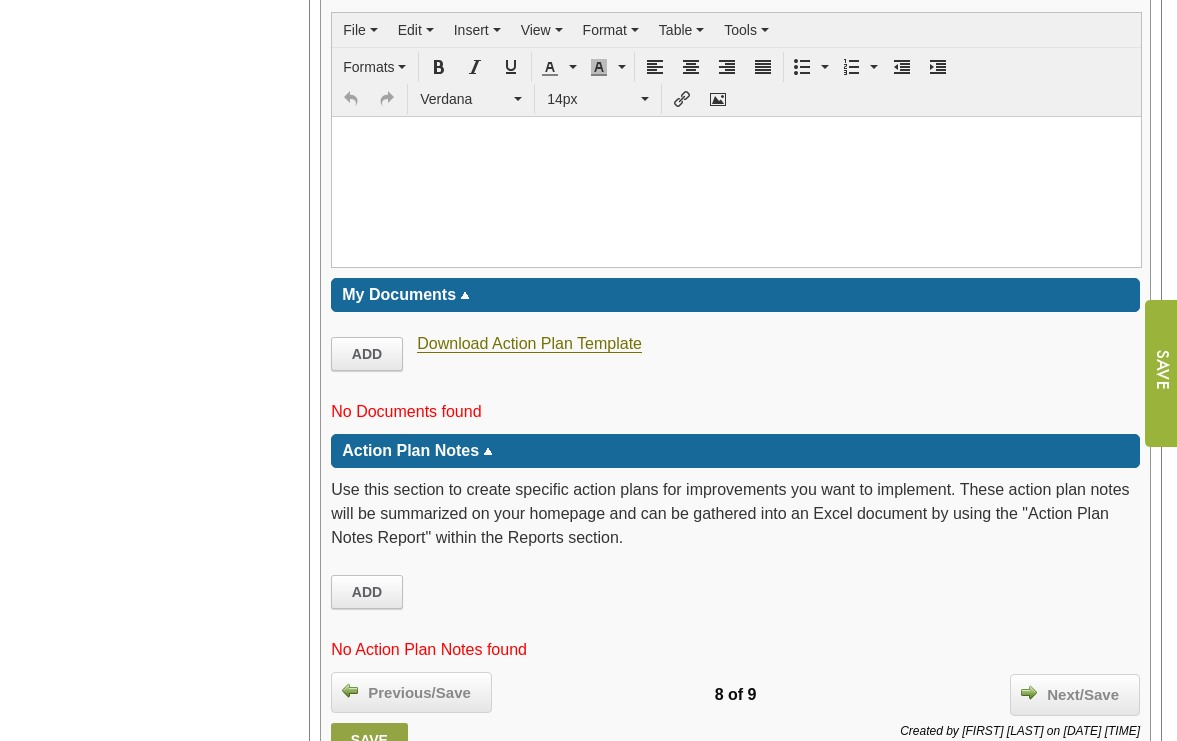 scroll, scrollTop: 2373, scrollLeft: 0, axis: vertical 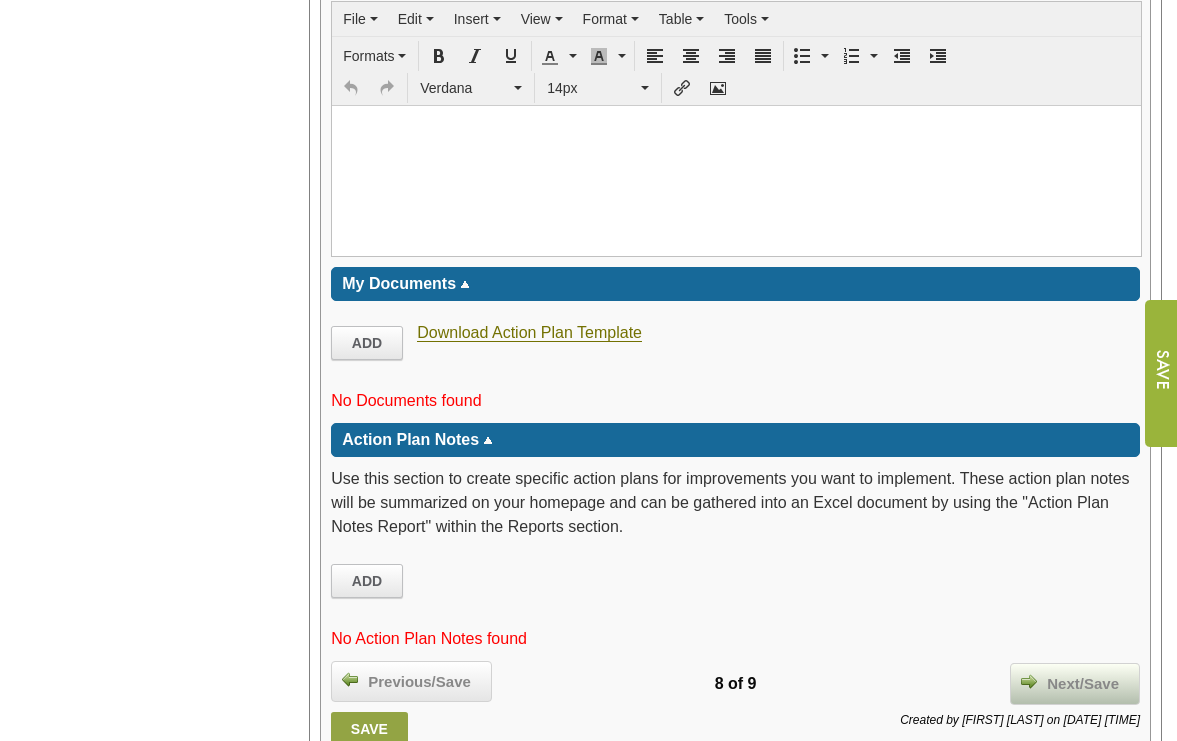 click on "Next/Save" at bounding box center (1083, 684) 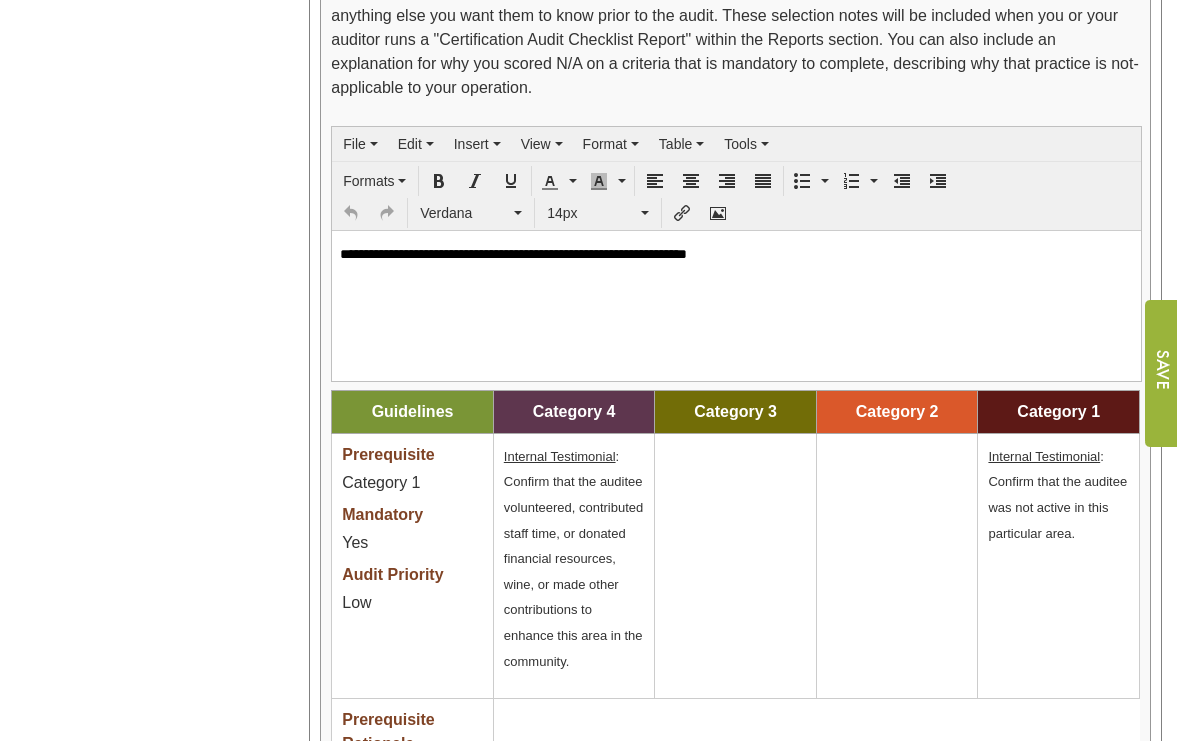 scroll, scrollTop: 1355, scrollLeft: 0, axis: vertical 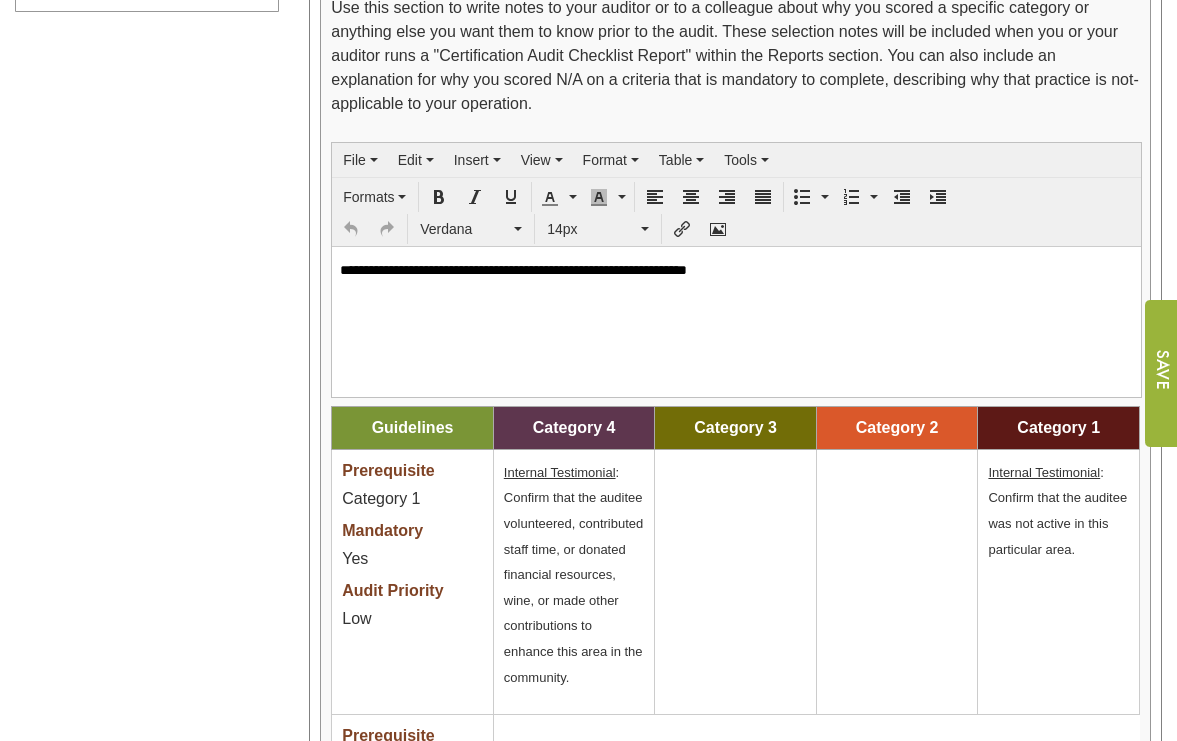 click on "**********" at bounding box center [736, 269] 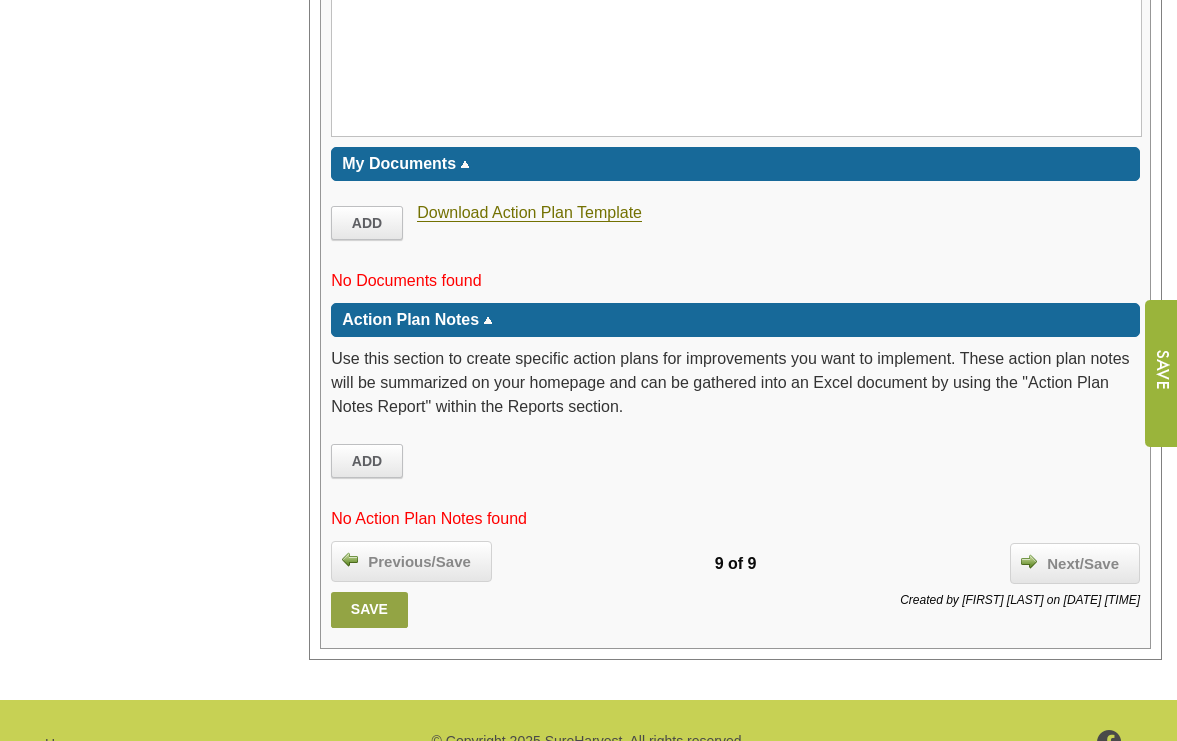 scroll, scrollTop: 2599, scrollLeft: 0, axis: vertical 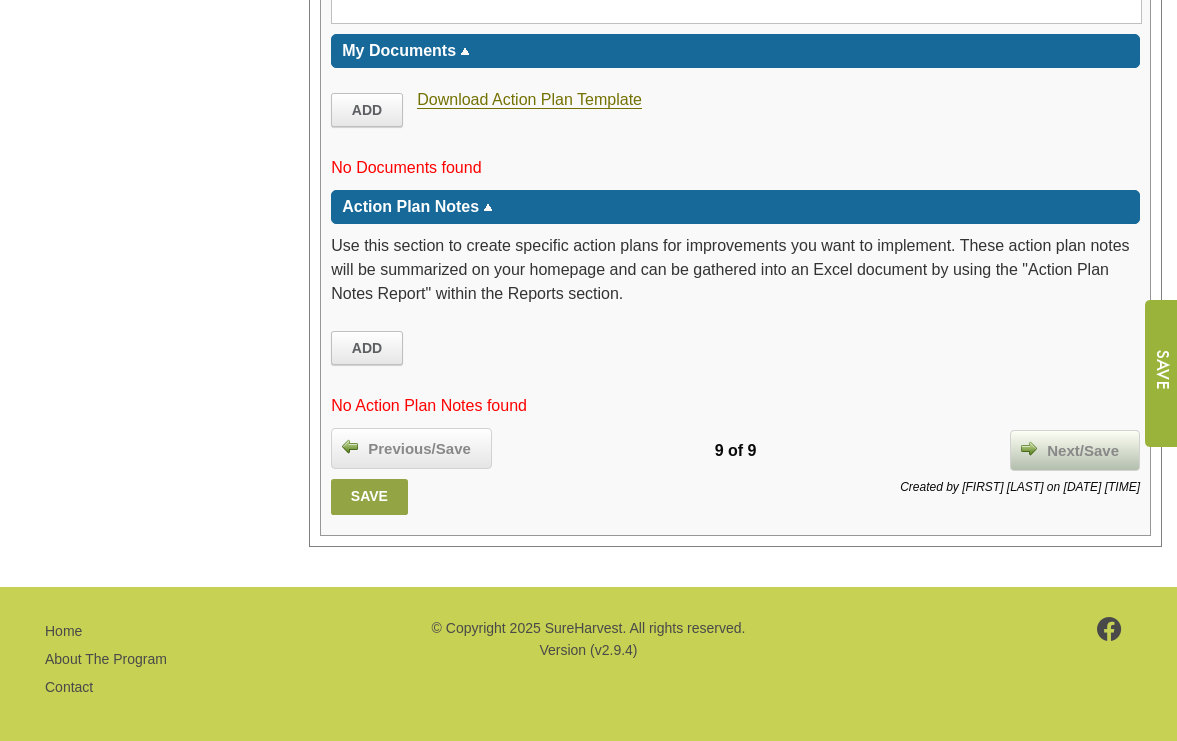 click on "Next/Save" at bounding box center [1083, 451] 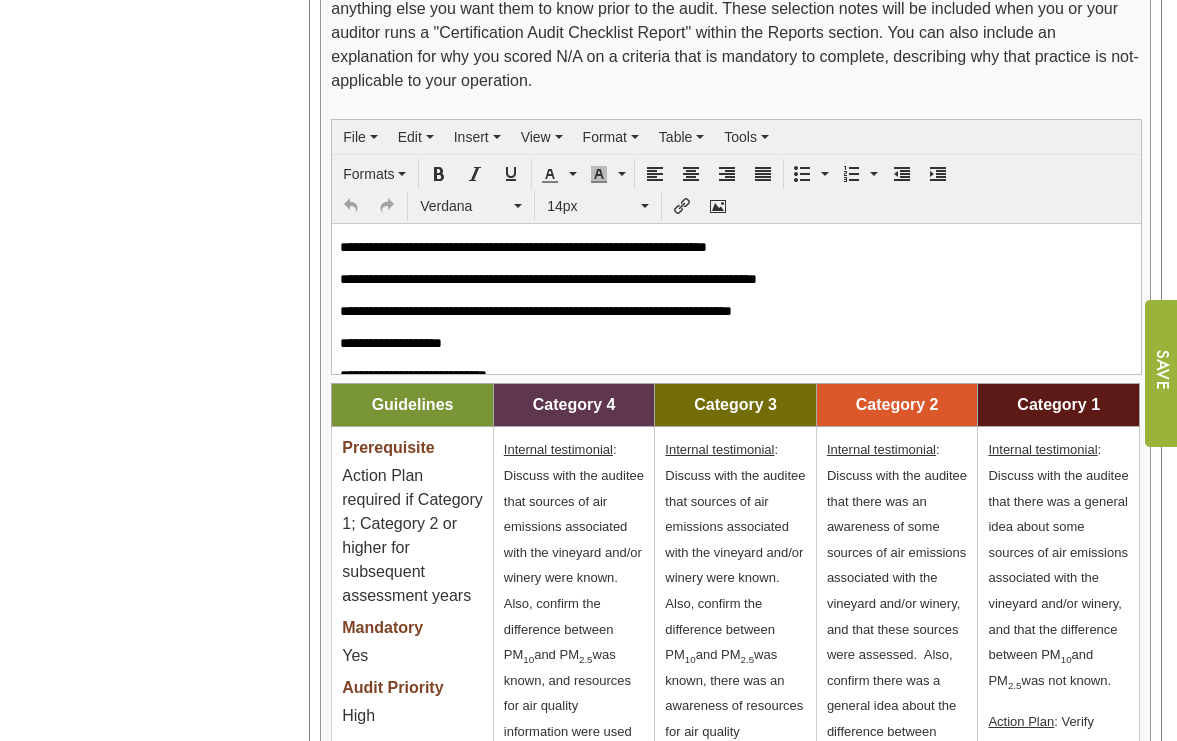scroll, scrollTop: 2642, scrollLeft: 0, axis: vertical 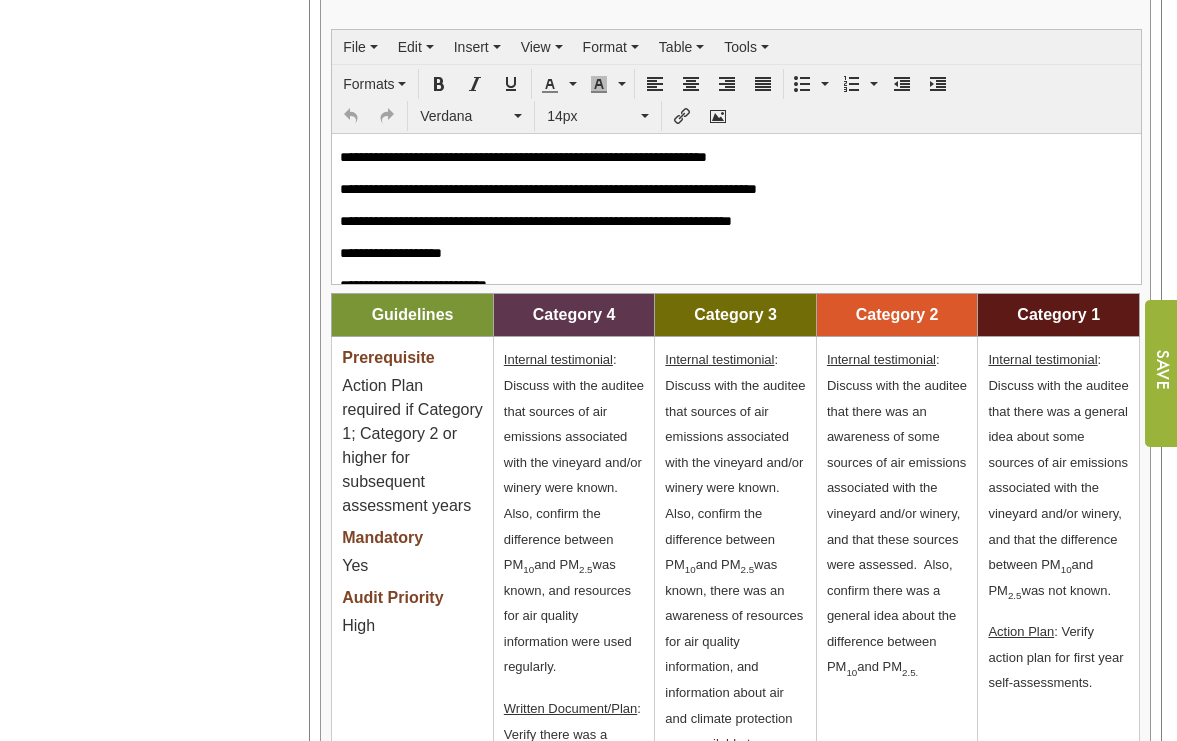 click on "**********" at bounding box center (736, 275) 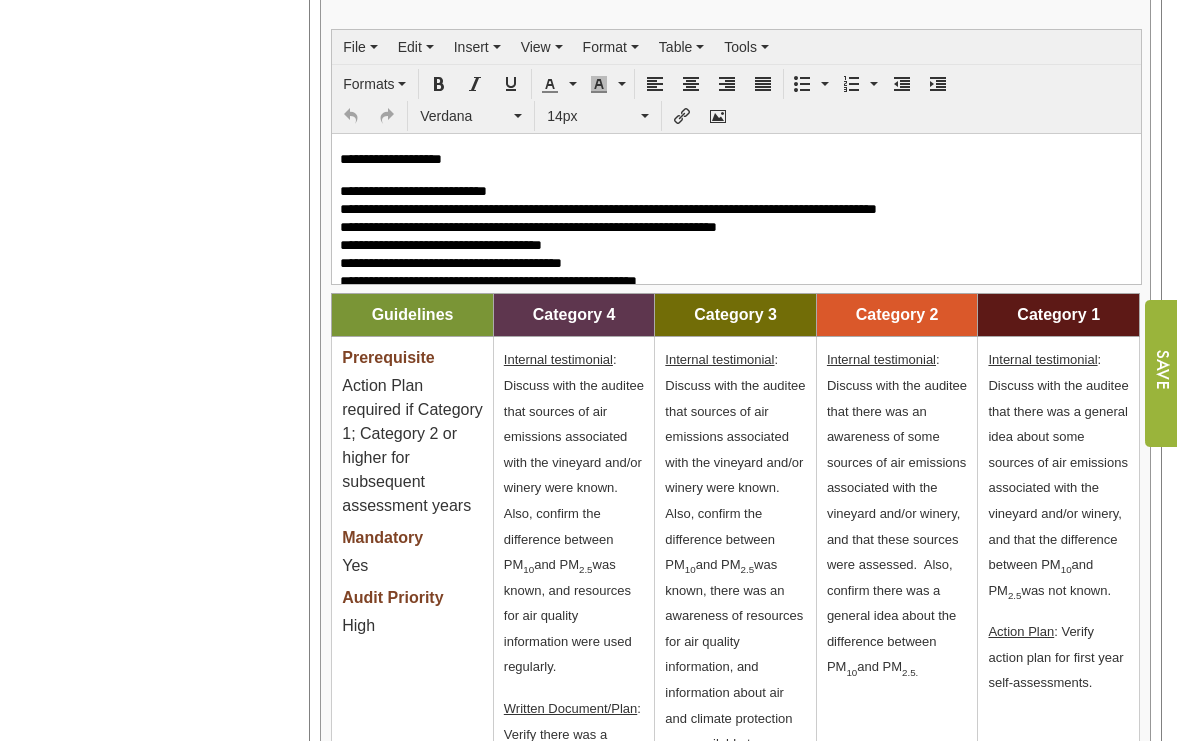 scroll, scrollTop: 126, scrollLeft: 0, axis: vertical 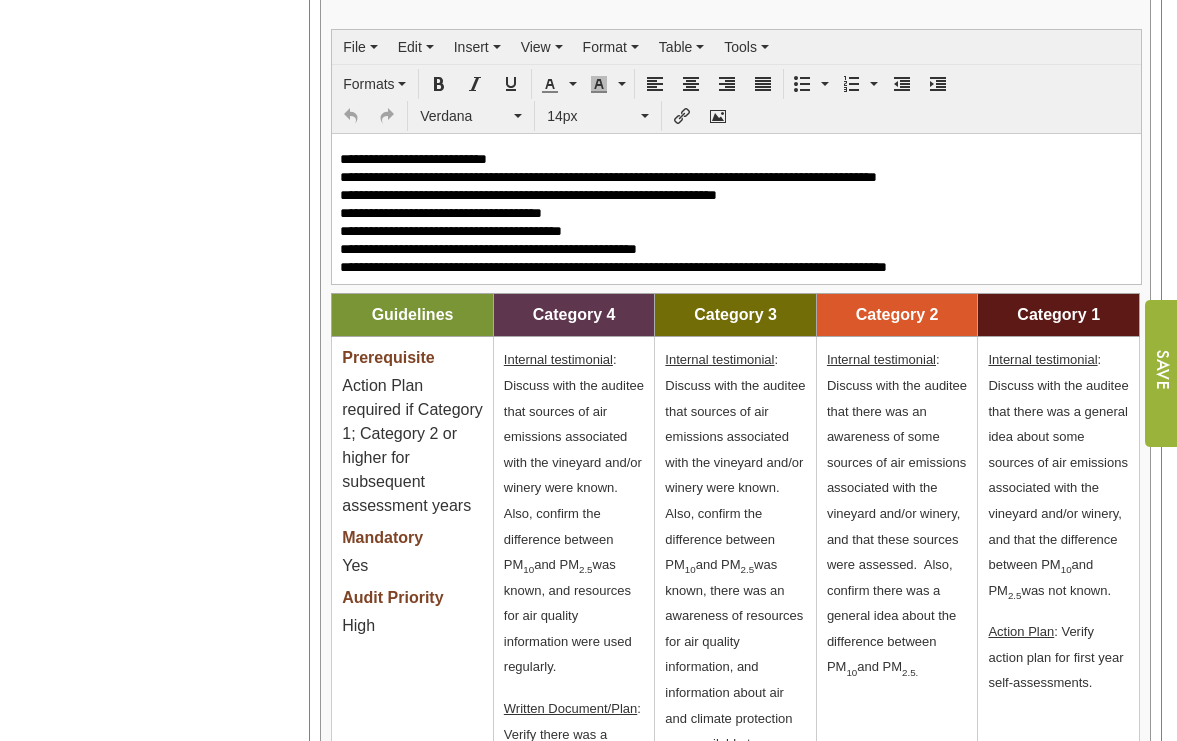 click on "Year:
****
****
****
****
****
****
****
****
****
****
****
****
****
****
Organizations
[ORGANIZATION]
[ORGANIZATION]
[ORGANIZATION] (5,000.00)" at bounding box center (147, -63) 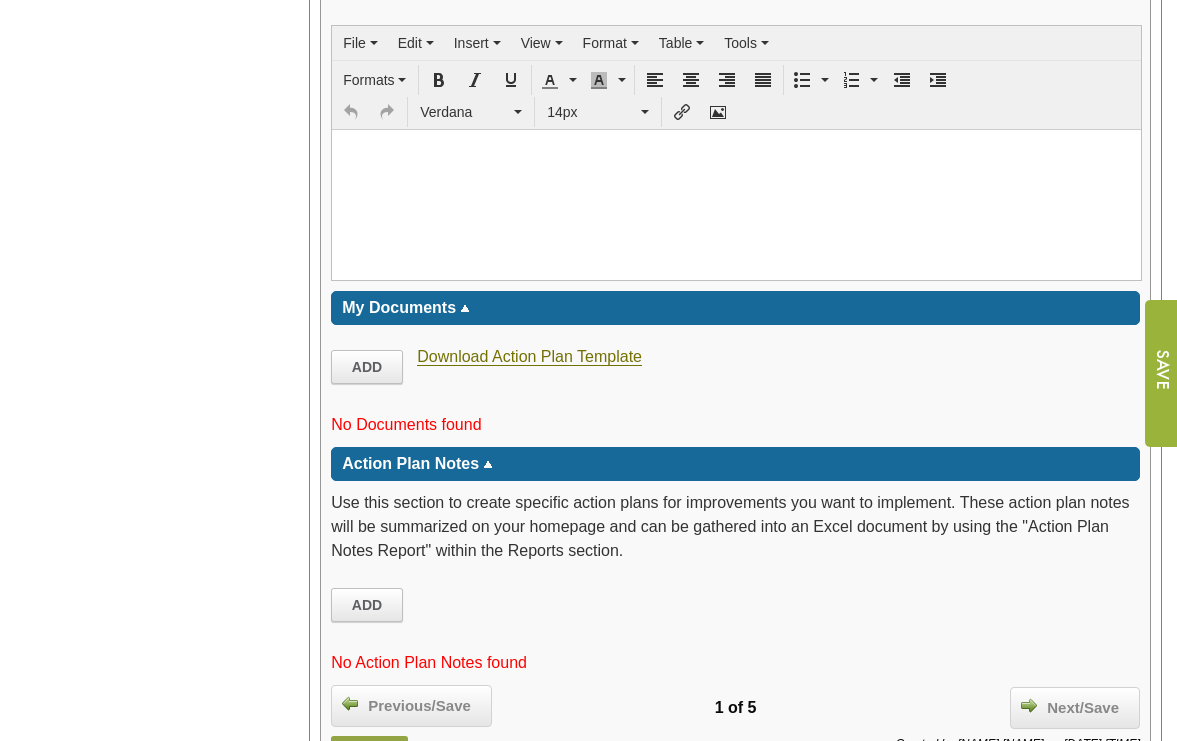 scroll, scrollTop: 4295, scrollLeft: 0, axis: vertical 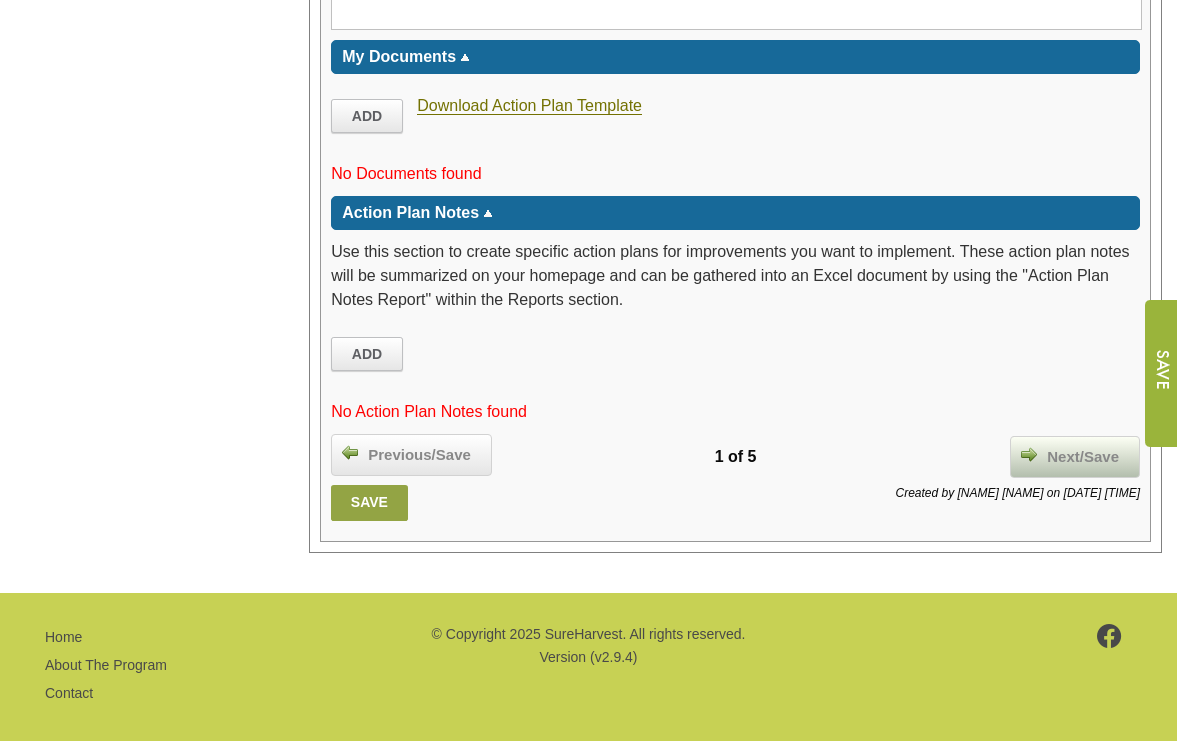 click on "Next/Save" at bounding box center (1083, 457) 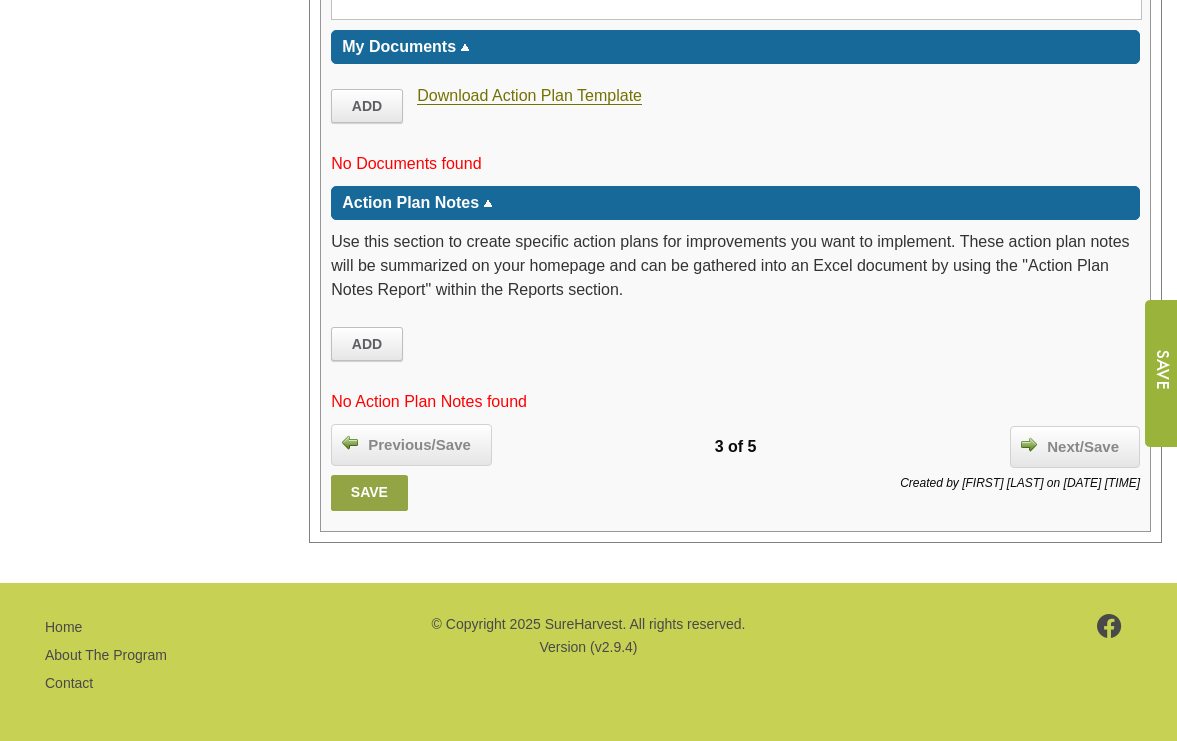 scroll, scrollTop: 3933, scrollLeft: 0, axis: vertical 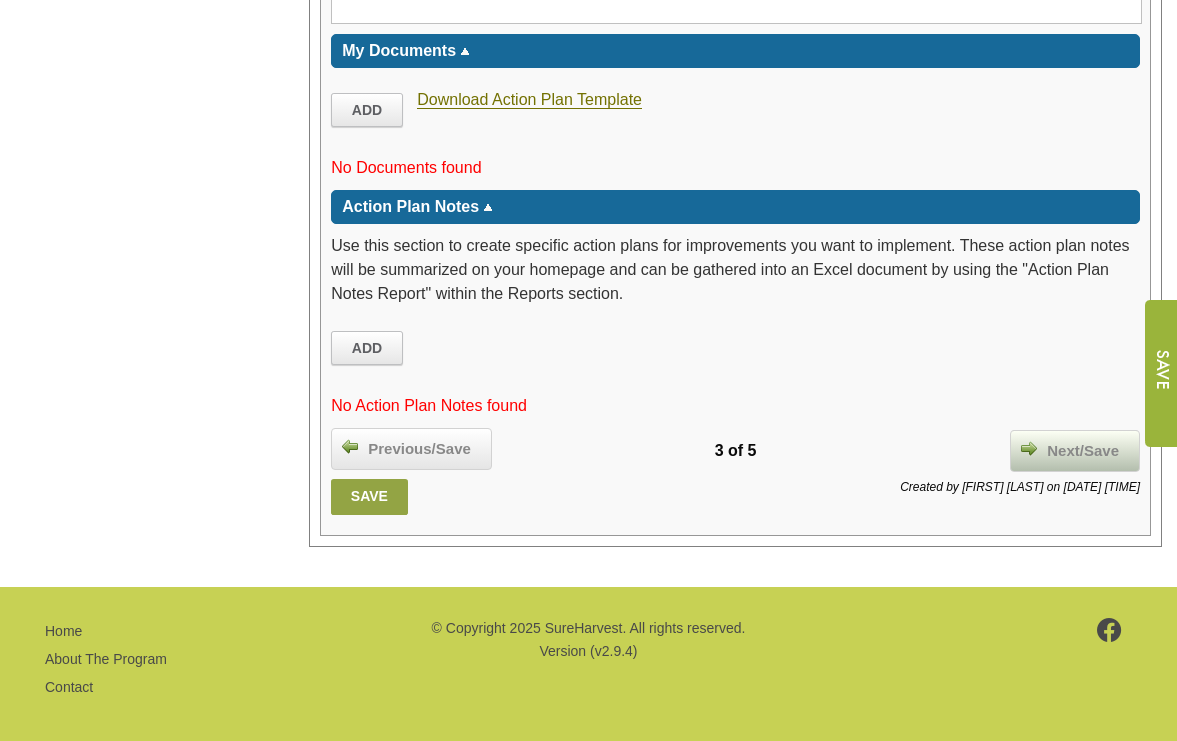 click on "Next/Save" at bounding box center [1083, 451] 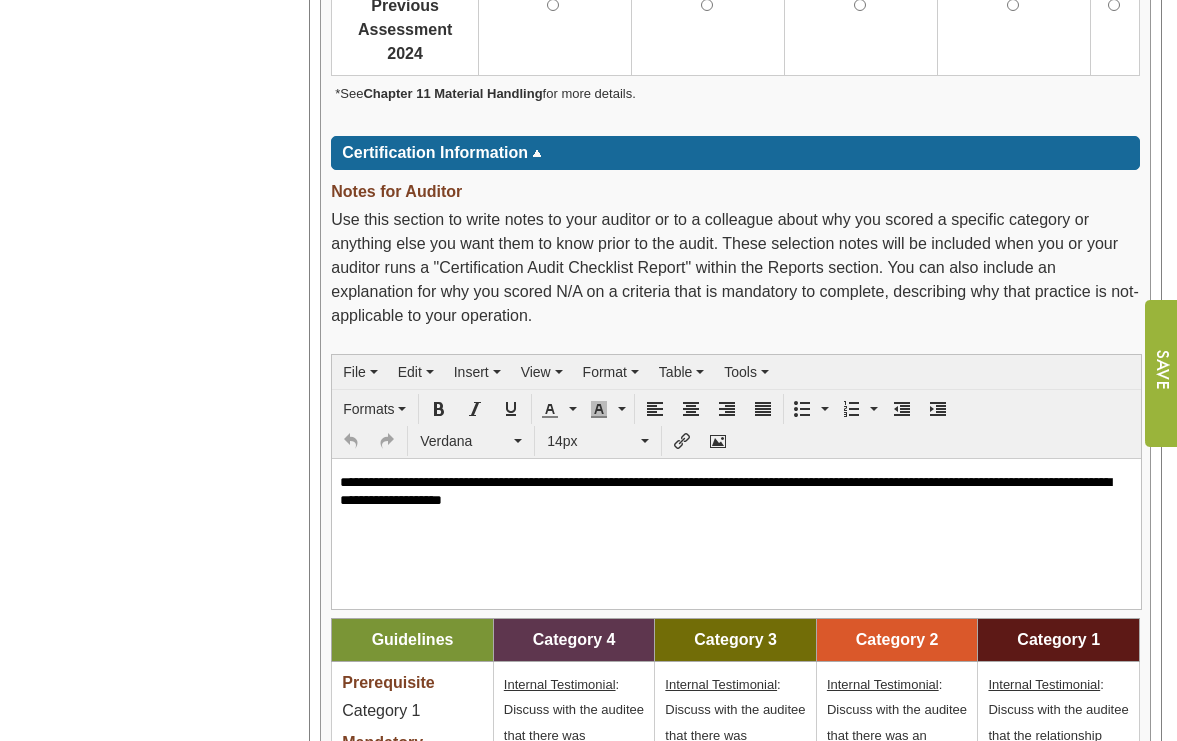 scroll, scrollTop: 2103, scrollLeft: 0, axis: vertical 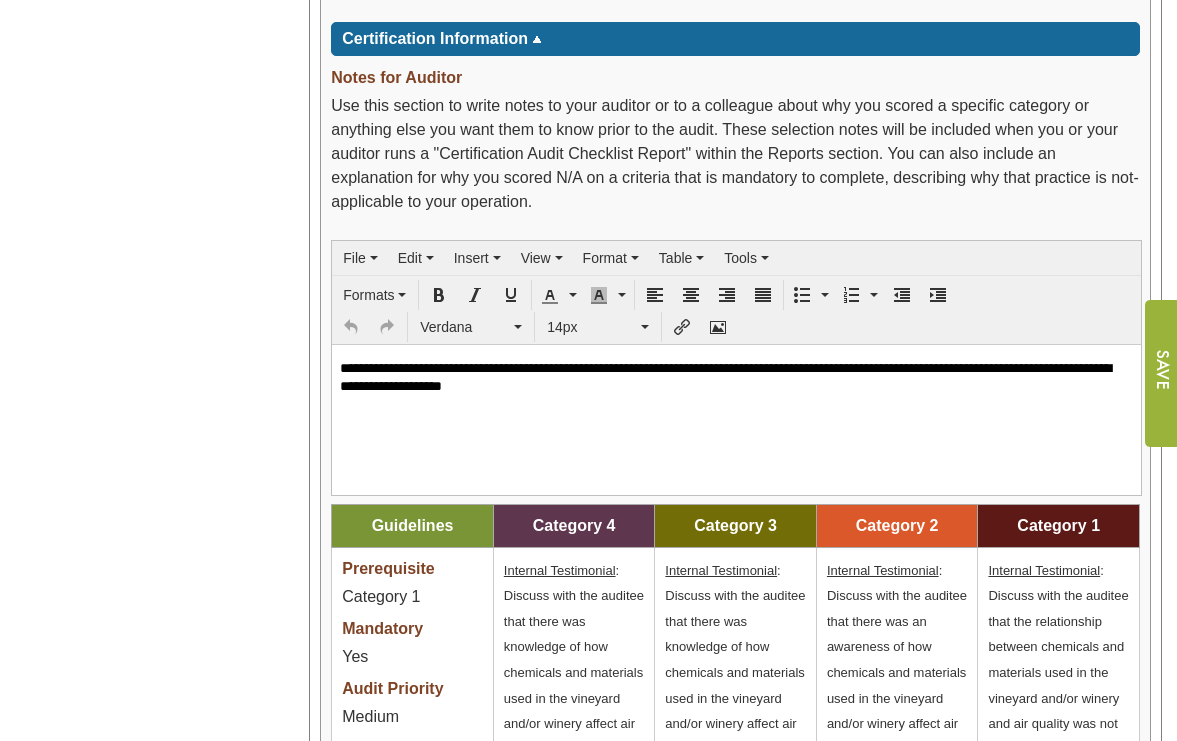 click on "**********" at bounding box center (736, 376) 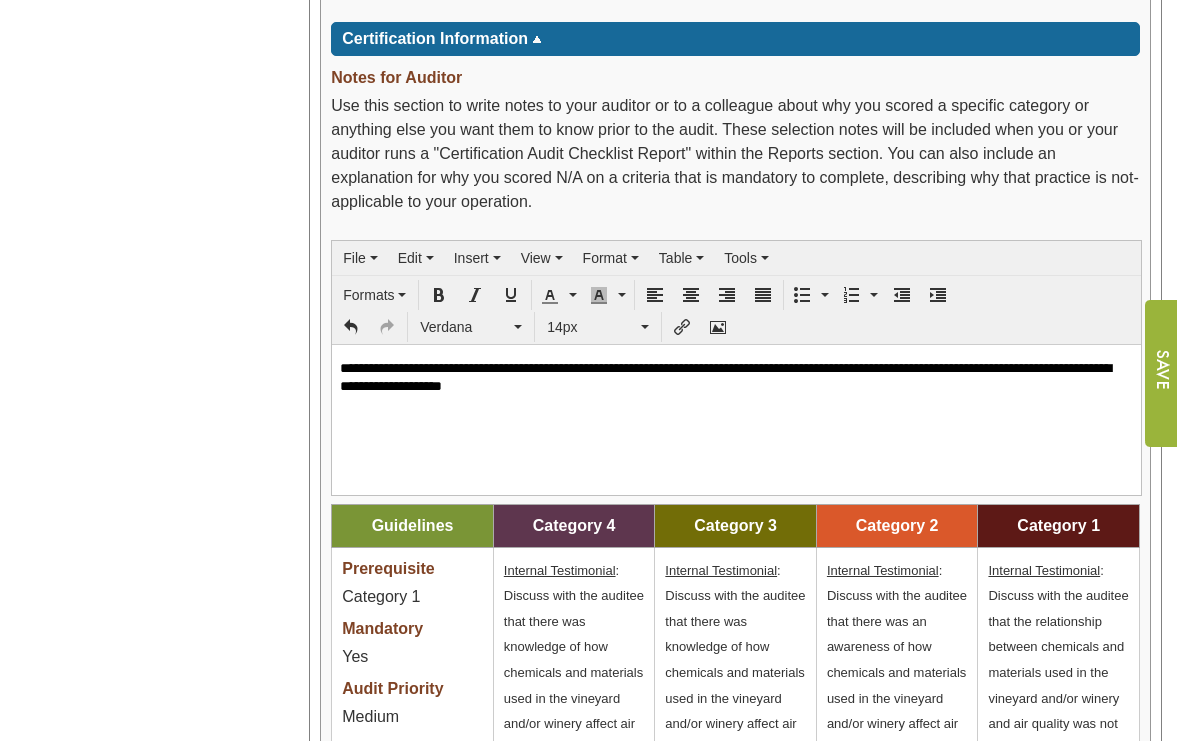 type 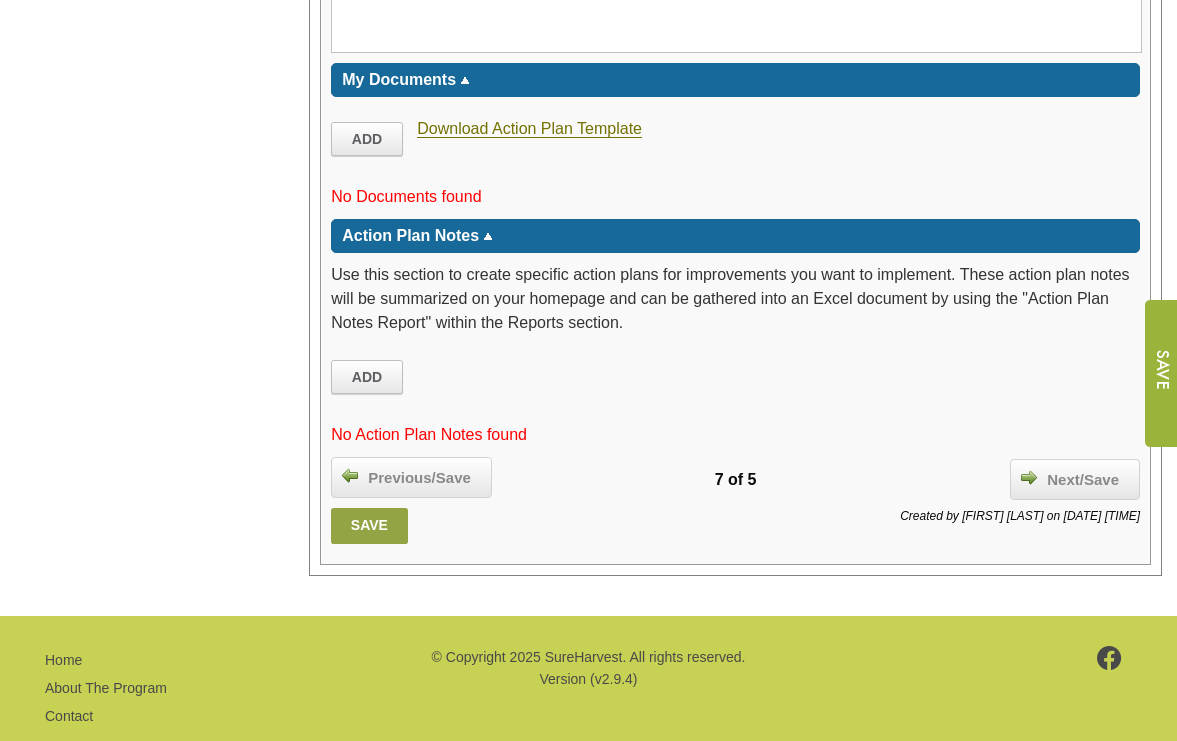 scroll, scrollTop: 3980, scrollLeft: 0, axis: vertical 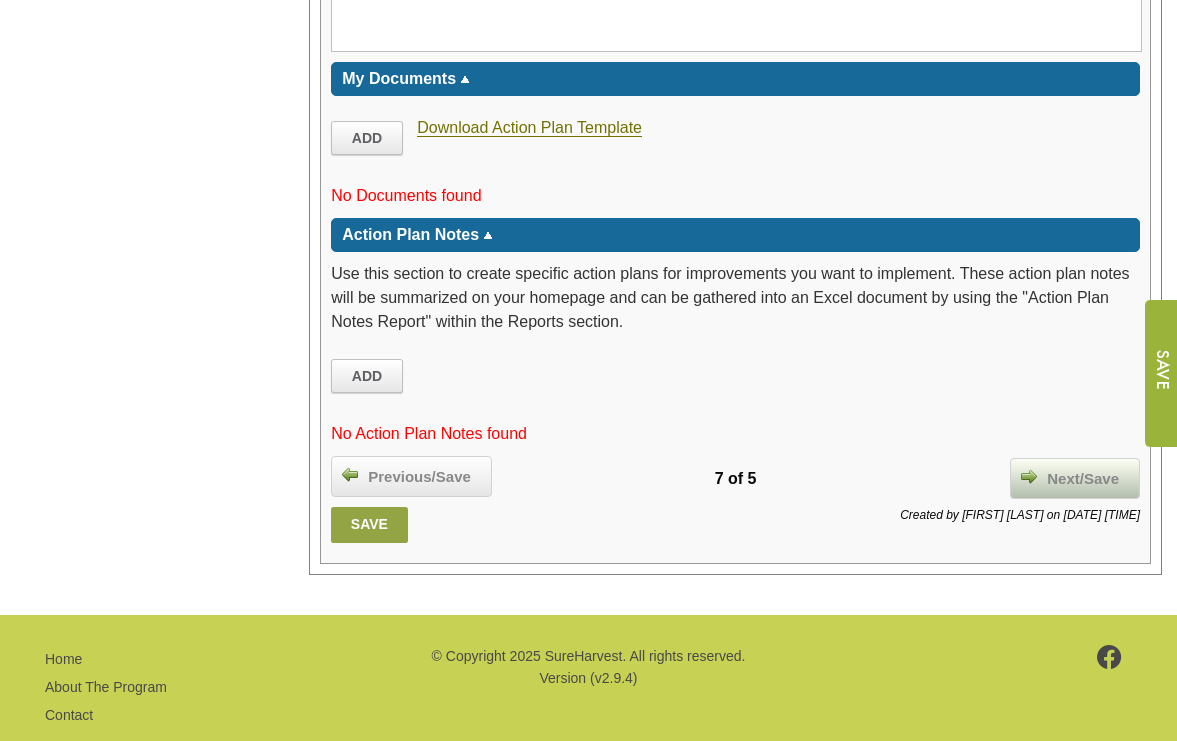 click on "Next/Save" at bounding box center [1083, 479] 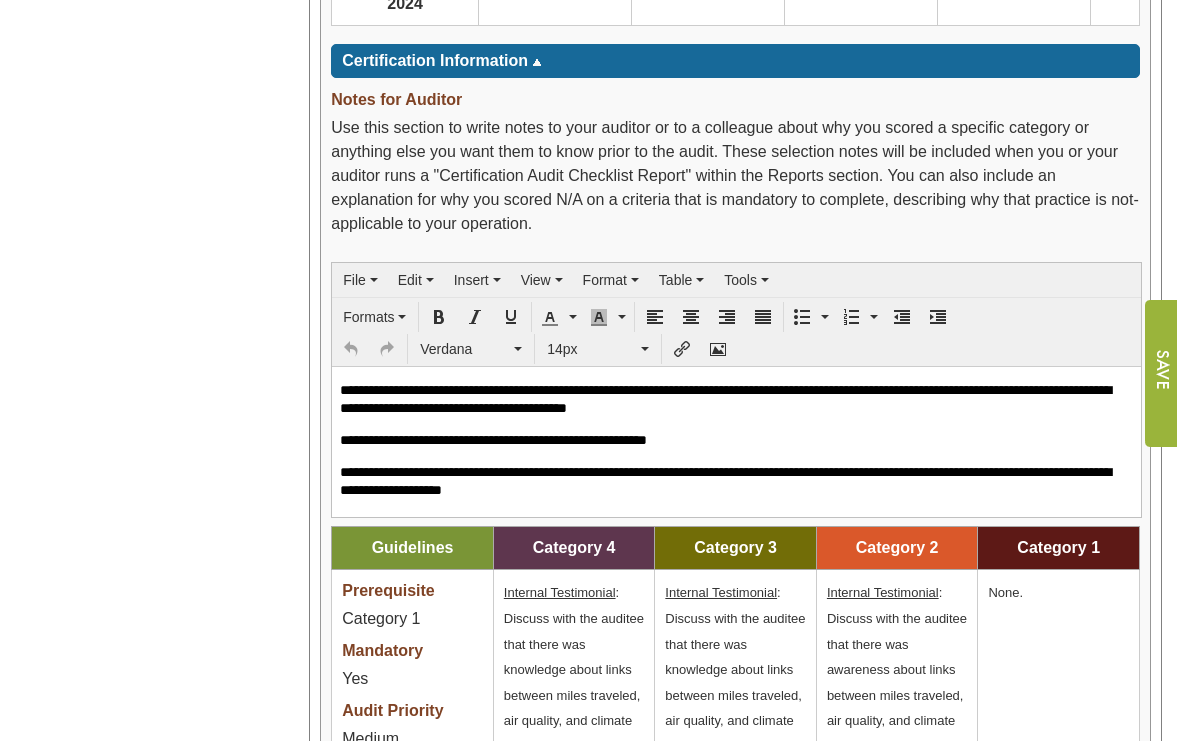 scroll, scrollTop: 3956, scrollLeft: 0, axis: vertical 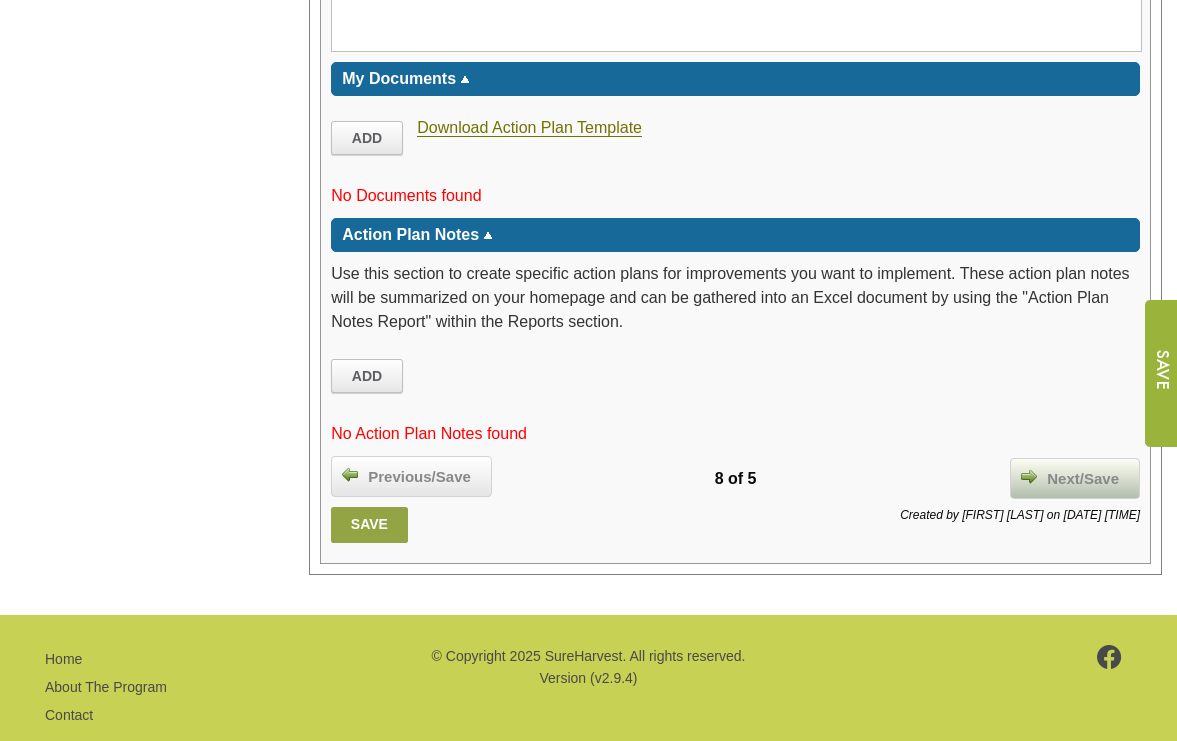 click on "Next/Save" at bounding box center (1083, 479) 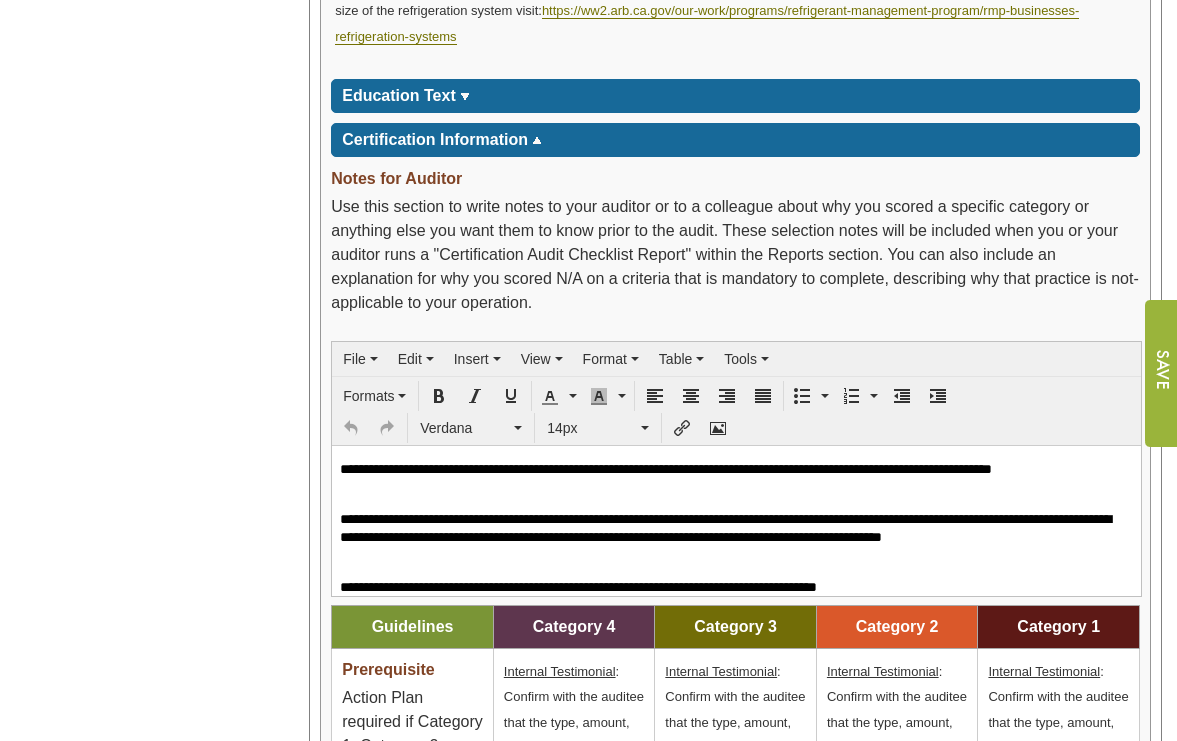 scroll, scrollTop: 2153, scrollLeft: 0, axis: vertical 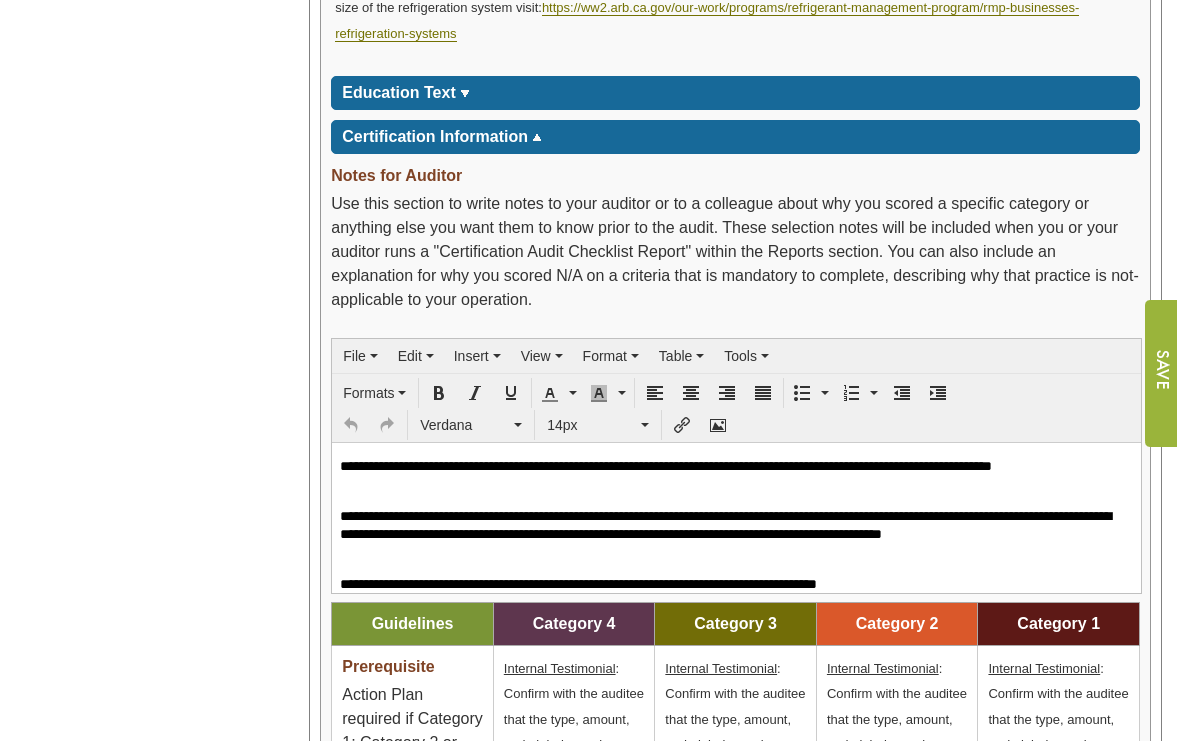 click on "**********" at bounding box center (729, 533) 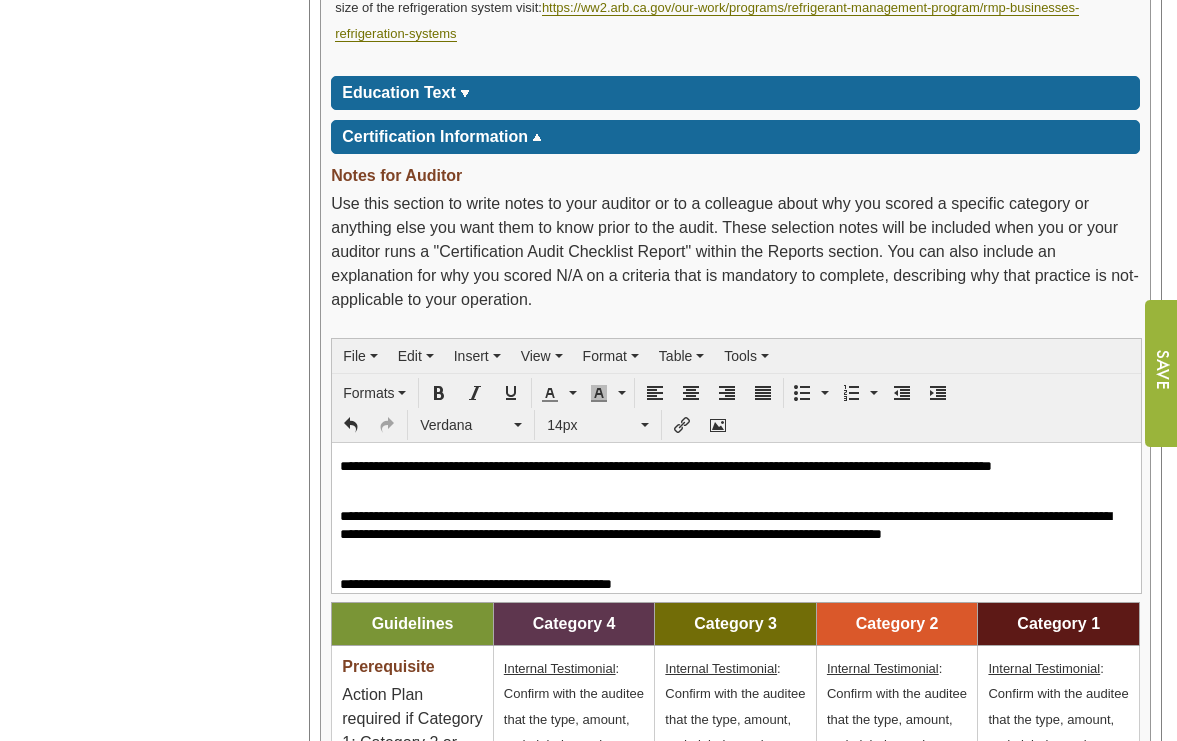 scroll, scrollTop: 78, scrollLeft: 0, axis: vertical 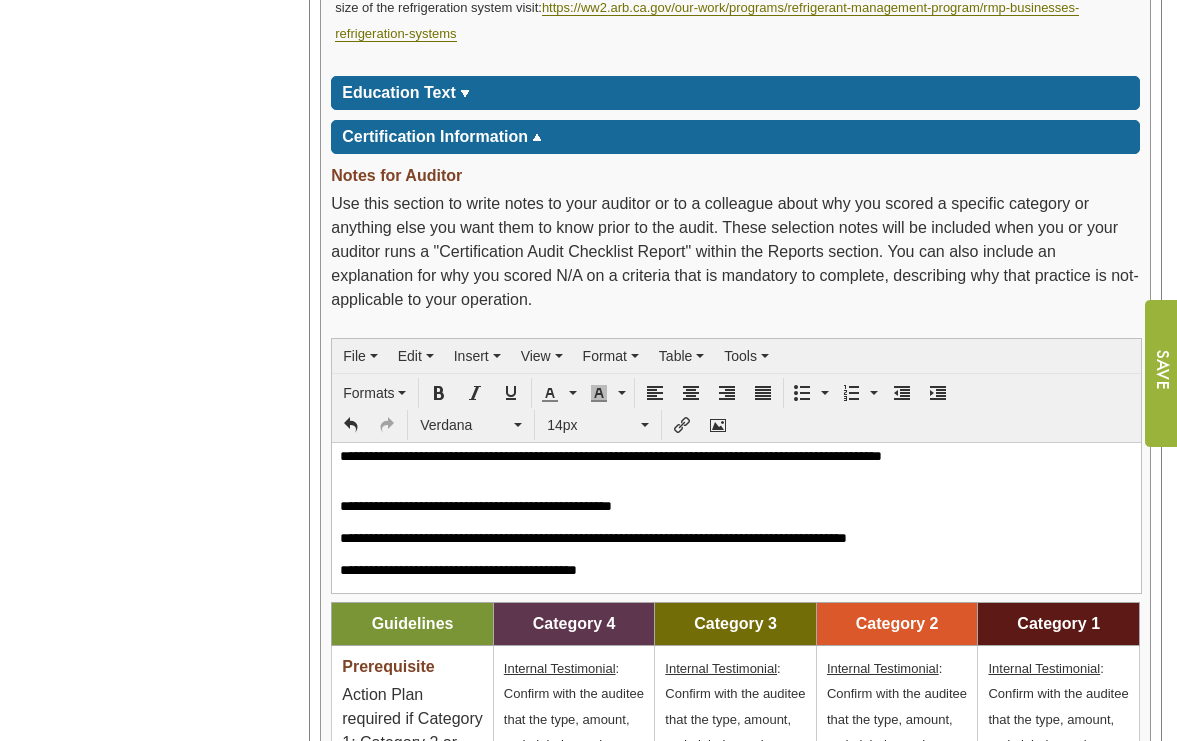 click on "Year:
****
****
****
****
****
****
****
****
****
****
****
****
****
****
Organizations
Ampelos Cellars
Ampelos Cellars
Ampelos Cellars (5,000.00)" at bounding box center (147, 369) 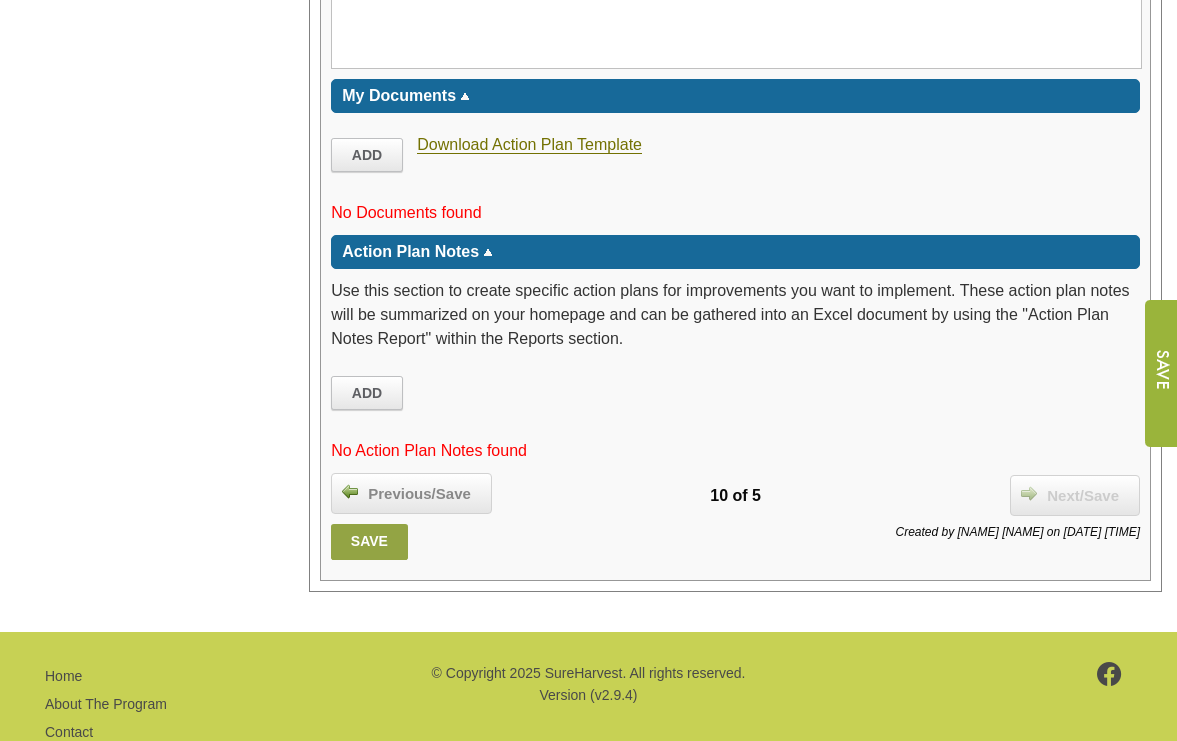 scroll, scrollTop: 4157, scrollLeft: 0, axis: vertical 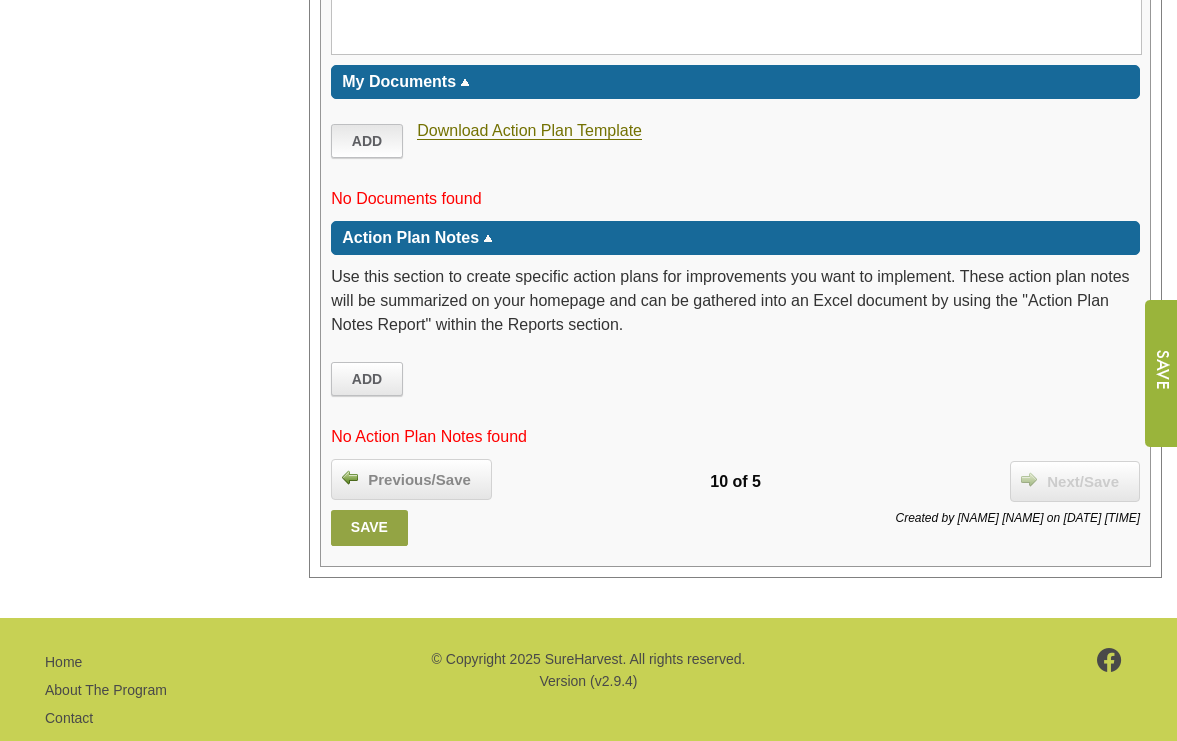 click on "Add" at bounding box center [367, 141] 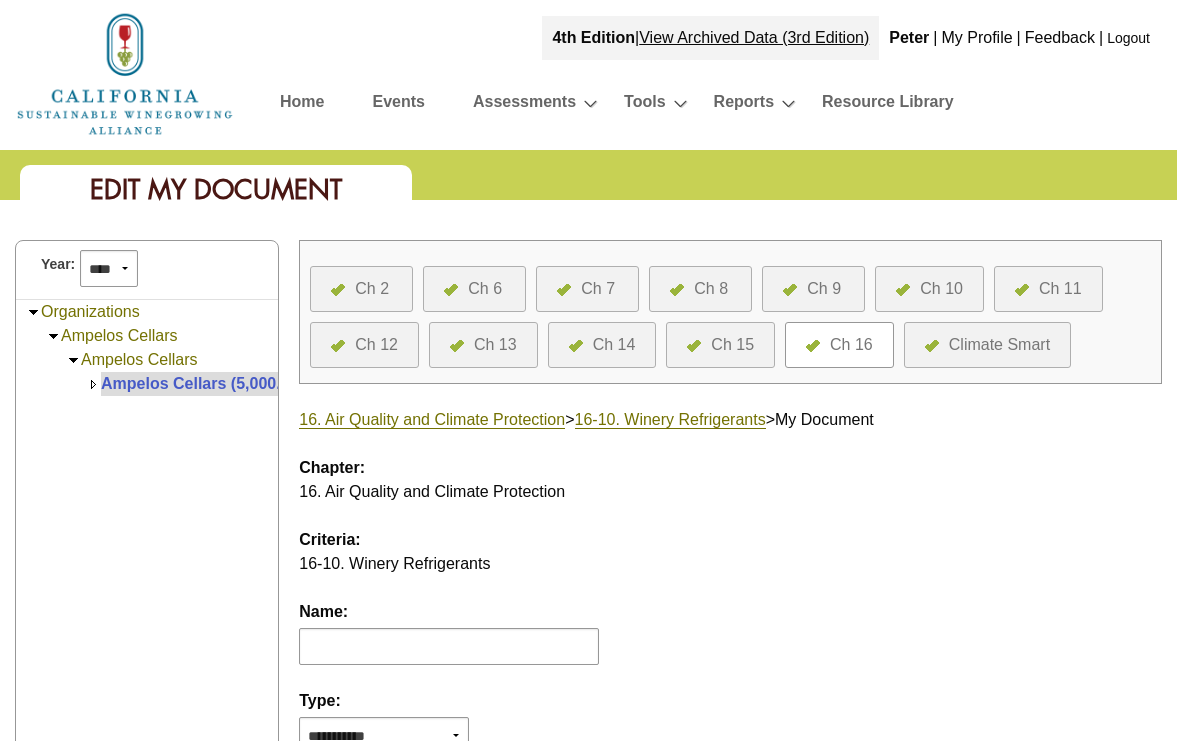 scroll, scrollTop: 0, scrollLeft: 0, axis: both 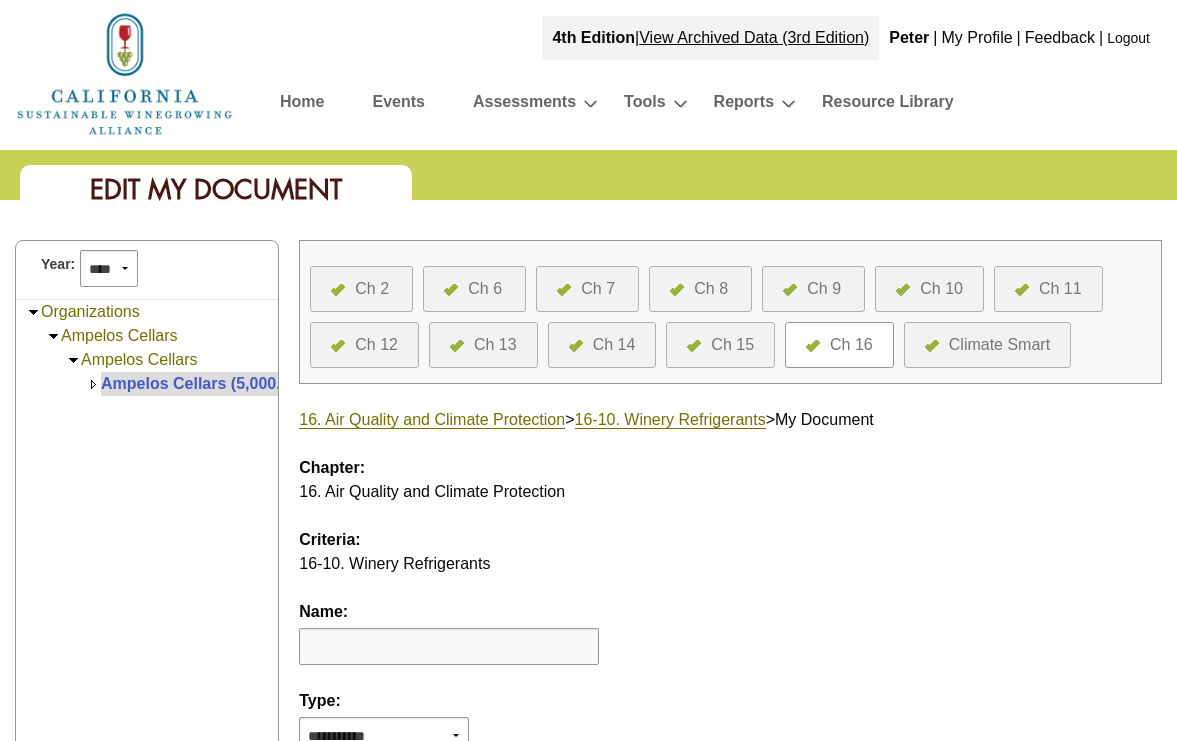 click at bounding box center (449, 646) 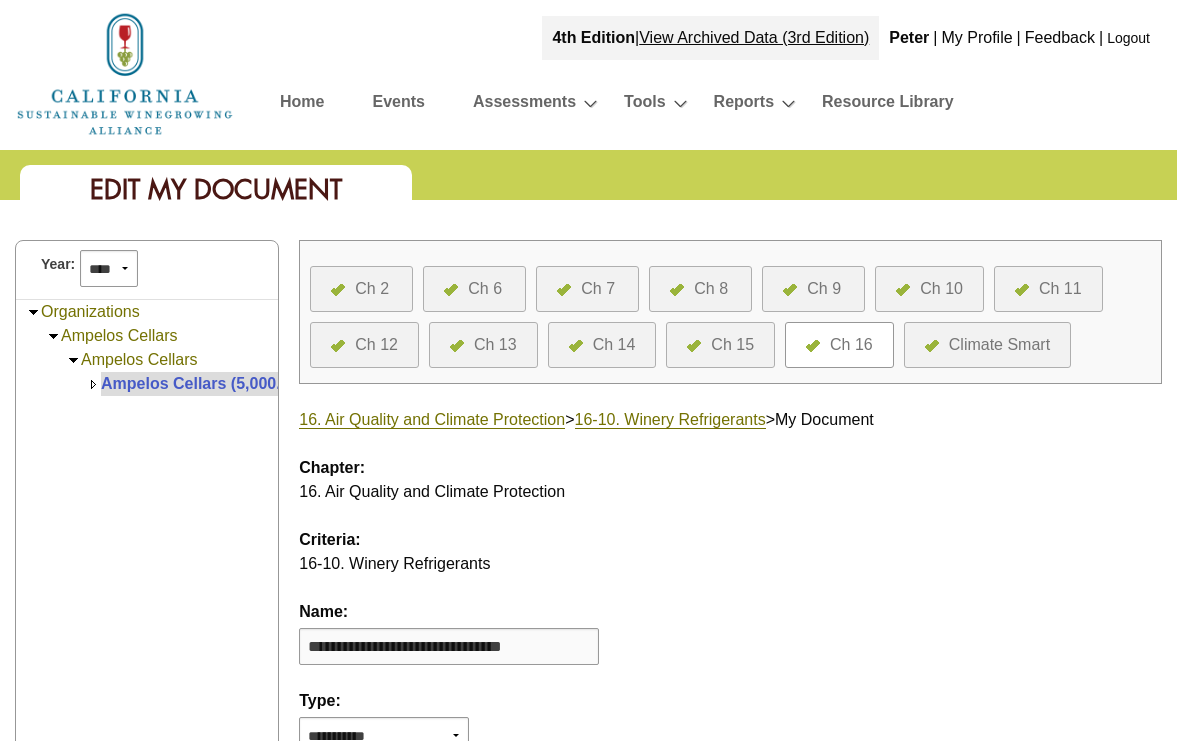 type on "**********" 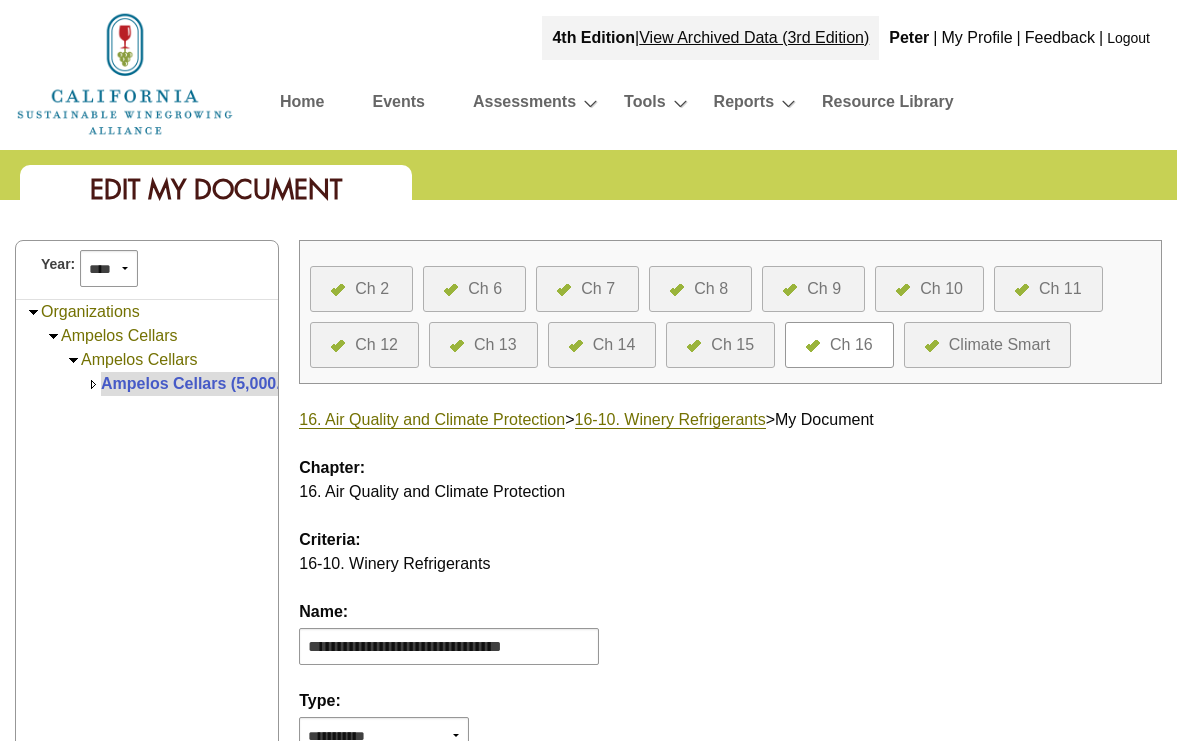 scroll, scrollTop: 13, scrollLeft: 0, axis: vertical 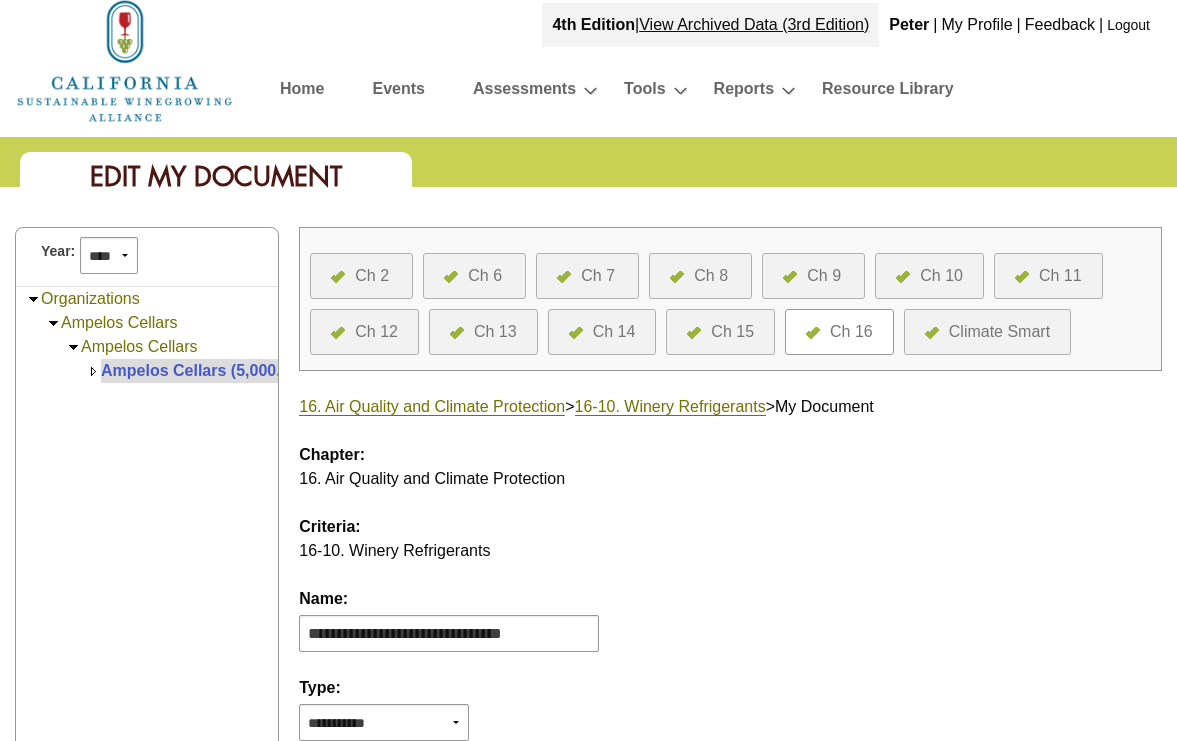 select on "*" 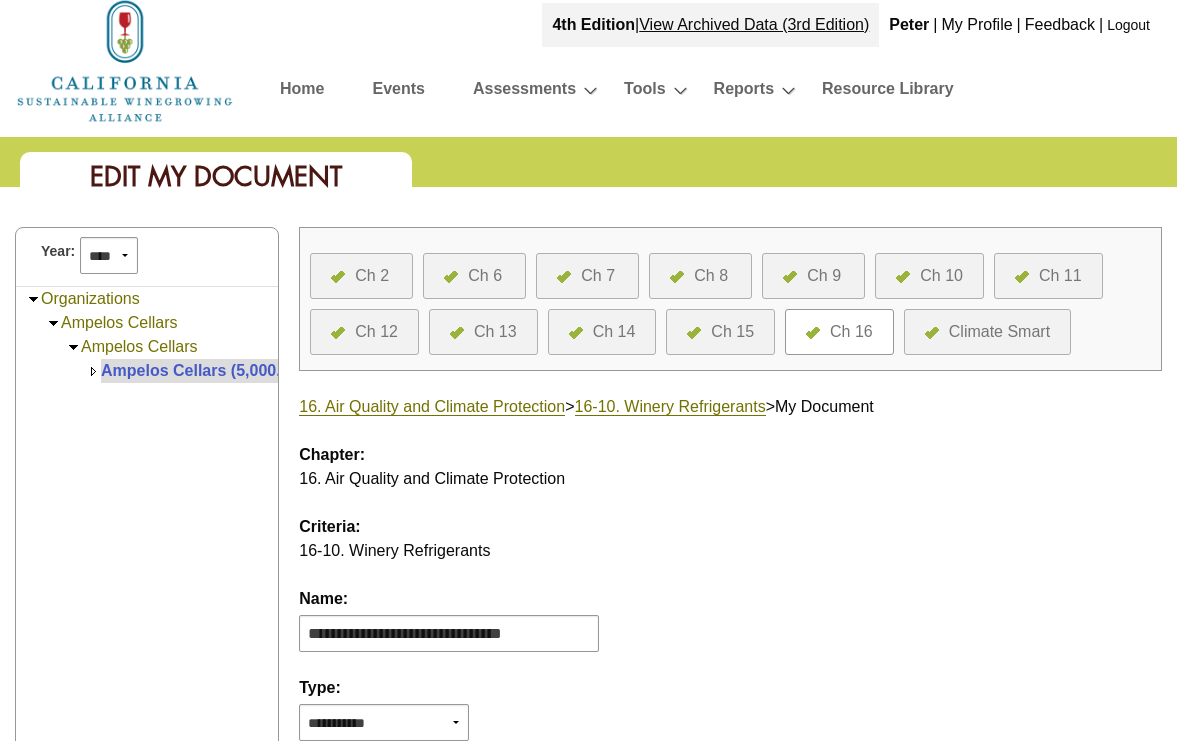 scroll, scrollTop: 464, scrollLeft: 0, axis: vertical 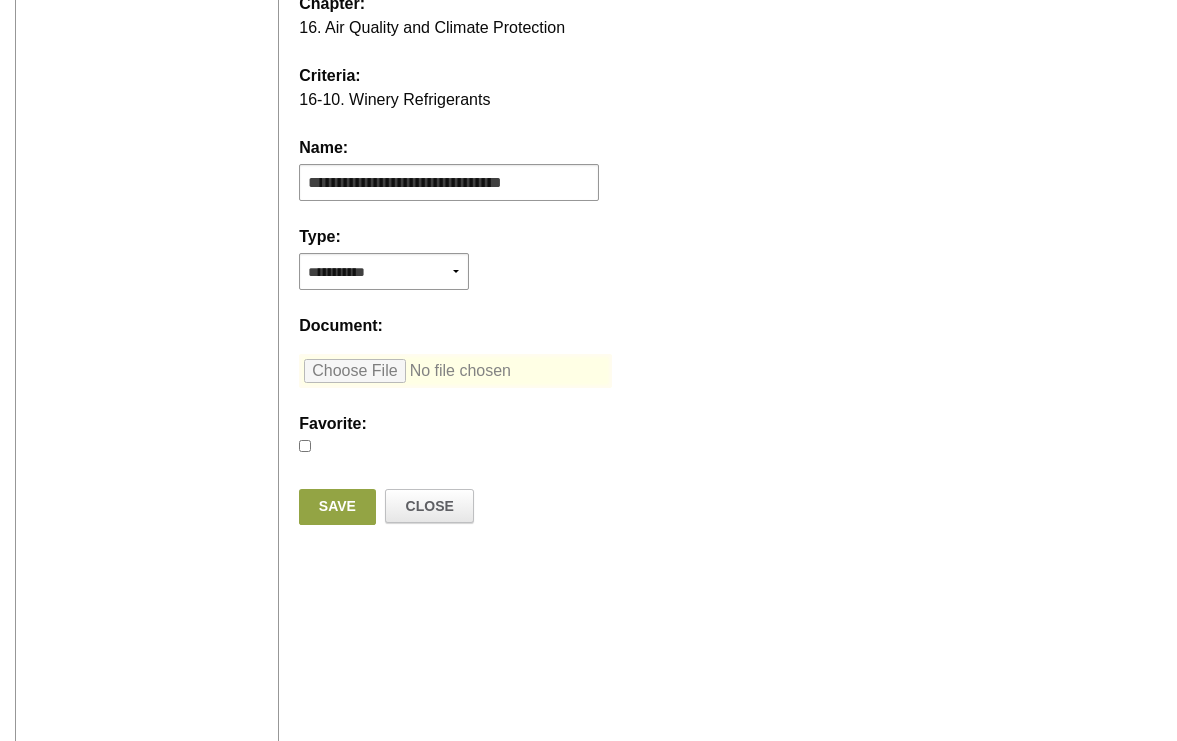 click at bounding box center (455, 371) 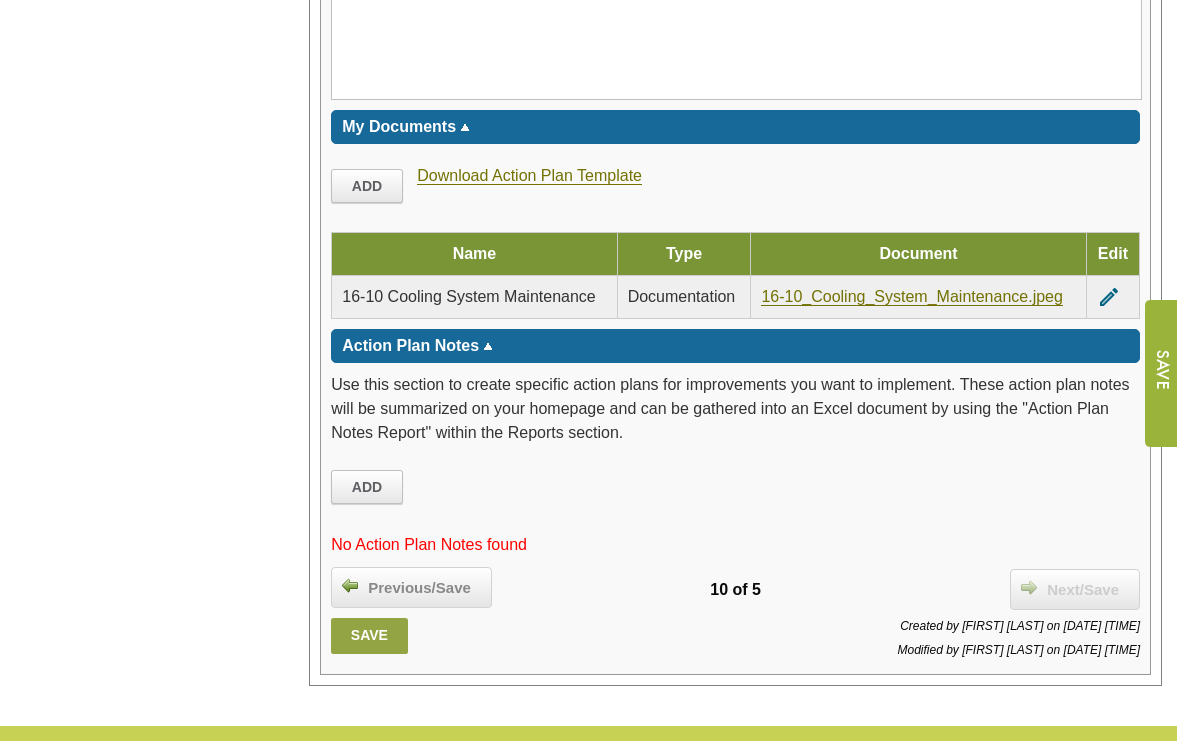 scroll, scrollTop: 4206, scrollLeft: 0, axis: vertical 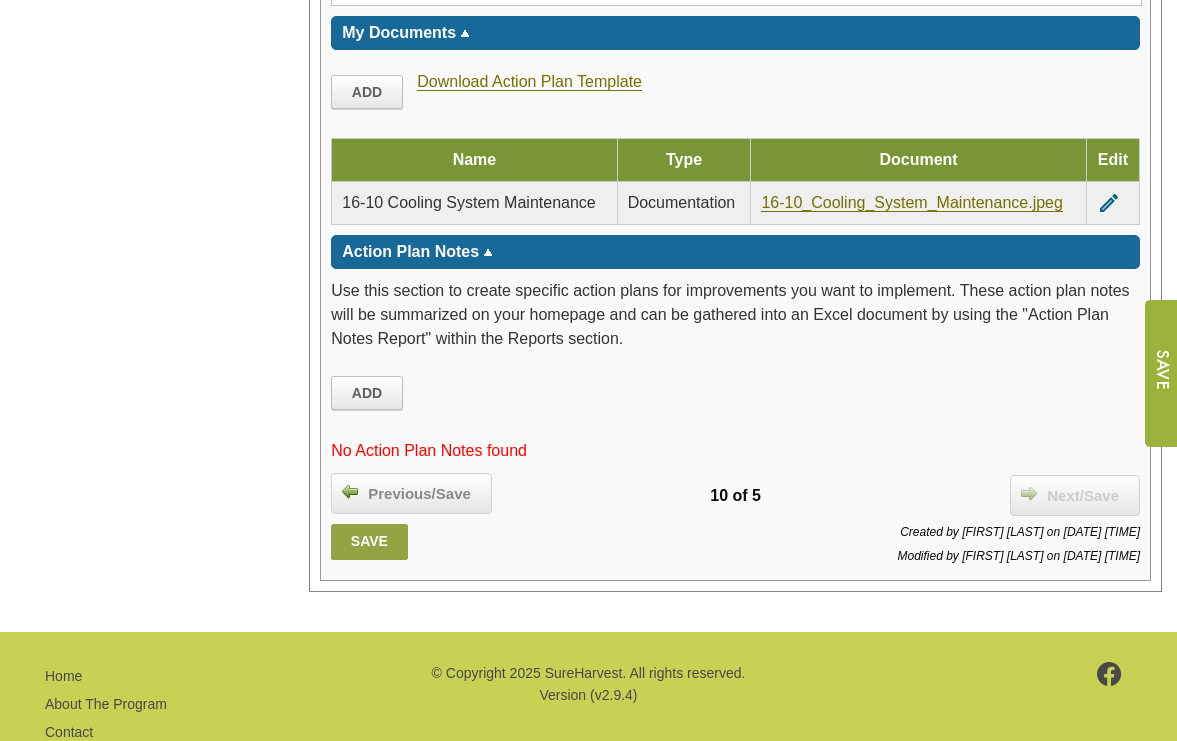 click on "Save" at bounding box center [369, 542] 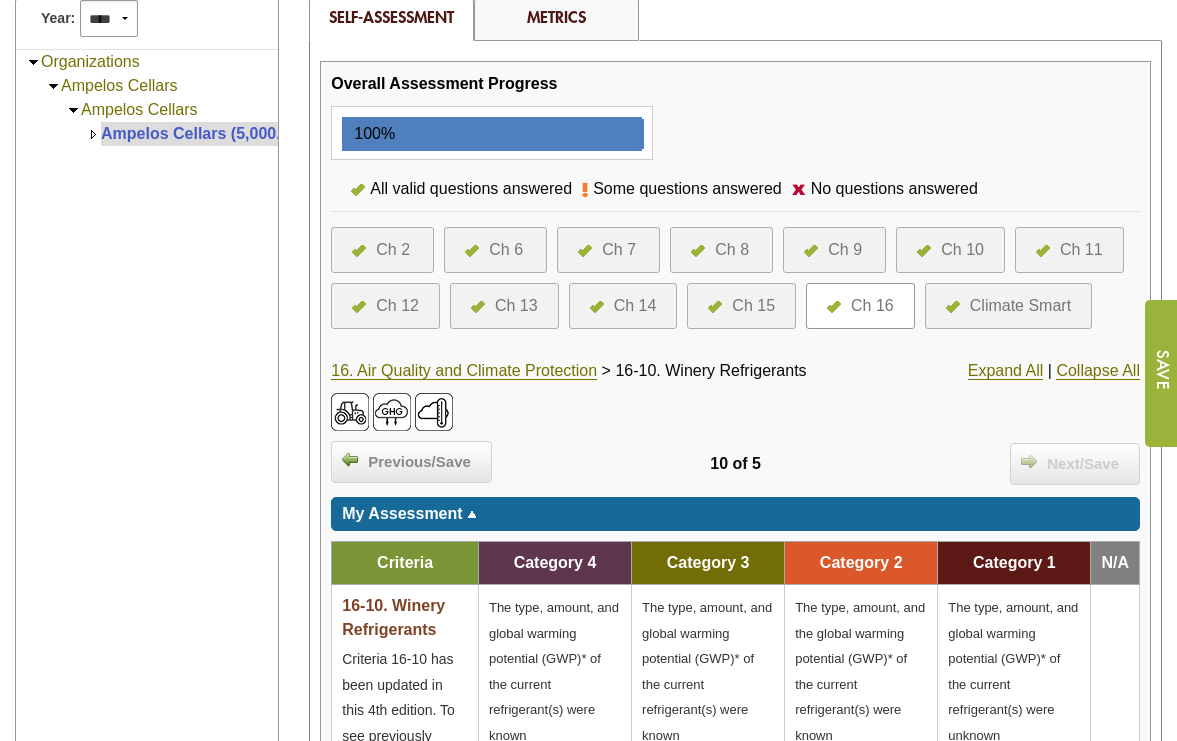 scroll, scrollTop: 337, scrollLeft: 0, axis: vertical 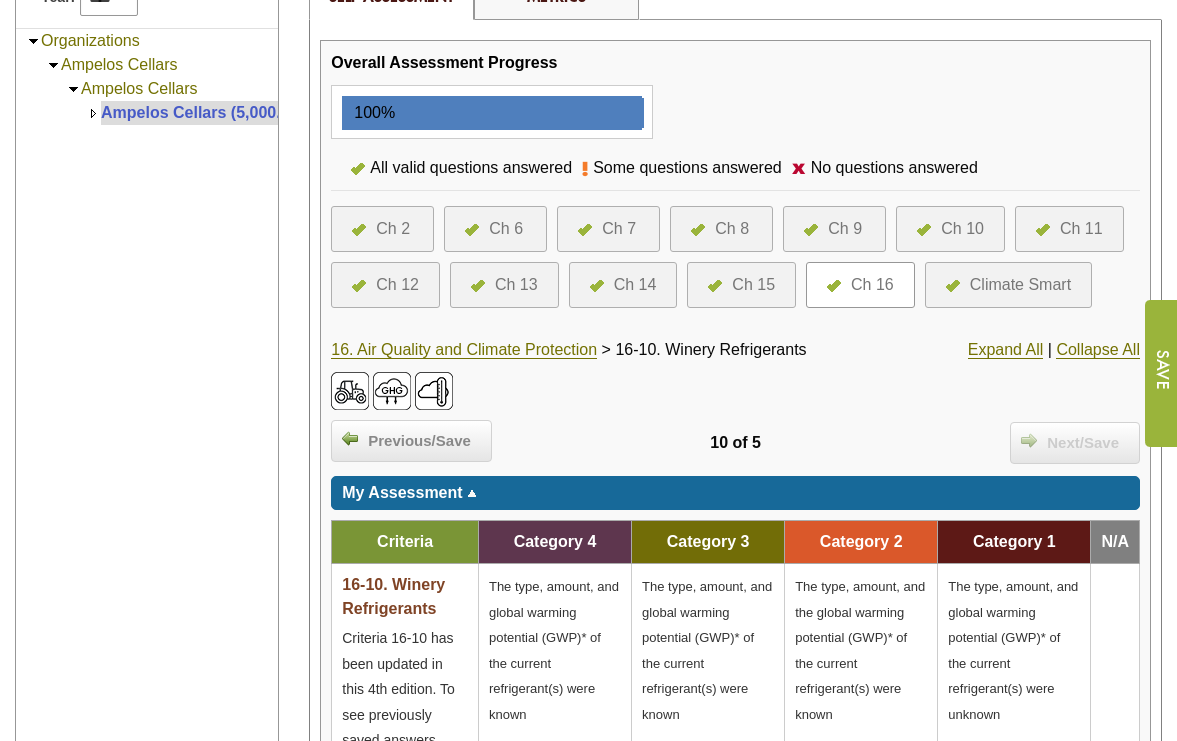 click on "Ch 14" at bounding box center [635, 285] 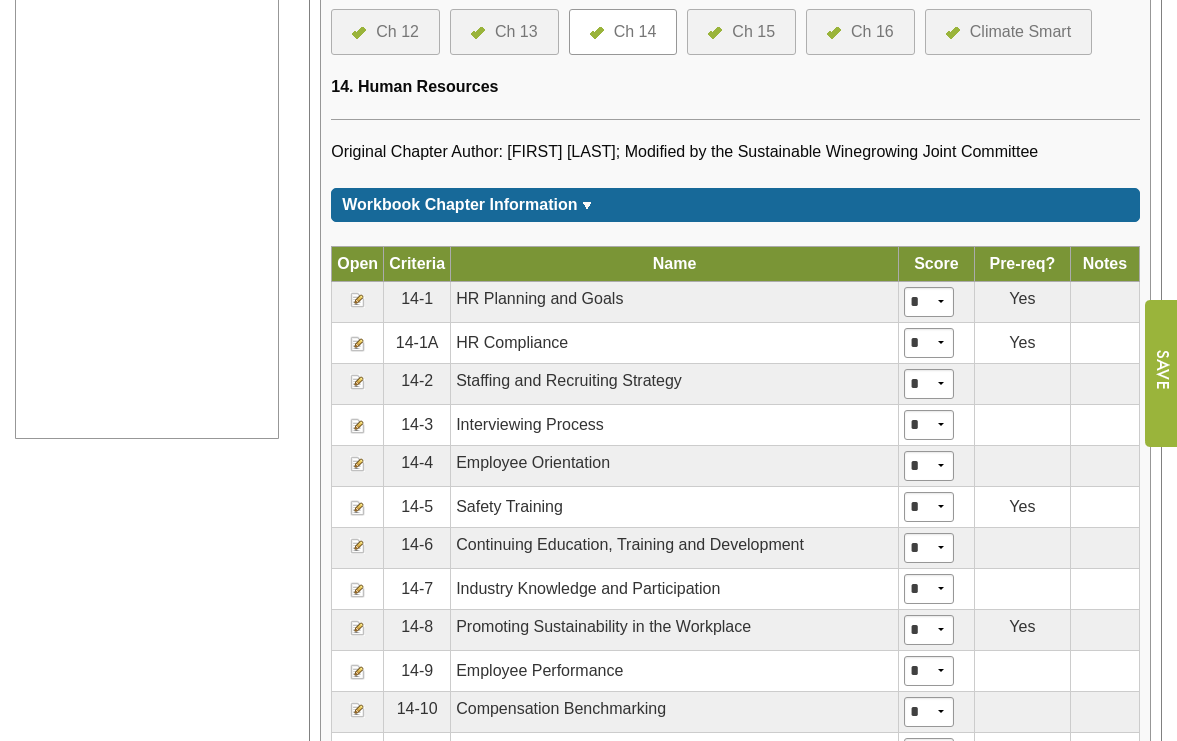 scroll, scrollTop: 967, scrollLeft: 0, axis: vertical 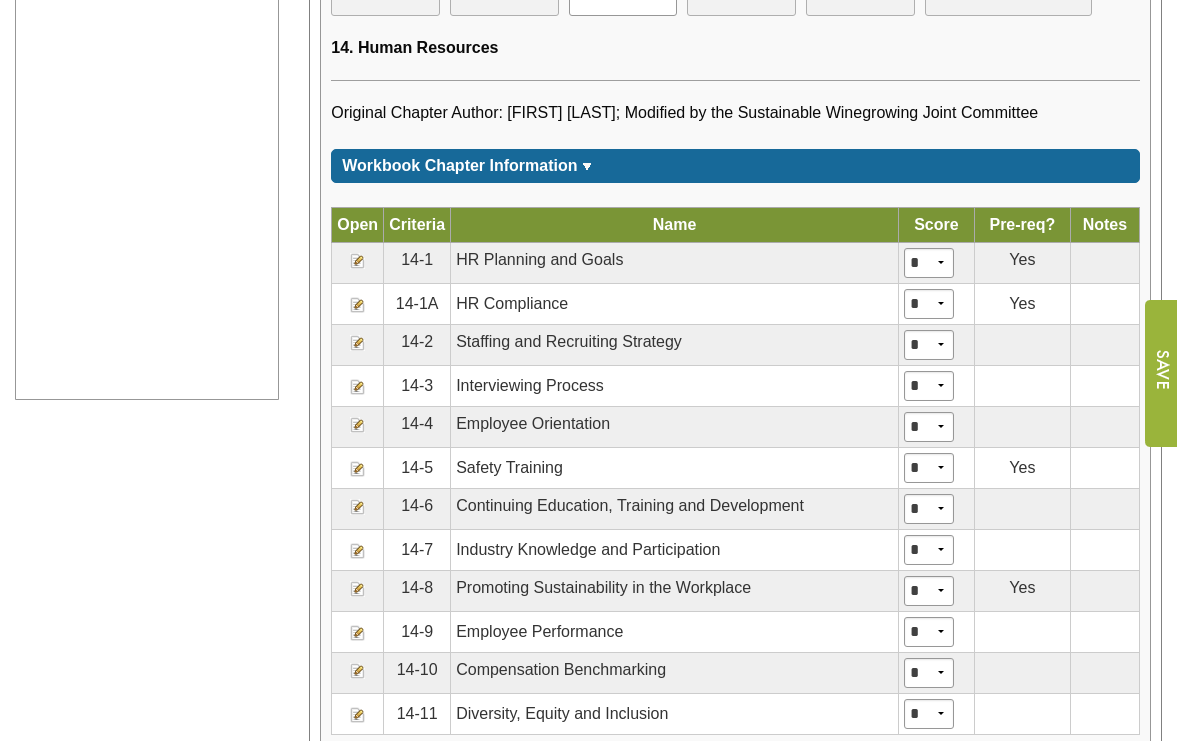 click at bounding box center (358, 469) 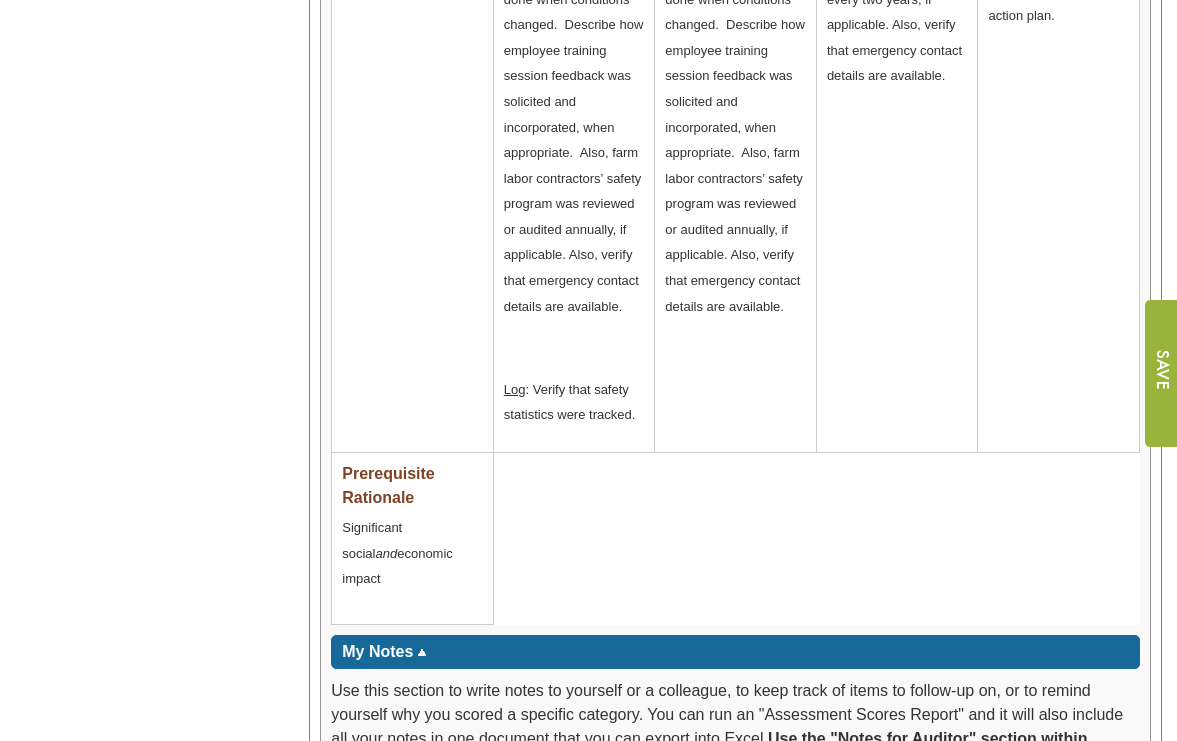 scroll, scrollTop: 4544, scrollLeft: 0, axis: vertical 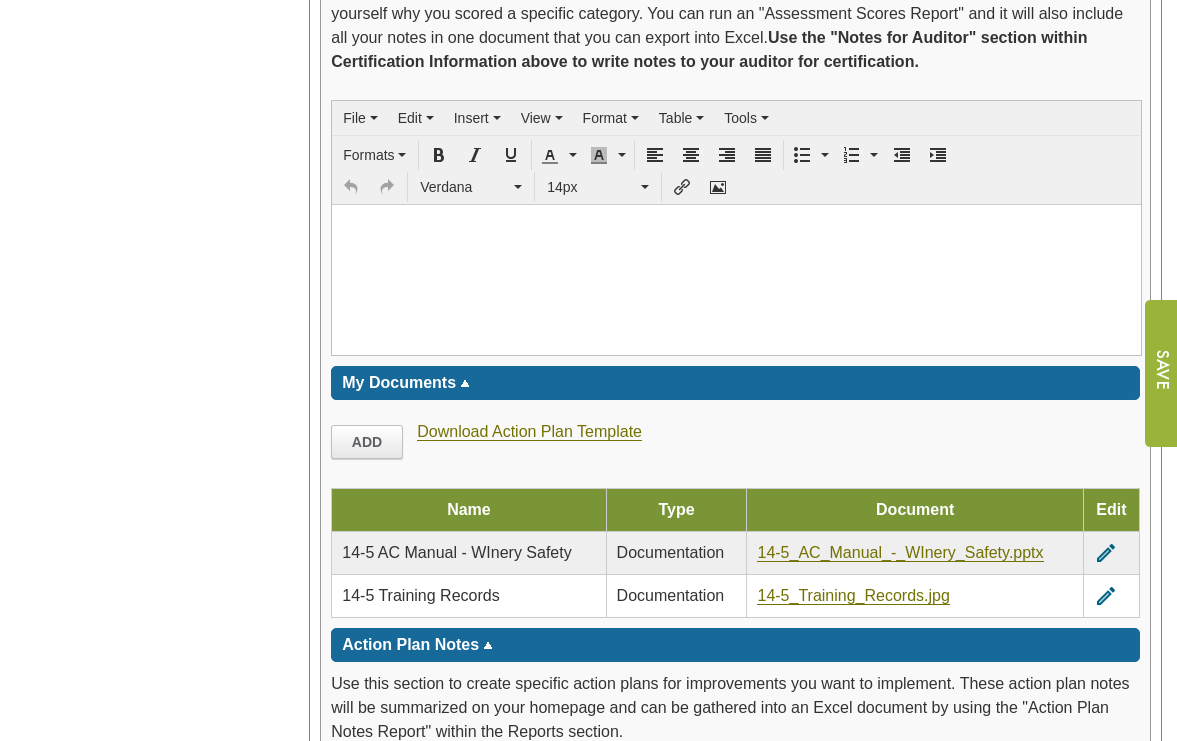 click on "edit" at bounding box center (1106, 553) 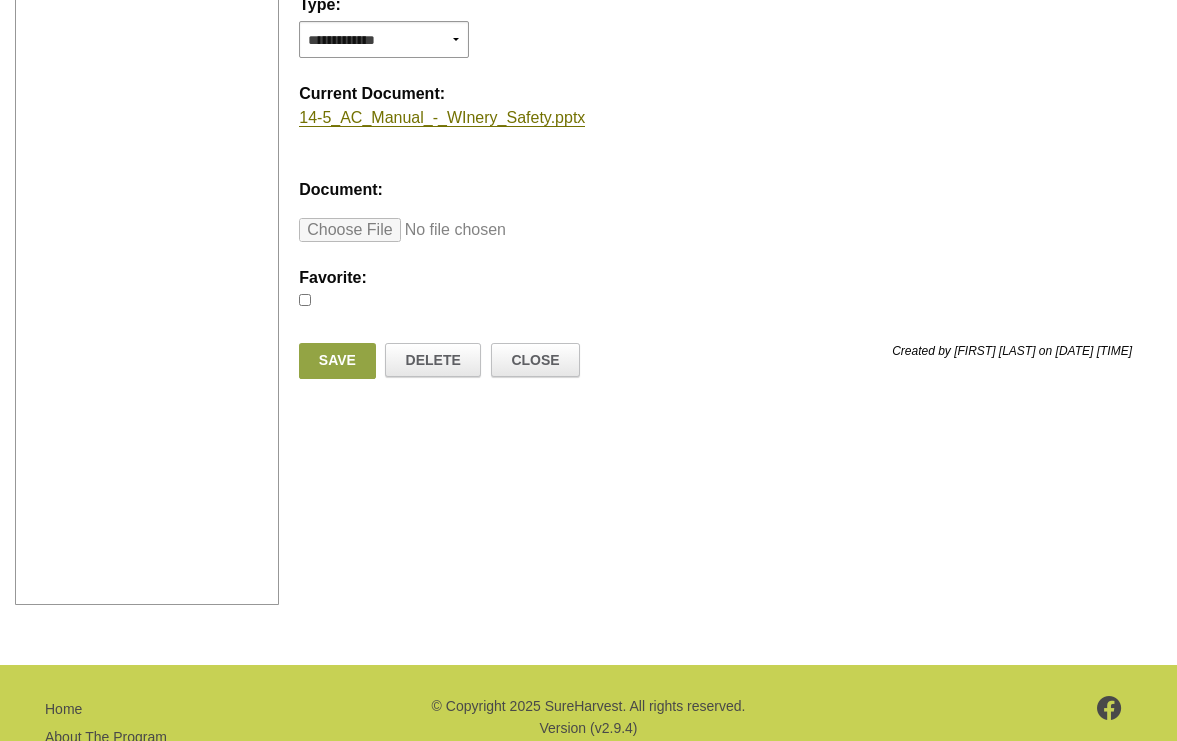 scroll, scrollTop: 701, scrollLeft: 0, axis: vertical 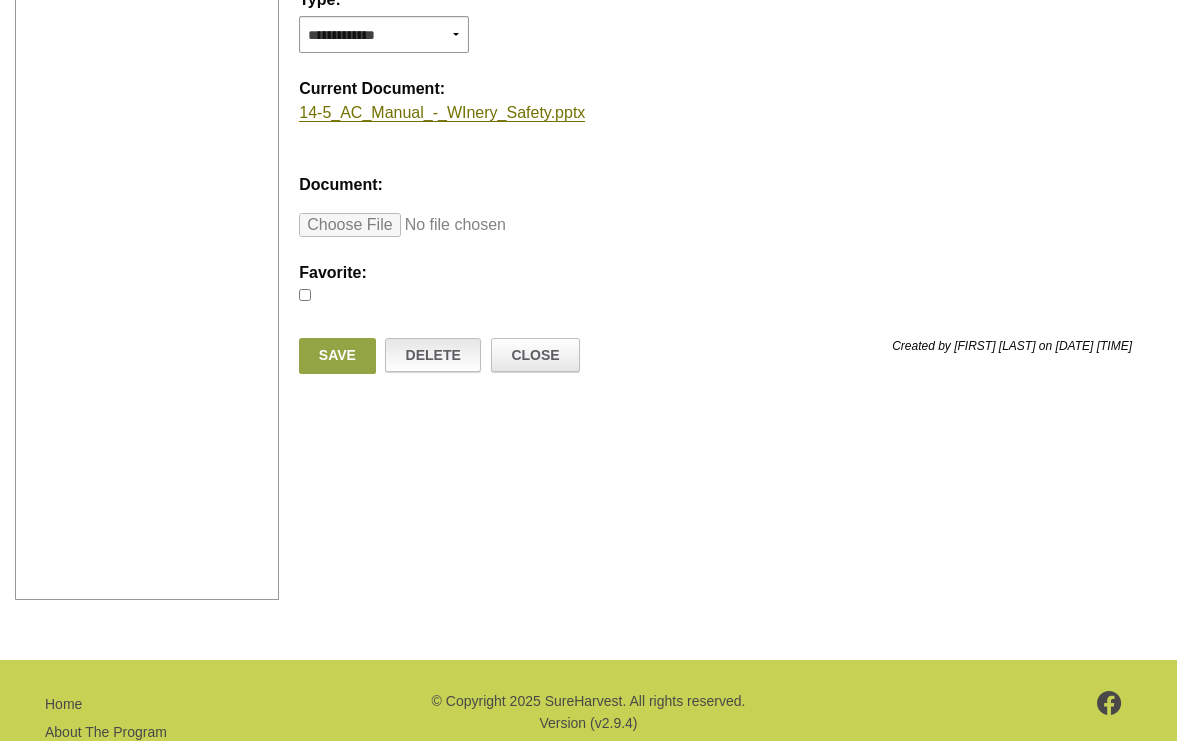 click on "Delete" at bounding box center (433, 355) 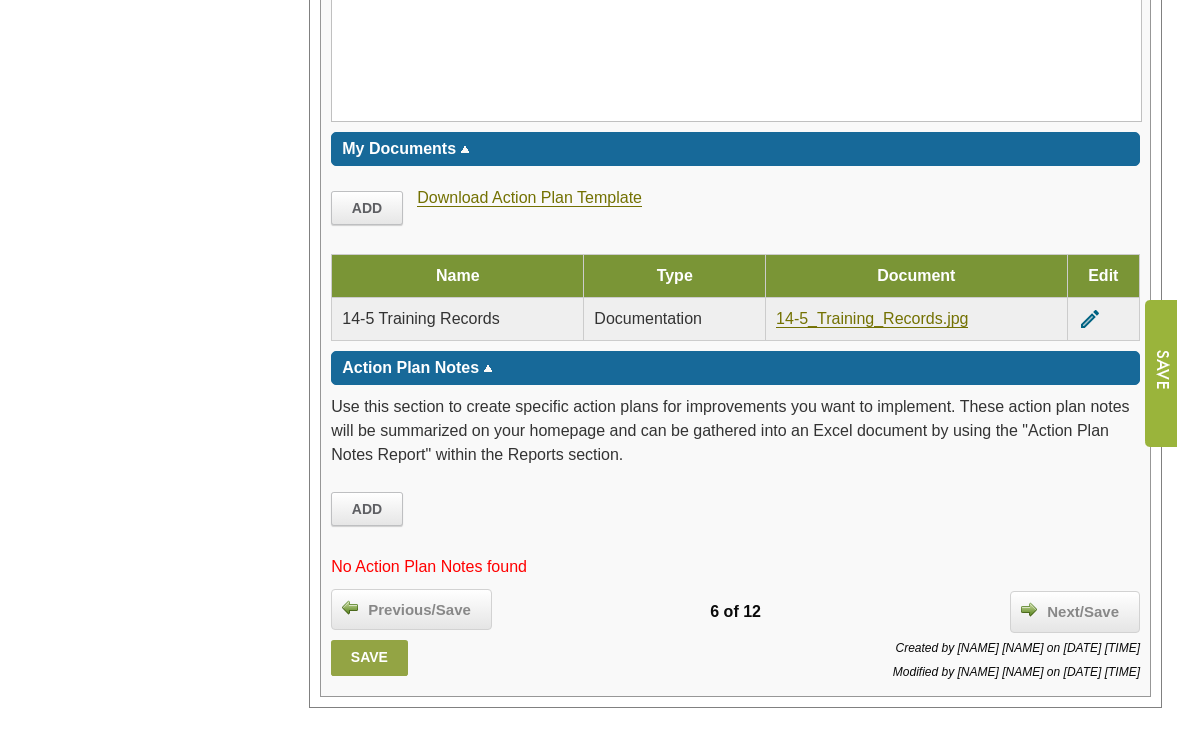 scroll, scrollTop: 4869, scrollLeft: 0, axis: vertical 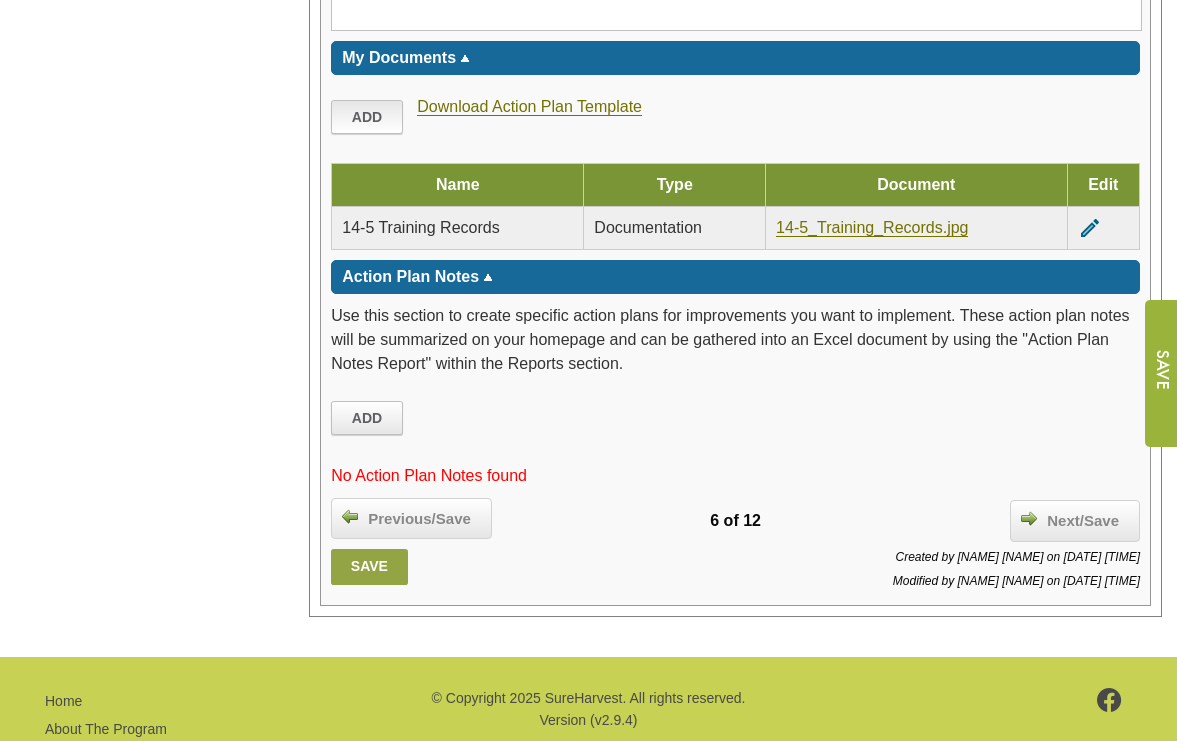 click on "Add" at bounding box center (367, 117) 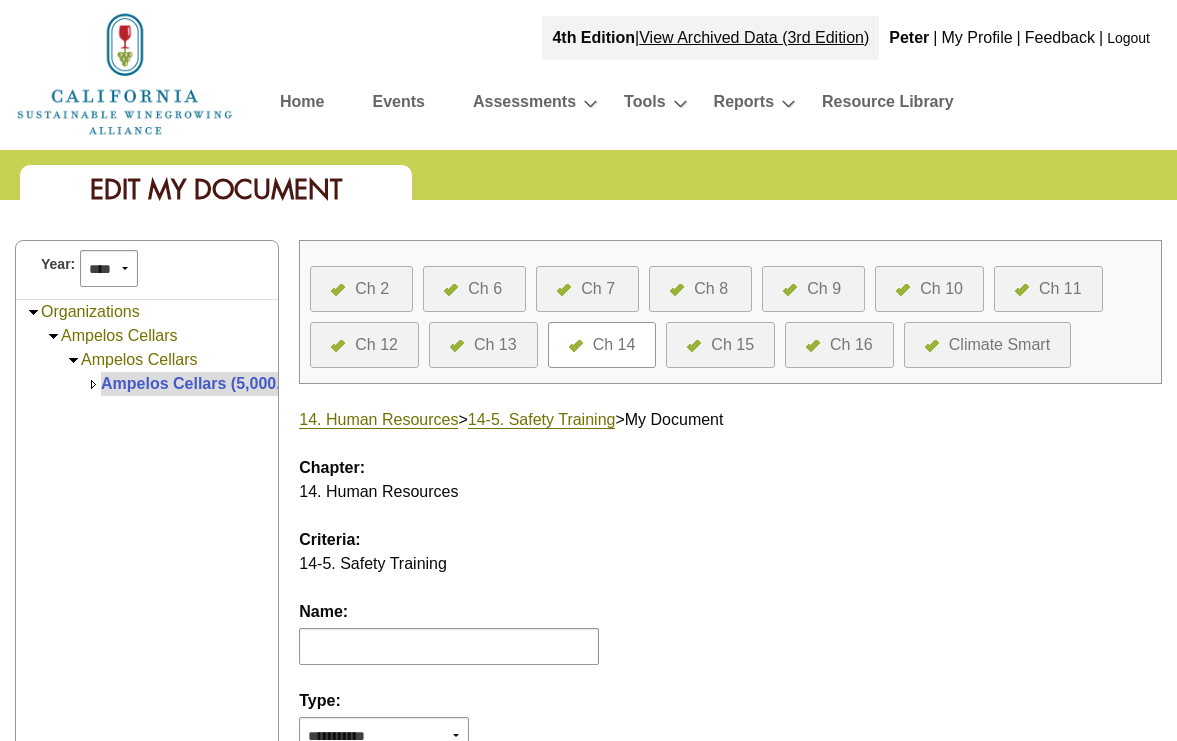 scroll, scrollTop: 1, scrollLeft: 0, axis: vertical 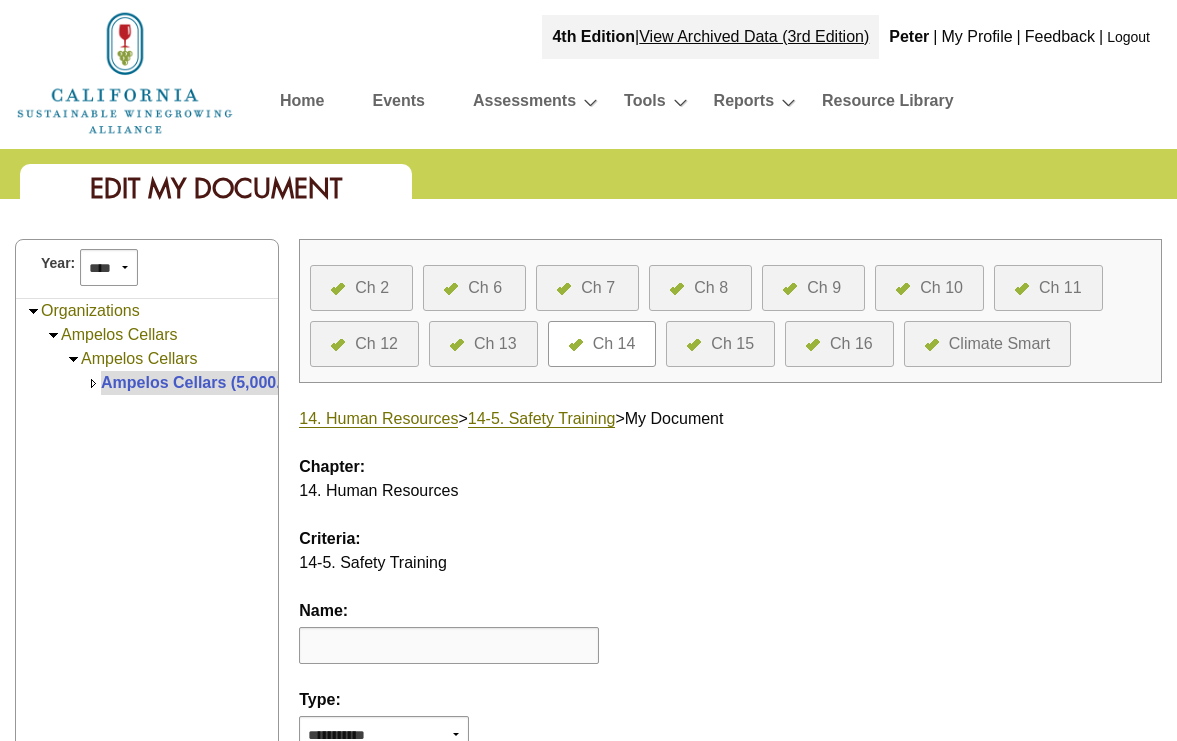 click at bounding box center (449, 645) 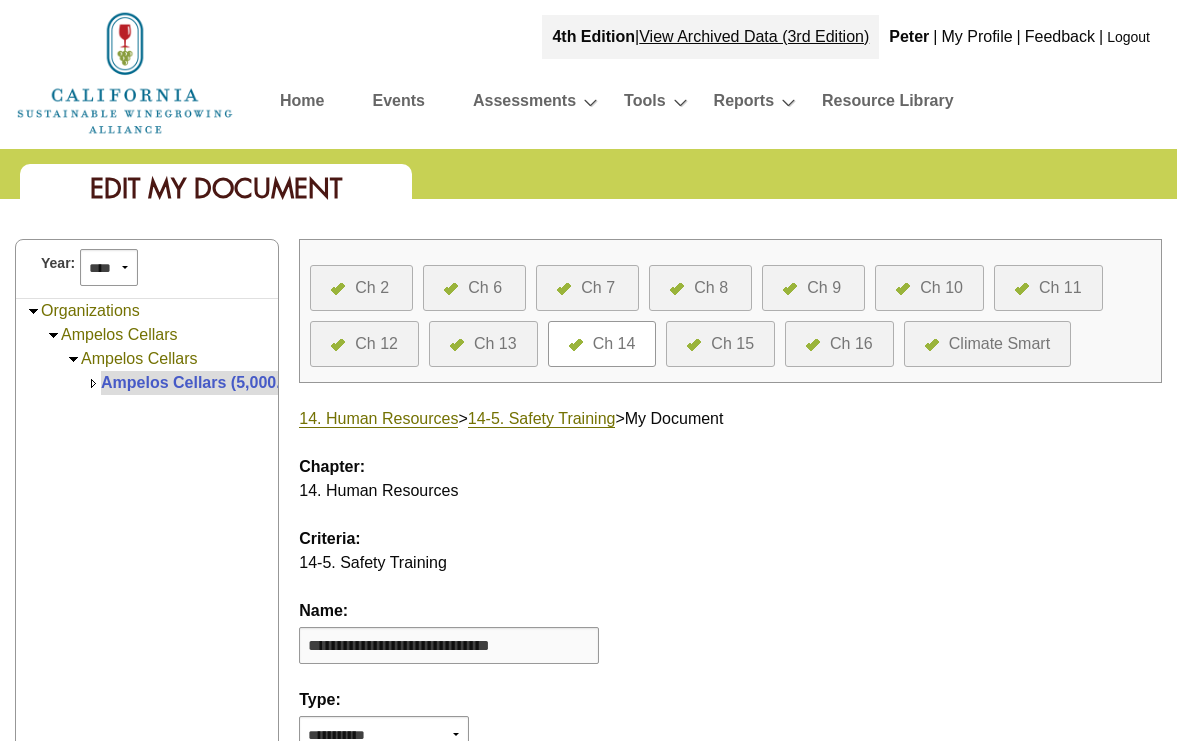 type on "**********" 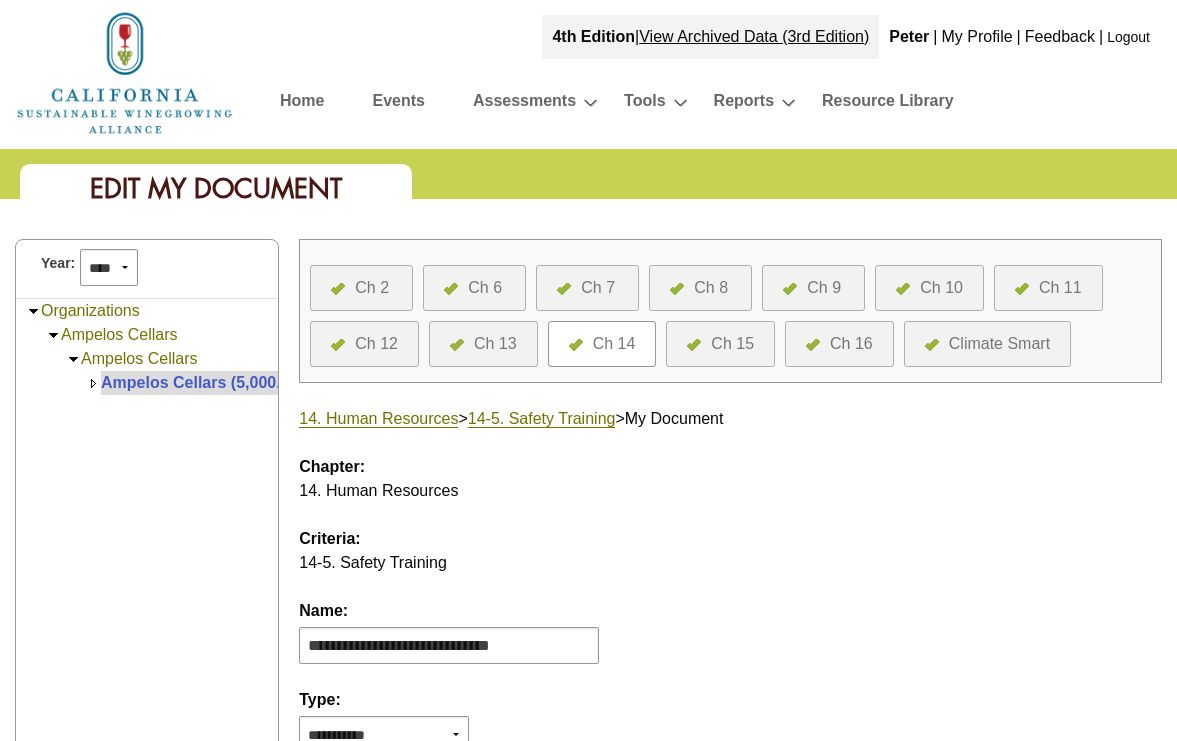 scroll, scrollTop: 13, scrollLeft: 0, axis: vertical 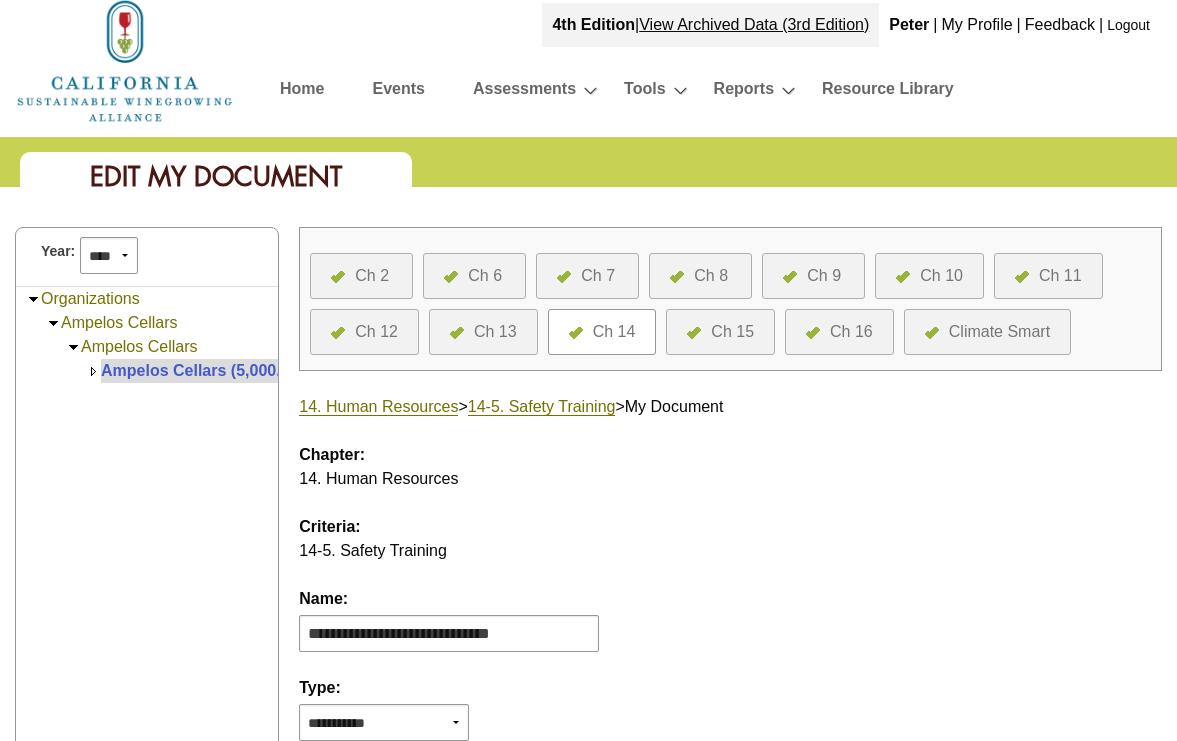 select on "*" 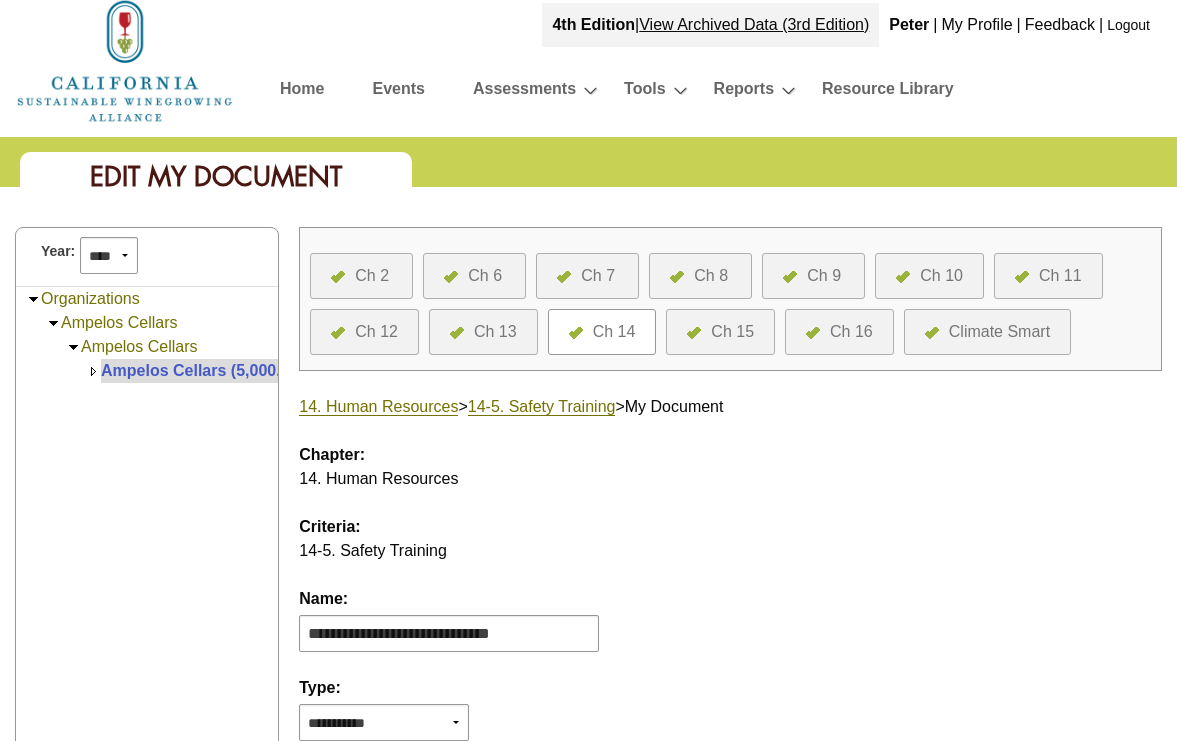 scroll, scrollTop: 464, scrollLeft: 0, axis: vertical 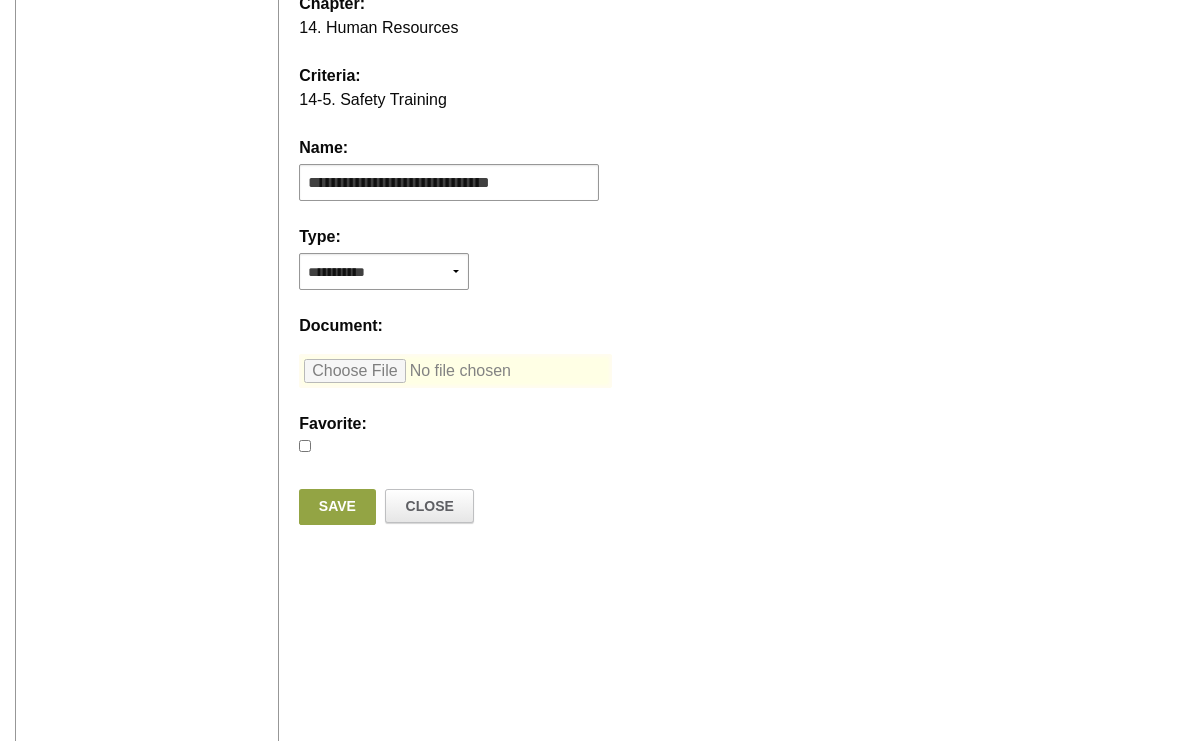 click at bounding box center [455, 371] 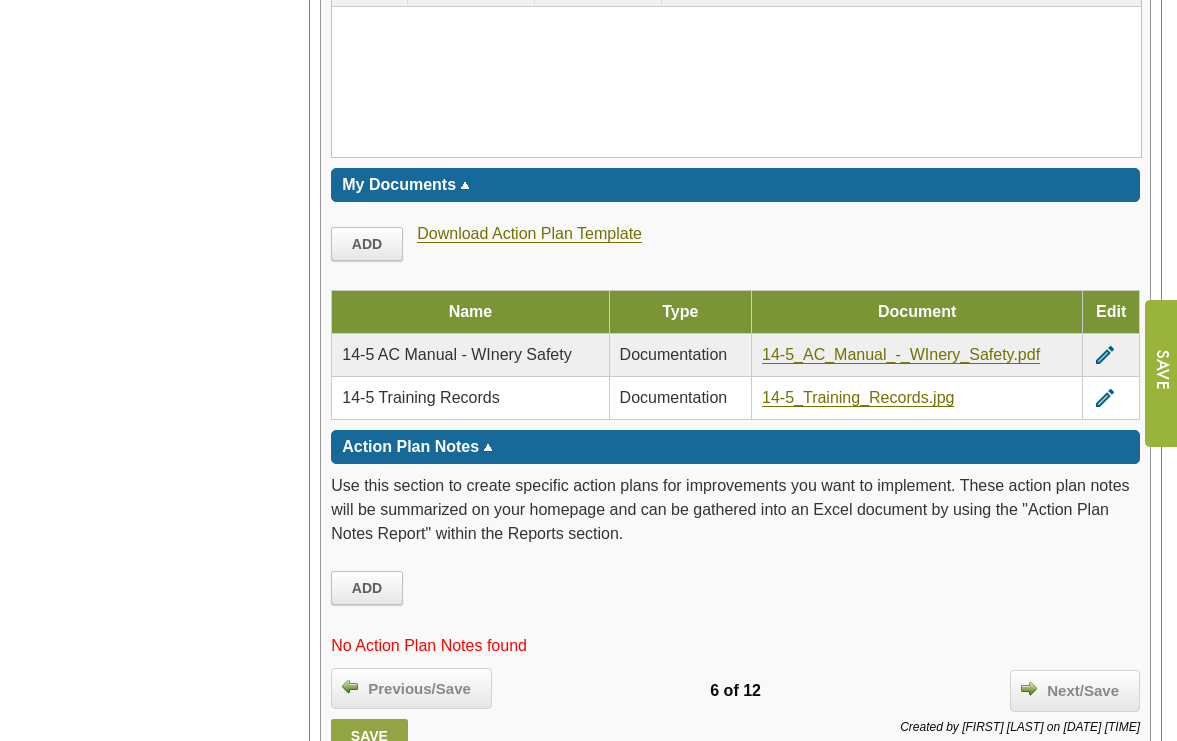 scroll, scrollTop: 4907, scrollLeft: 0, axis: vertical 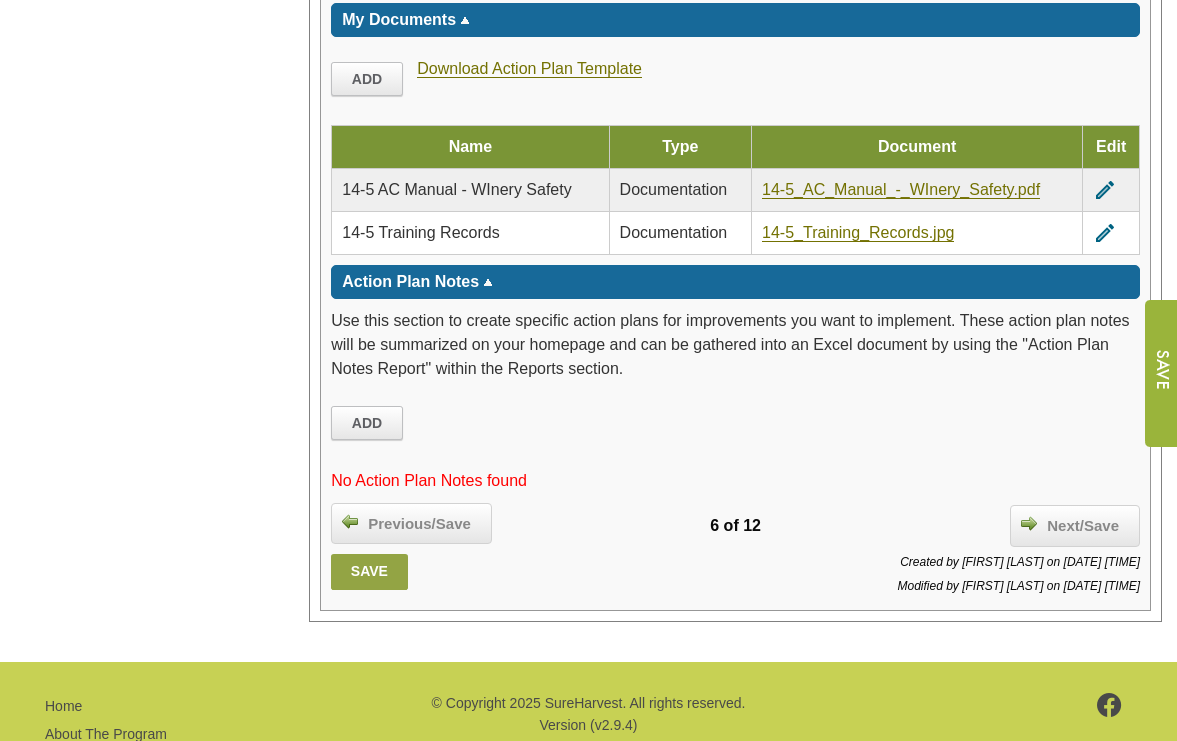 click on "Save" at bounding box center [369, 572] 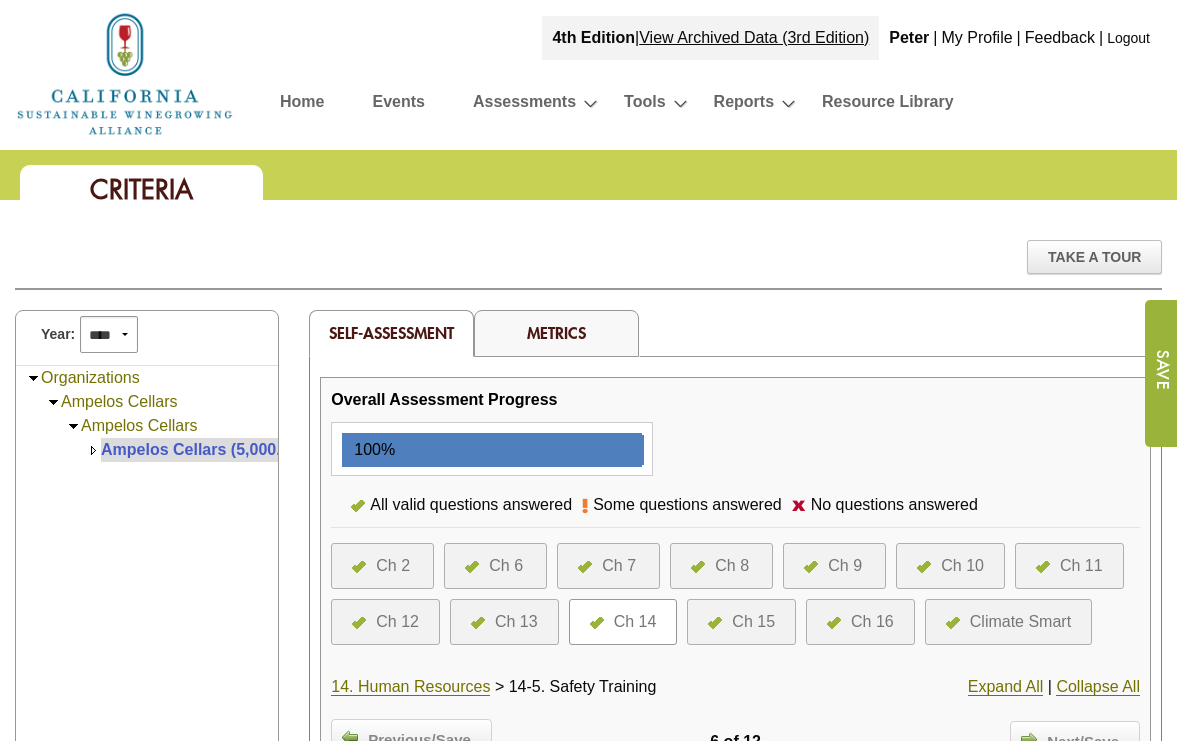 scroll, scrollTop: 0, scrollLeft: 0, axis: both 